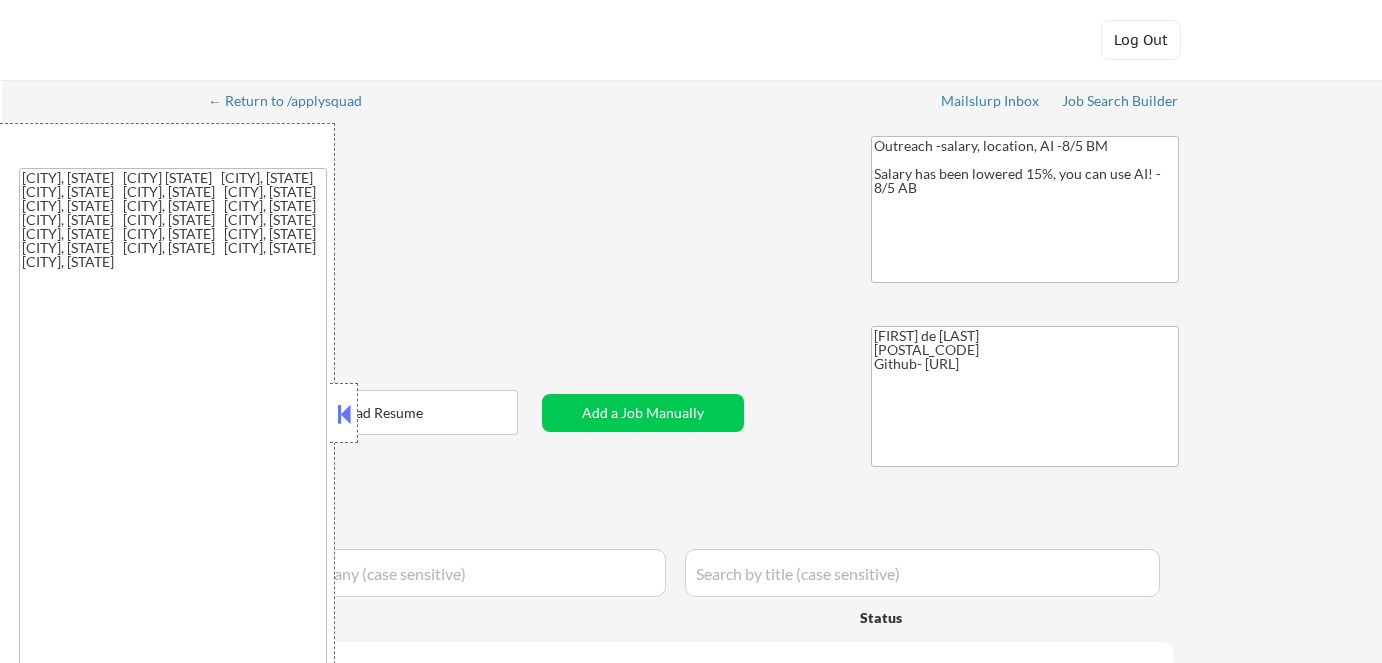 select on ""applied"" 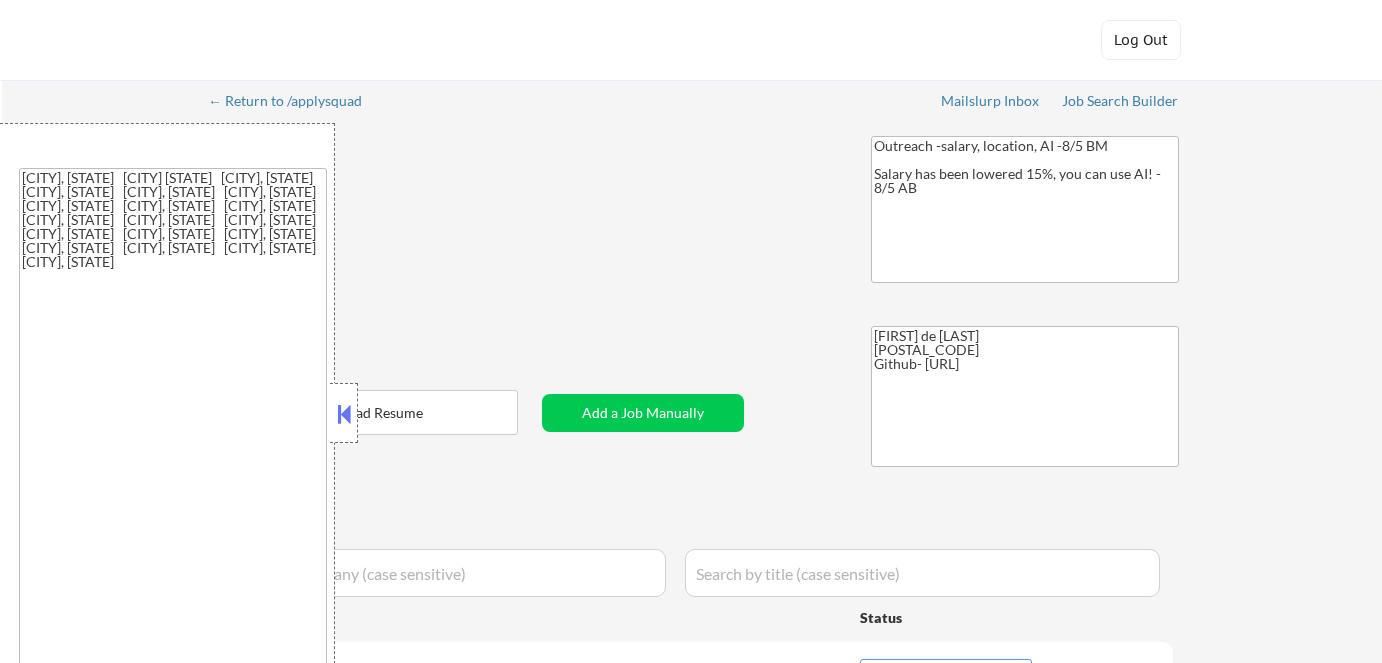 scroll, scrollTop: 0, scrollLeft: 0, axis: both 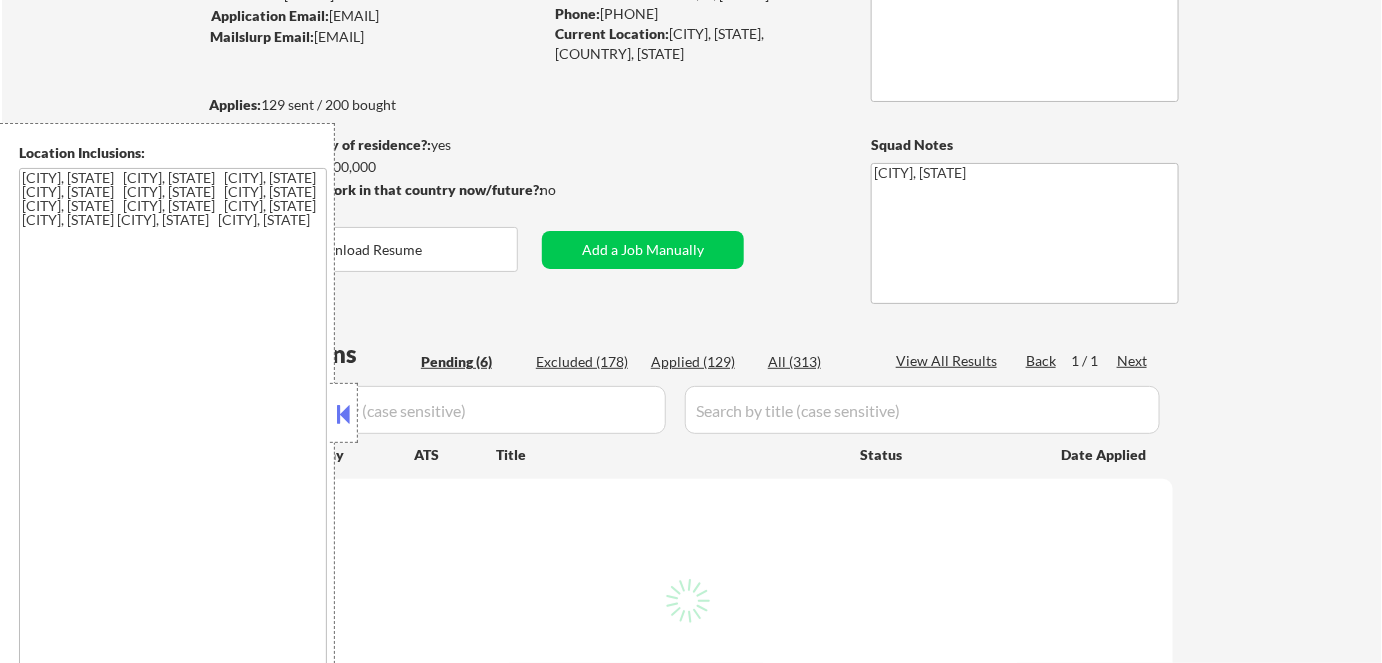 select on ""pending"" 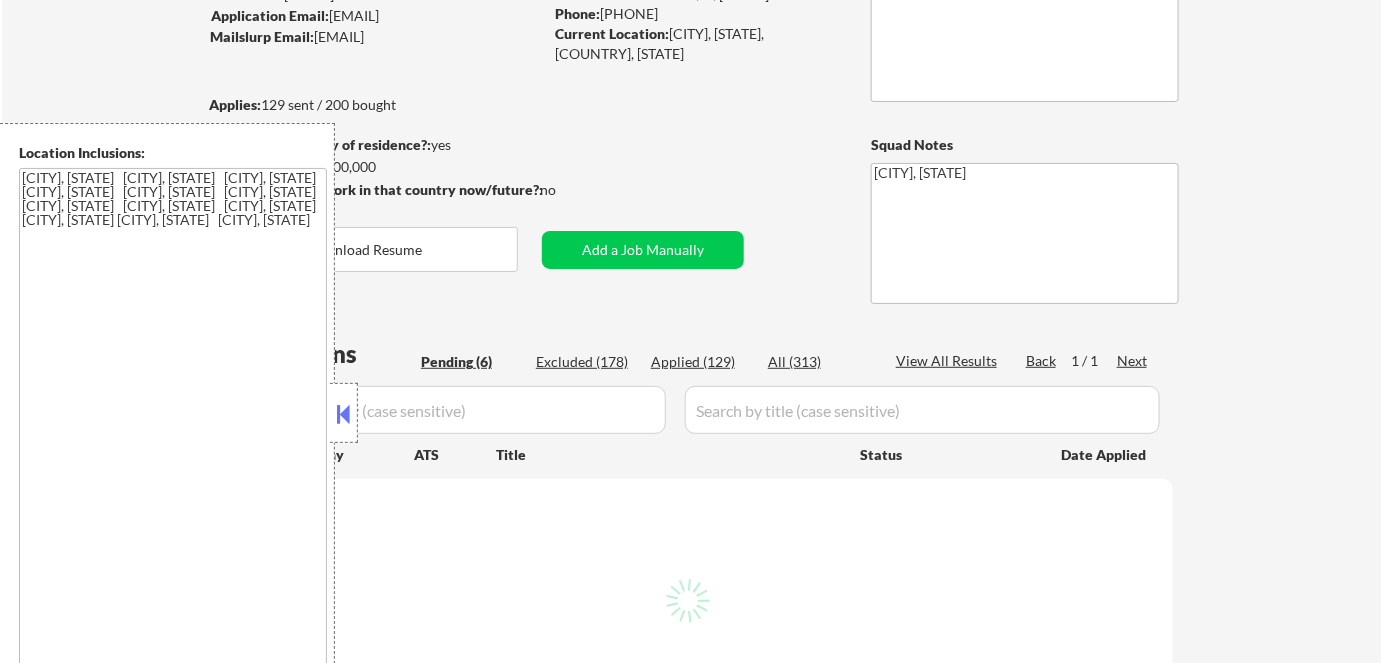 select on ""pending"" 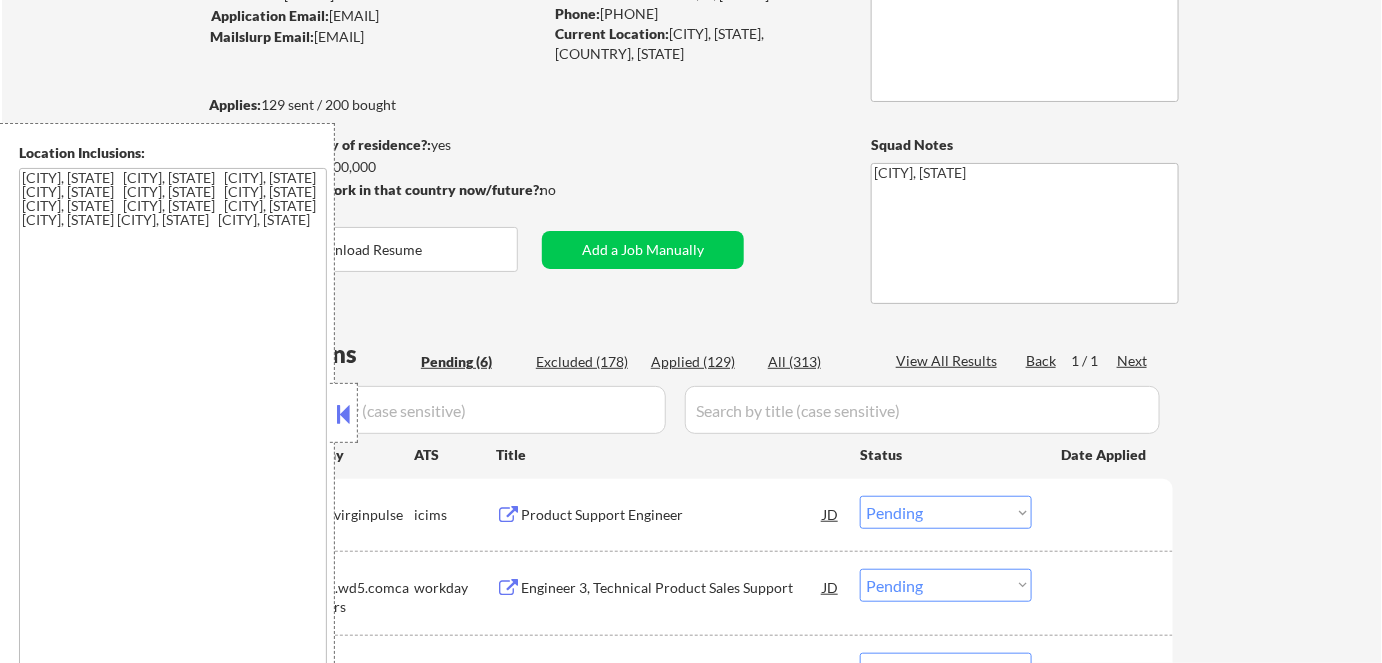 click at bounding box center [344, 414] 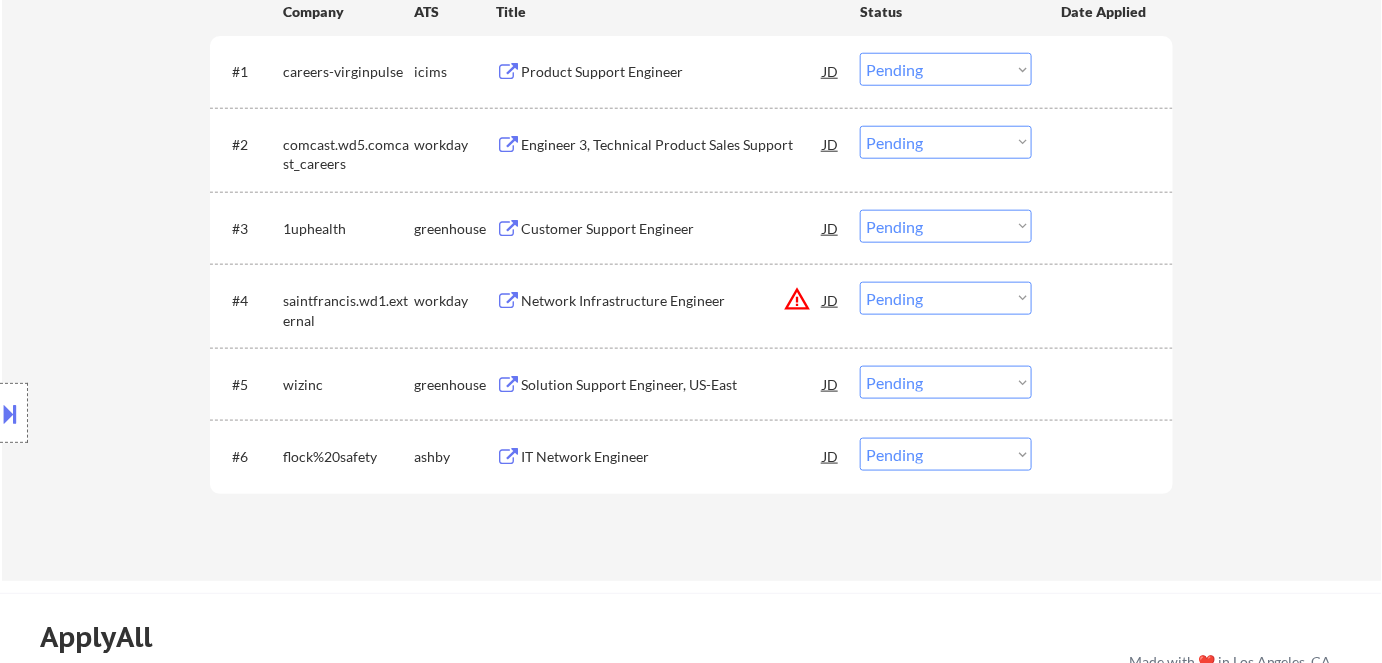 scroll, scrollTop: 636, scrollLeft: 0, axis: vertical 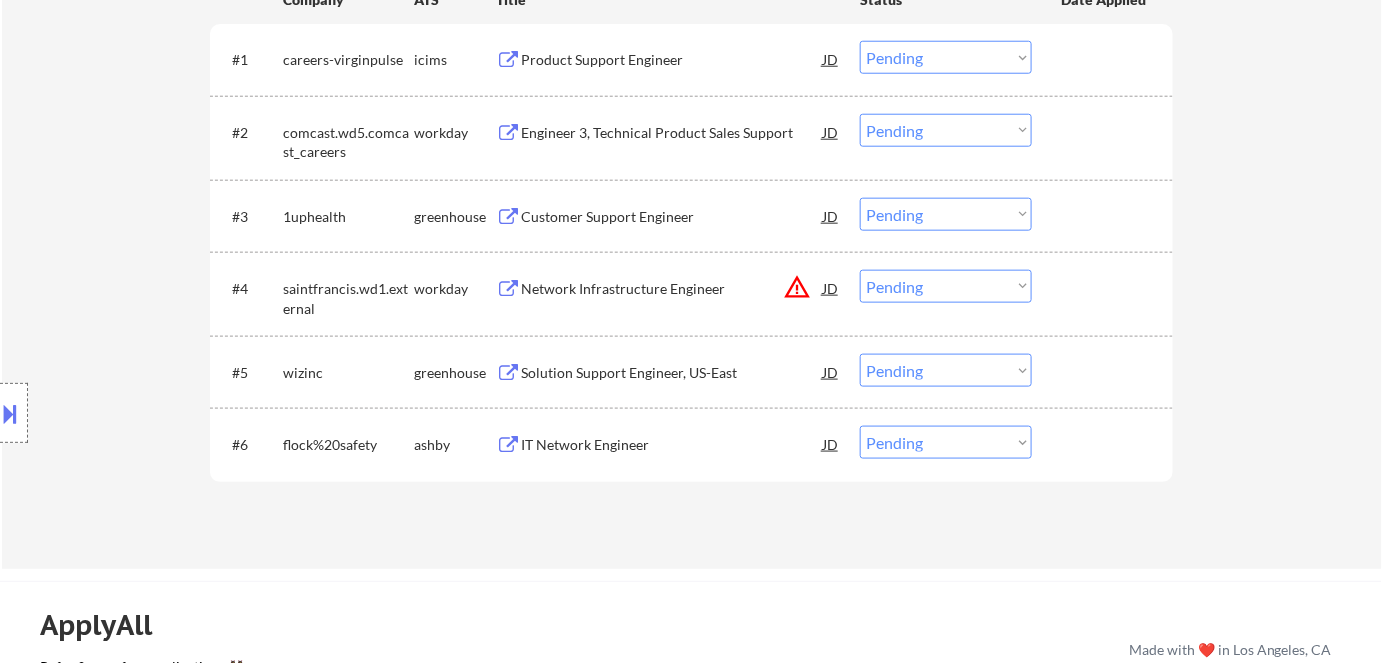 click on "Customer Support Engineer" at bounding box center [672, 217] 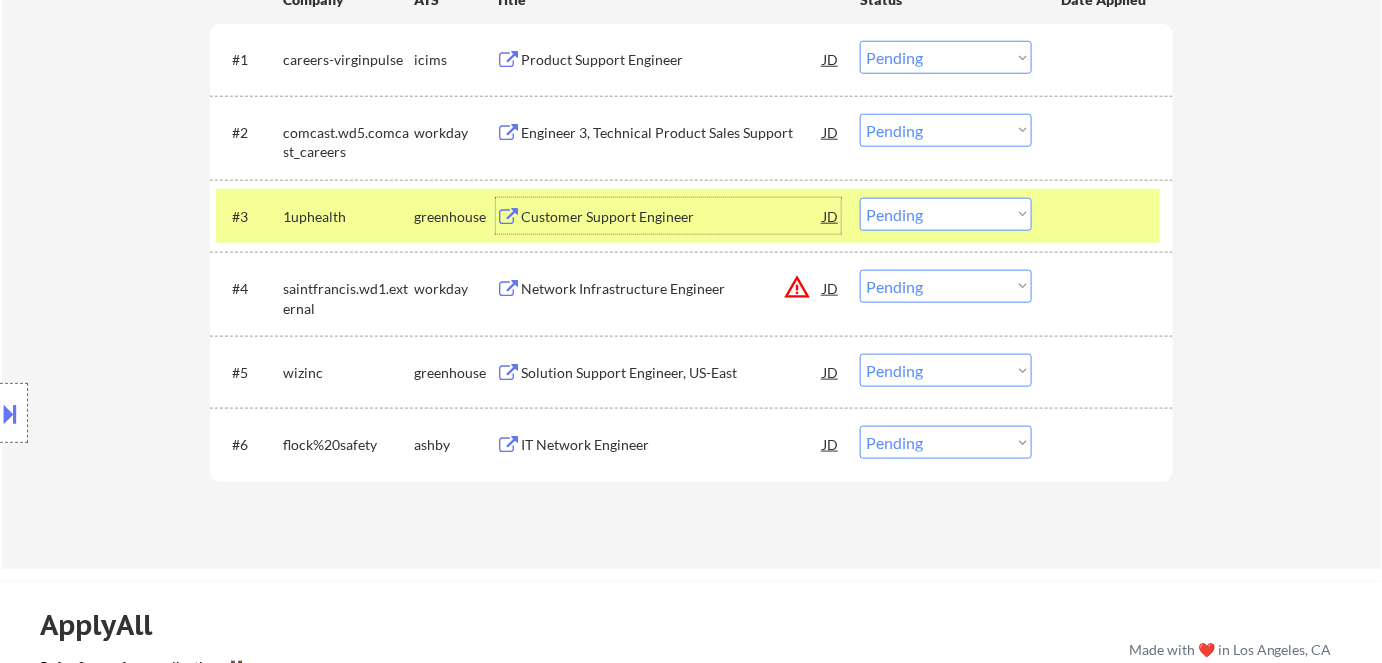 click on "Choose an option... Pending Applied Excluded (Questions) Excluded (Expired) Excluded (Location) Excluded (Bad Match) Excluded (Blocklist) Excluded (Salary) Excluded (Other)" at bounding box center (946, 214) 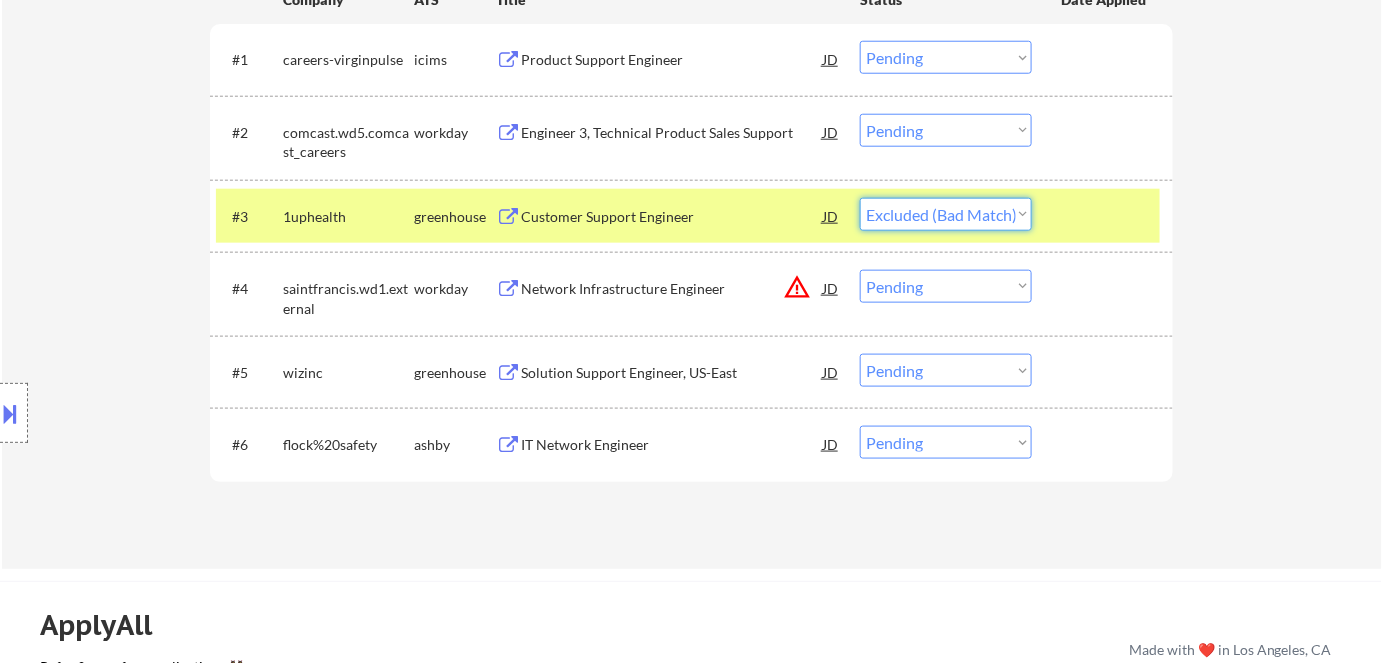click on "Choose an option... Pending Applied Excluded (Questions) Excluded (Expired) Excluded (Location) Excluded (Bad Match) Excluded (Blocklist) Excluded (Salary) Excluded (Other)" at bounding box center [946, 214] 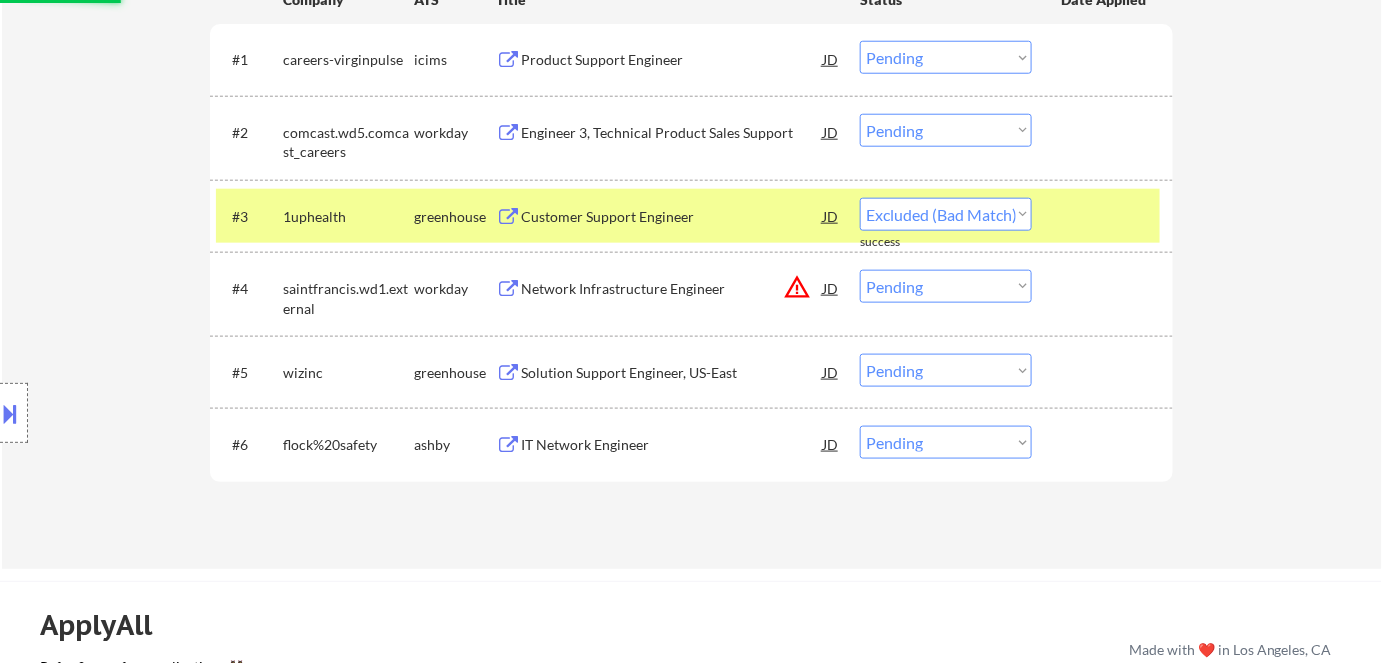 select on ""pending"" 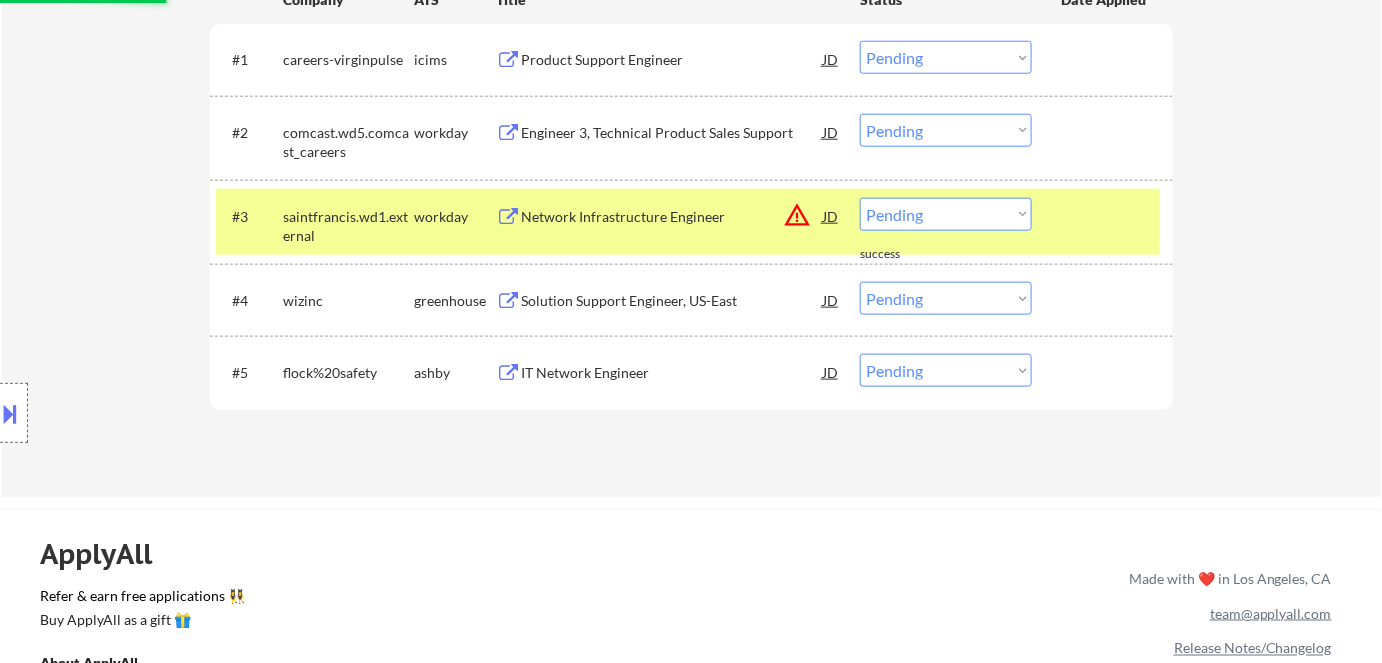 click on "Solution Support Engineer, US-East" at bounding box center [672, 301] 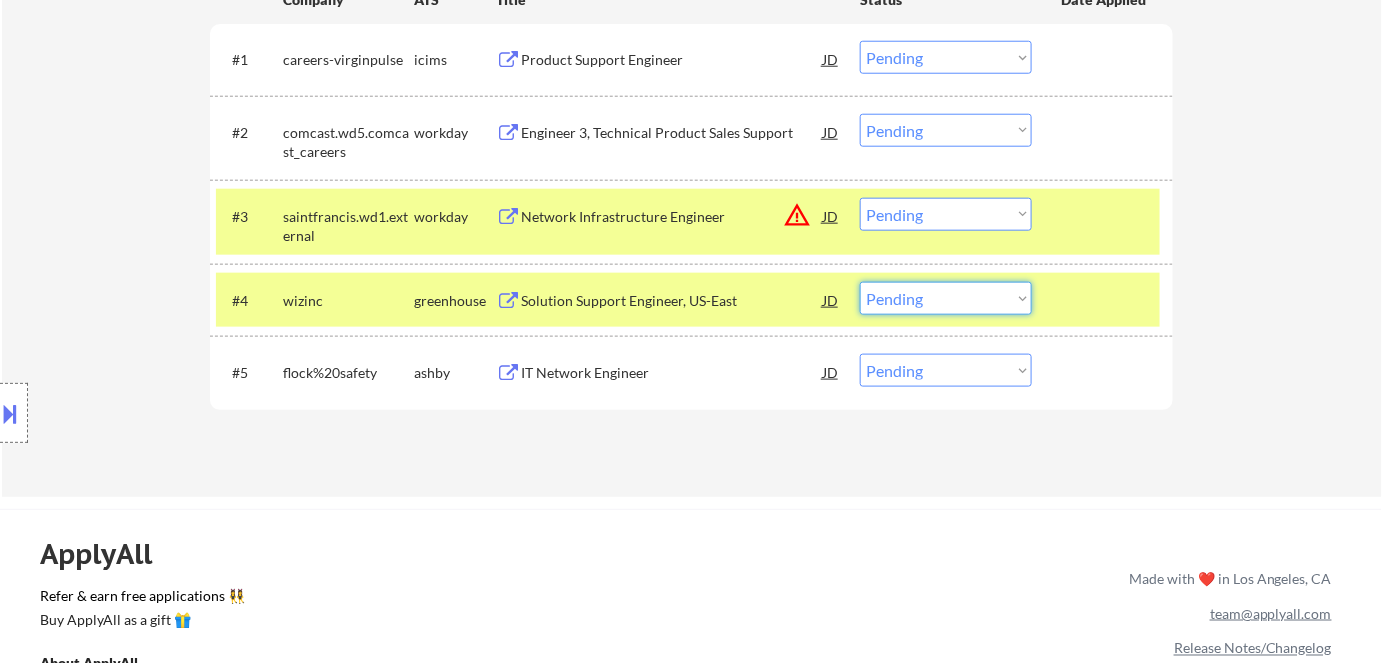 click on "Choose an option... Pending Applied Excluded (Questions) Excluded (Expired) Excluded (Location) Excluded (Bad Match) Excluded (Blocklist) Excluded (Salary) Excluded (Other)" at bounding box center [946, 298] 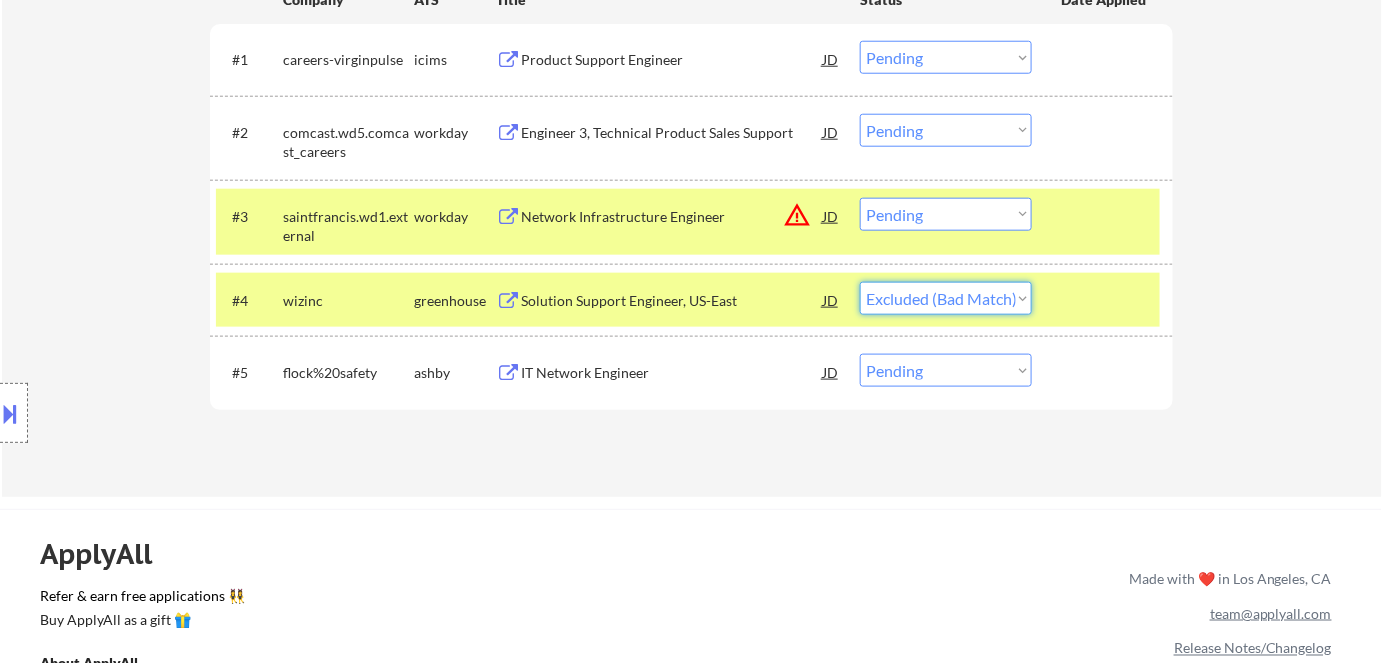 click on "Choose an option... Pending Applied Excluded (Questions) Excluded (Expired) Excluded (Location) Excluded (Bad Match) Excluded (Blocklist) Excluded (Salary) Excluded (Other)" at bounding box center (946, 298) 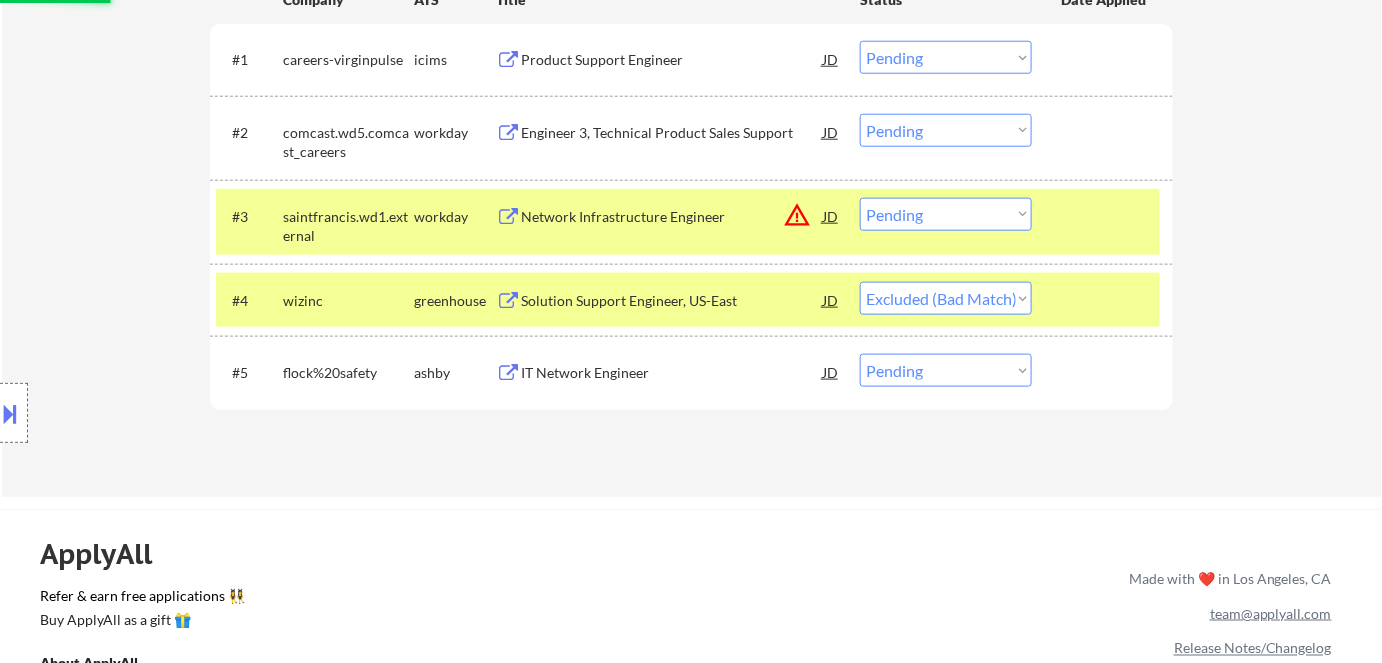 scroll, scrollTop: 454, scrollLeft: 0, axis: vertical 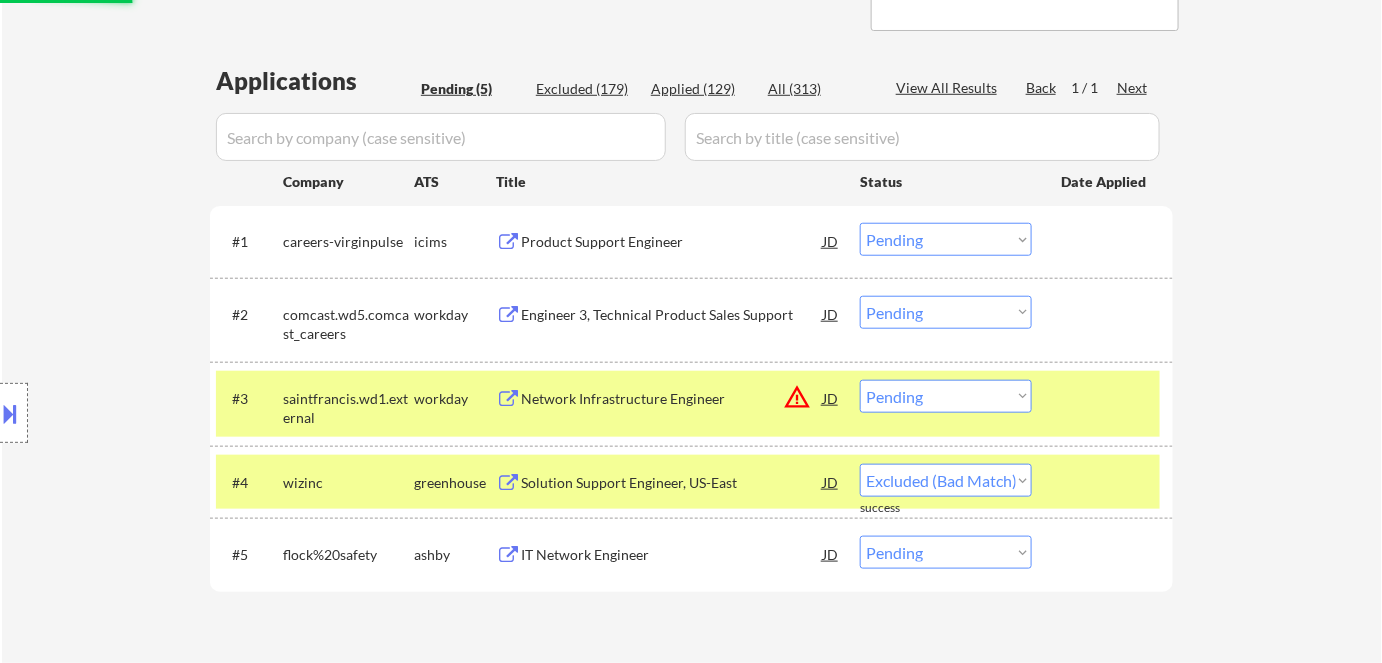 select on ""pending"" 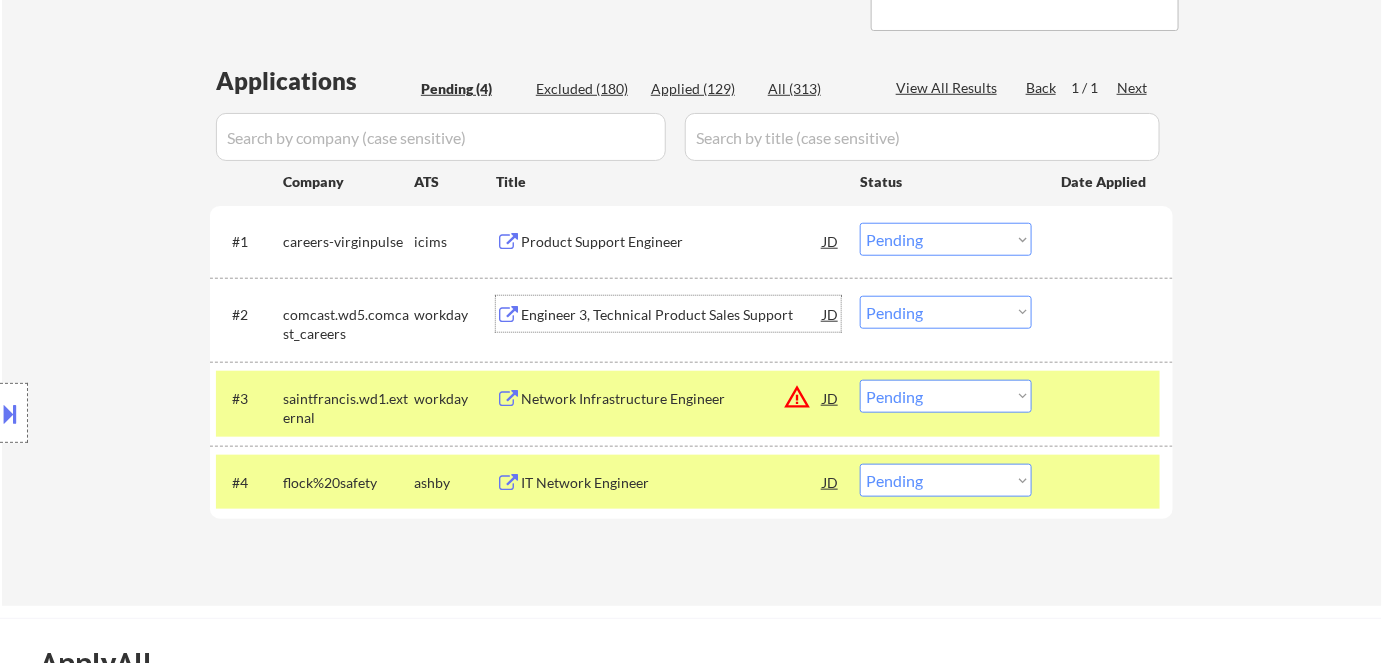 click on "Engineer 3, Technical Product Sales Support" at bounding box center [672, 315] 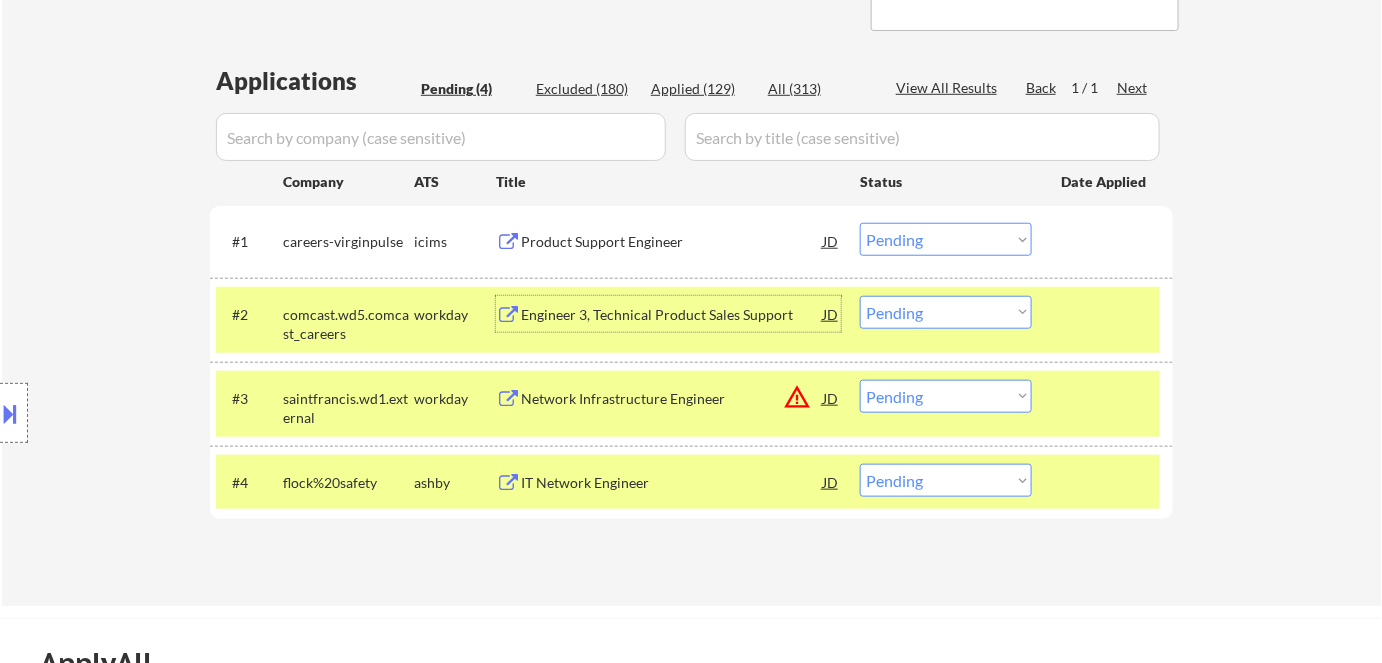 click on "Choose an option... Pending Applied Excluded (Questions) Excluded (Expired) Excluded (Location) Excluded (Bad Match) Excluded (Blocklist) Excluded (Salary) Excluded (Other)" at bounding box center (946, 312) 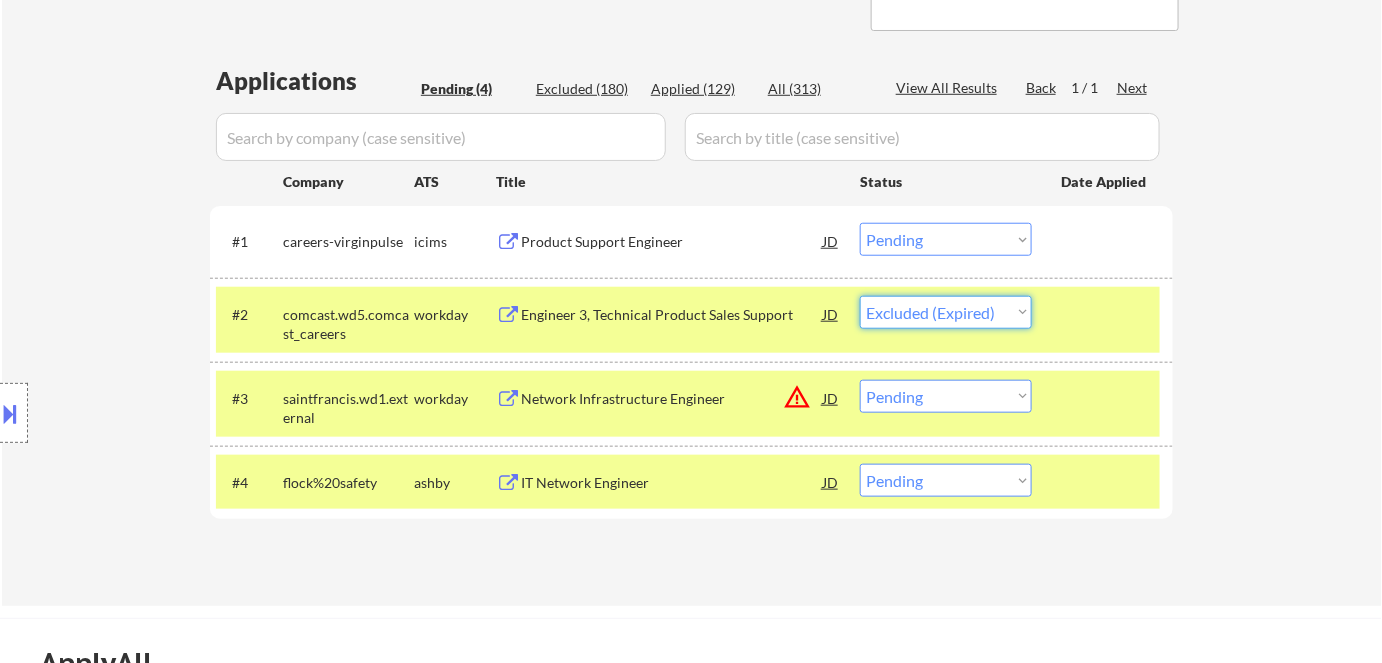 click on "Choose an option... Pending Applied Excluded (Questions) Excluded (Expired) Excluded (Location) Excluded (Bad Match) Excluded (Blocklist) Excluded (Salary) Excluded (Other)" at bounding box center [946, 312] 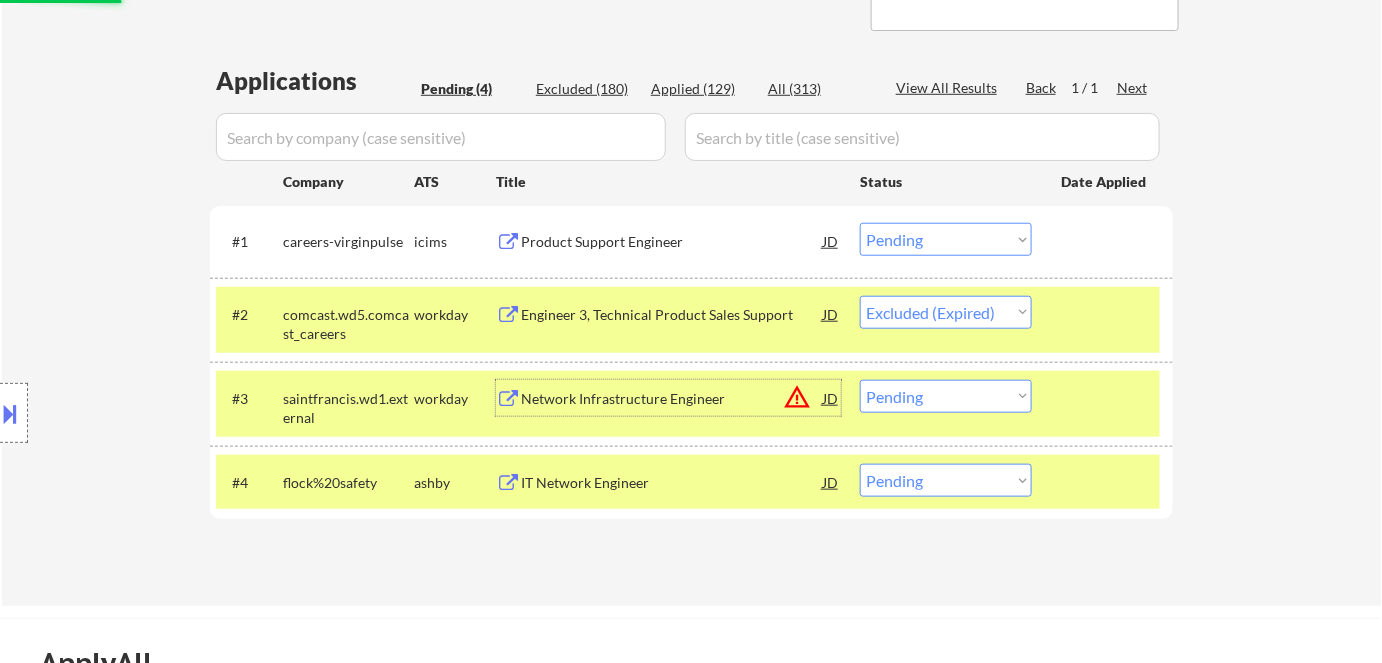 click on "Network Infrastructure Engineer" at bounding box center (672, 399) 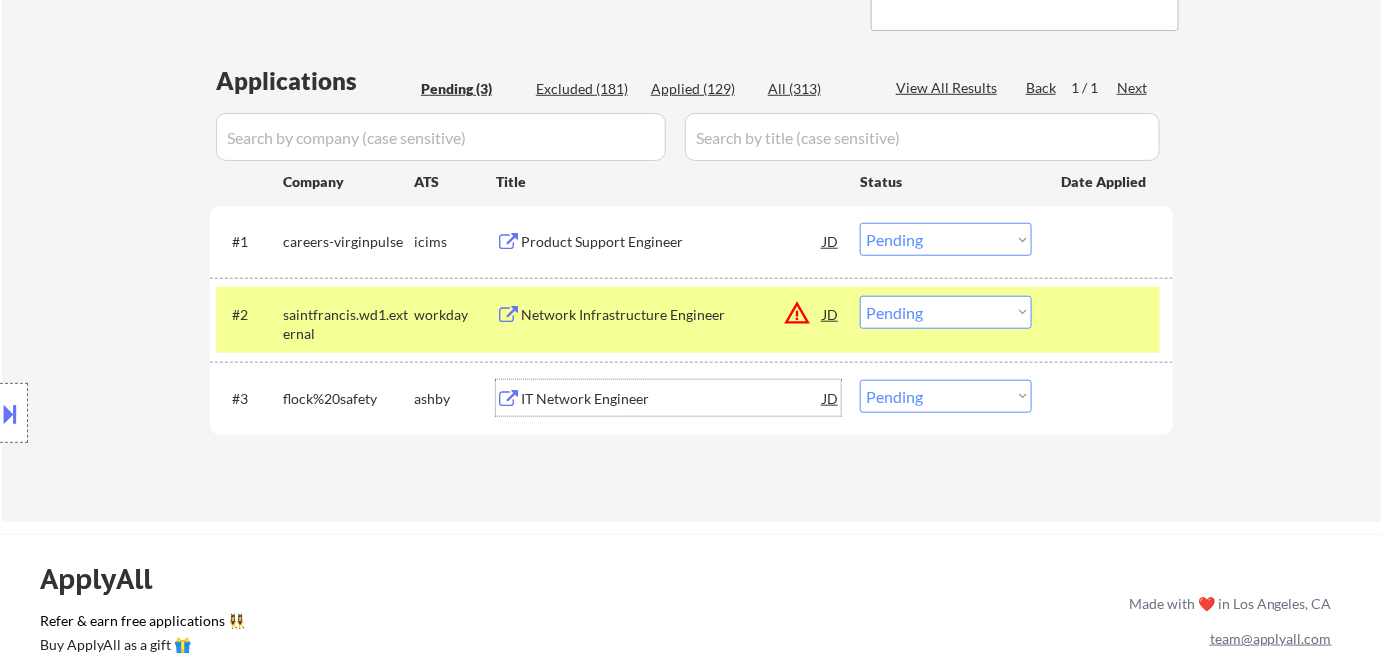 click on "Choose an option... Pending Applied Excluded (Questions) Excluded (Expired) Excluded (Location) Excluded (Bad Match) Excluded (Blocklist) Excluded (Salary) Excluded (Other)" at bounding box center [946, 312] 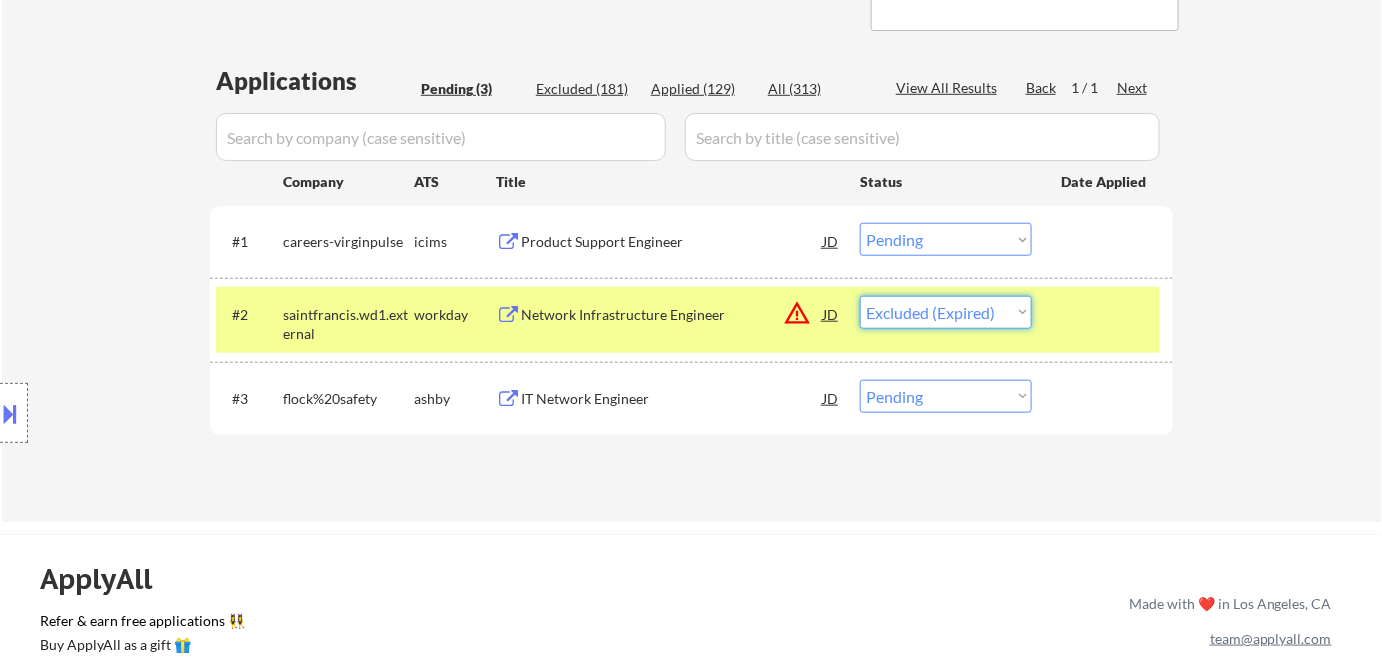 click on "Choose an option... Pending Applied Excluded (Questions) Excluded (Expired) Excluded (Location) Excluded (Bad Match) Excluded (Blocklist) Excluded (Salary) Excluded (Other)" at bounding box center [946, 312] 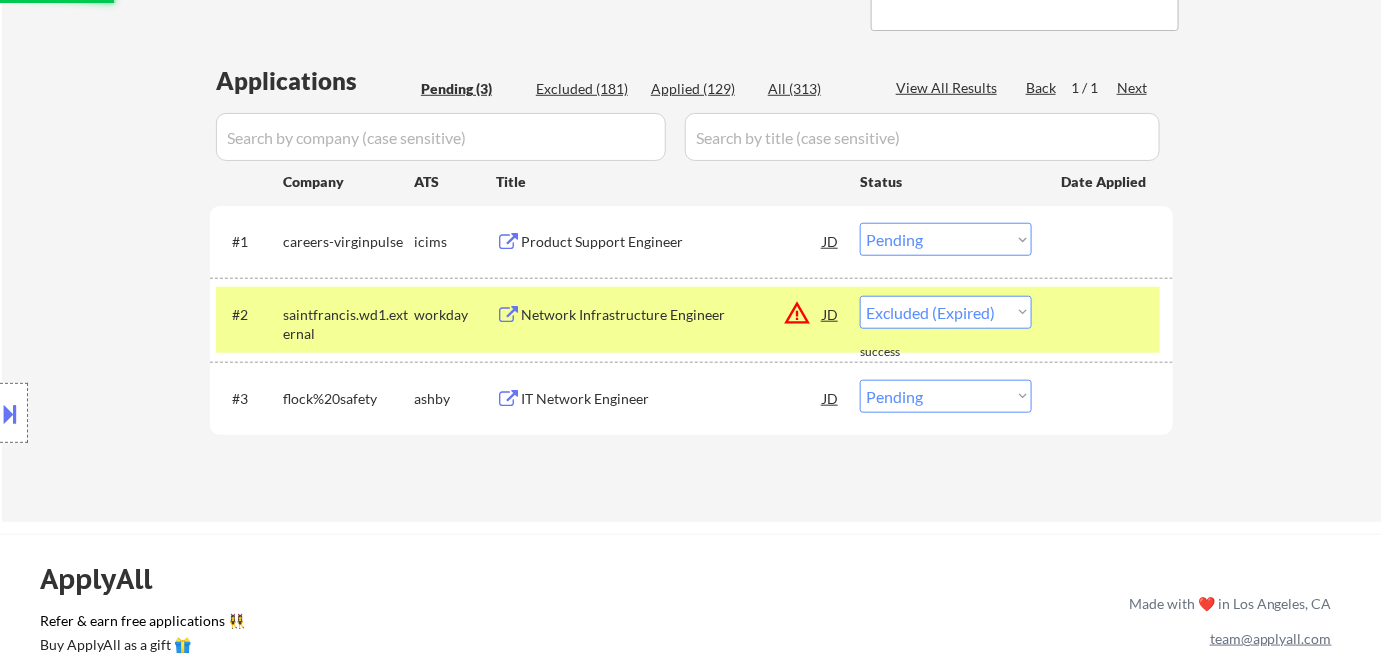 click on "Product Support Engineer" at bounding box center [672, 242] 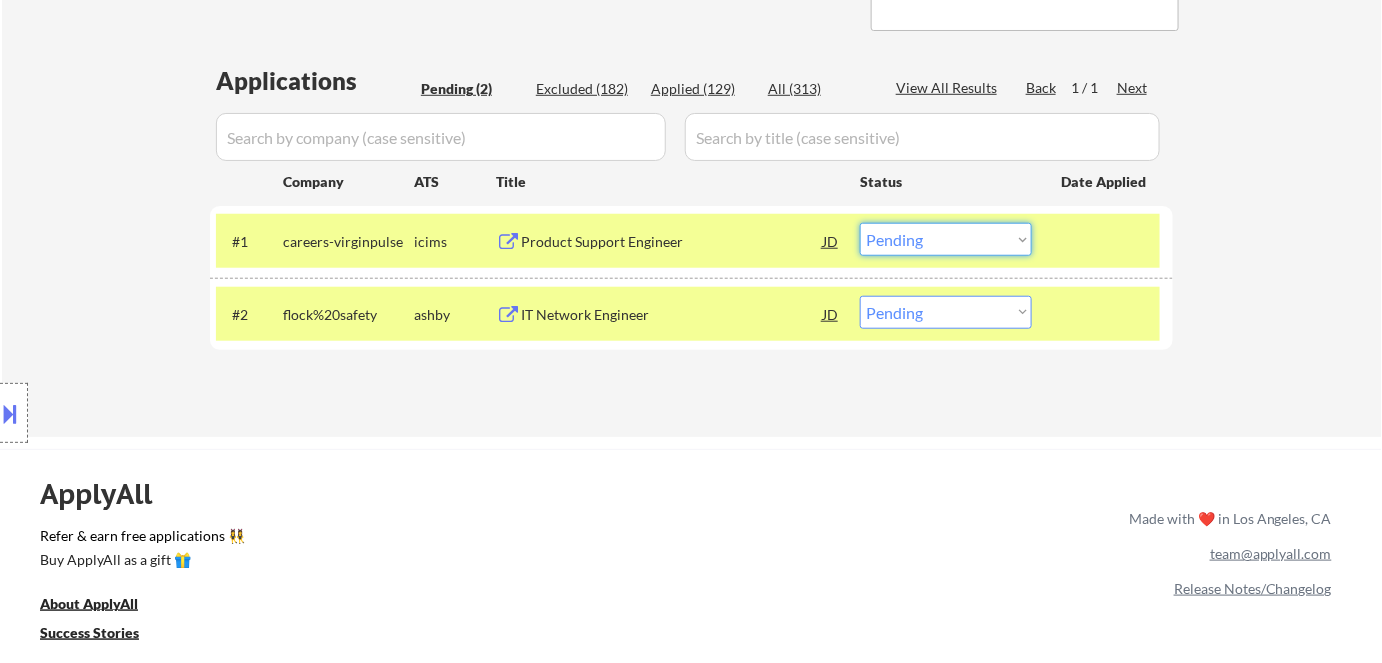click on "Choose an option... Pending Applied Excluded (Questions) Excluded (Expired) Excluded (Location) Excluded (Bad Match) Excluded (Blocklist) Excluded (Salary) Excluded (Other)" at bounding box center [946, 239] 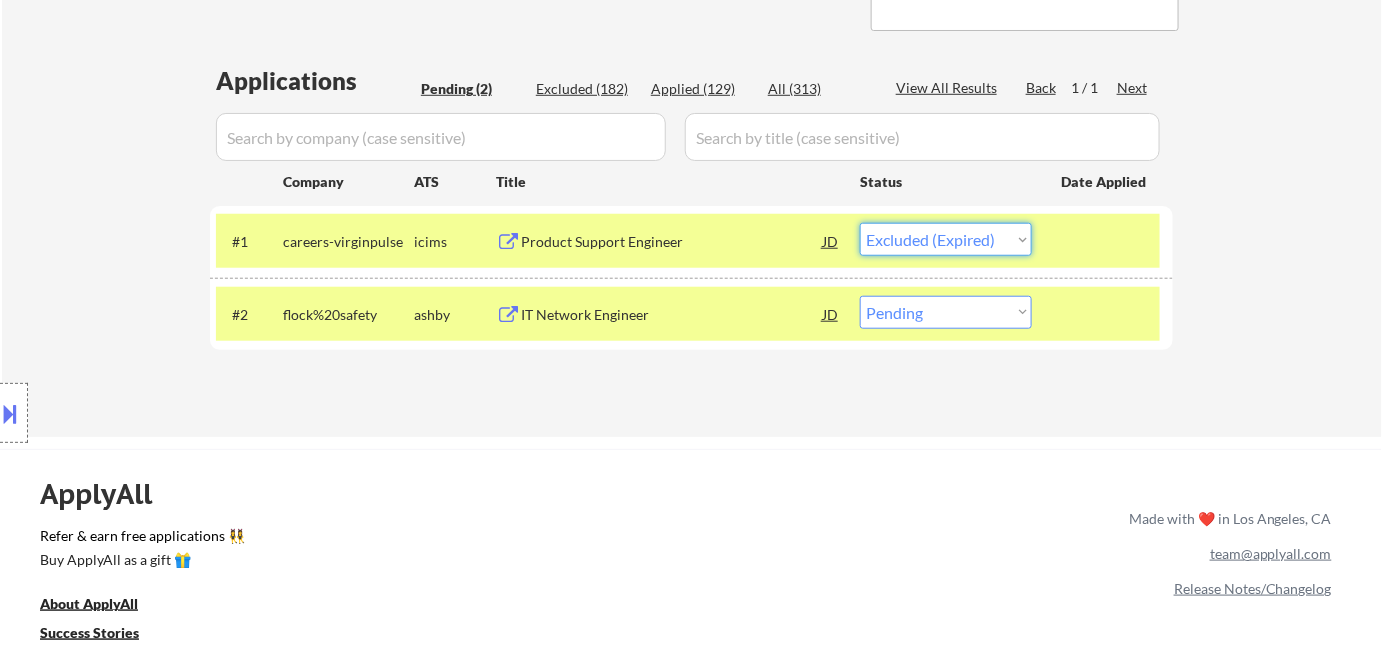 click on "Choose an option... Pending Applied Excluded (Questions) Excluded (Expired) Excluded (Location) Excluded (Bad Match) Excluded (Blocklist) Excluded (Salary) Excluded (Other)" at bounding box center [946, 239] 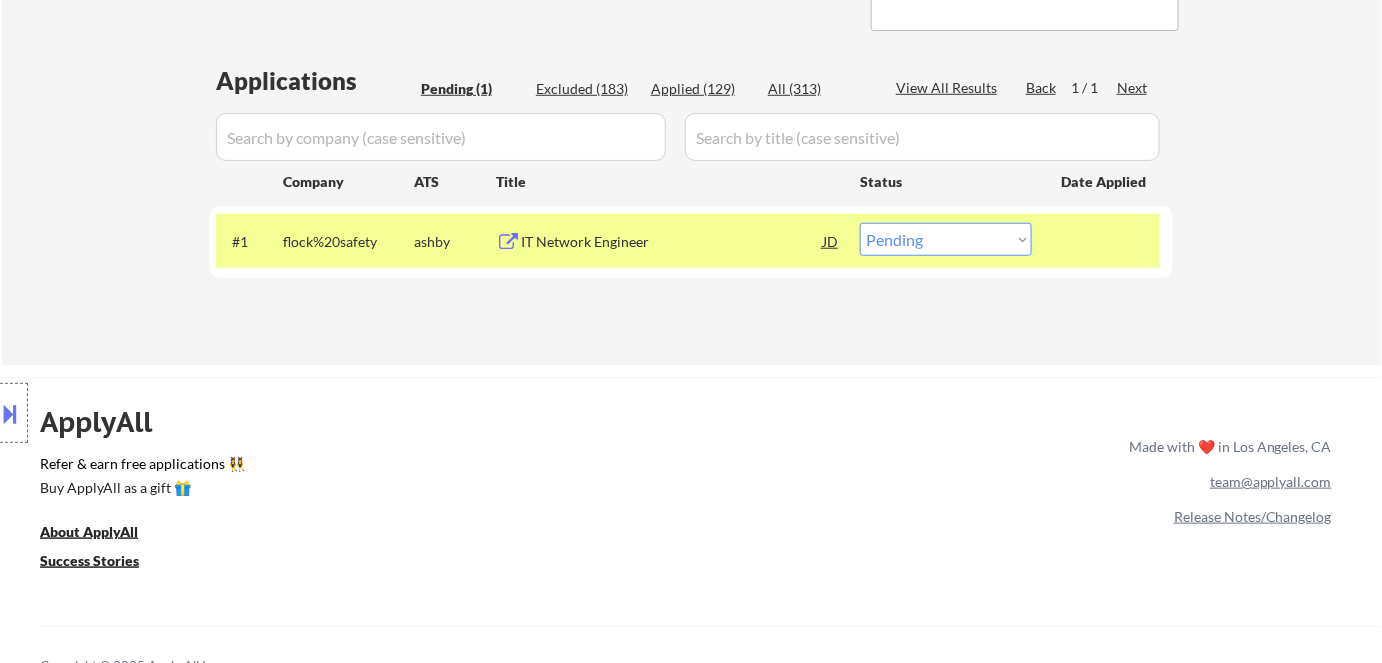 click on "IT Network Engineer" at bounding box center [672, 242] 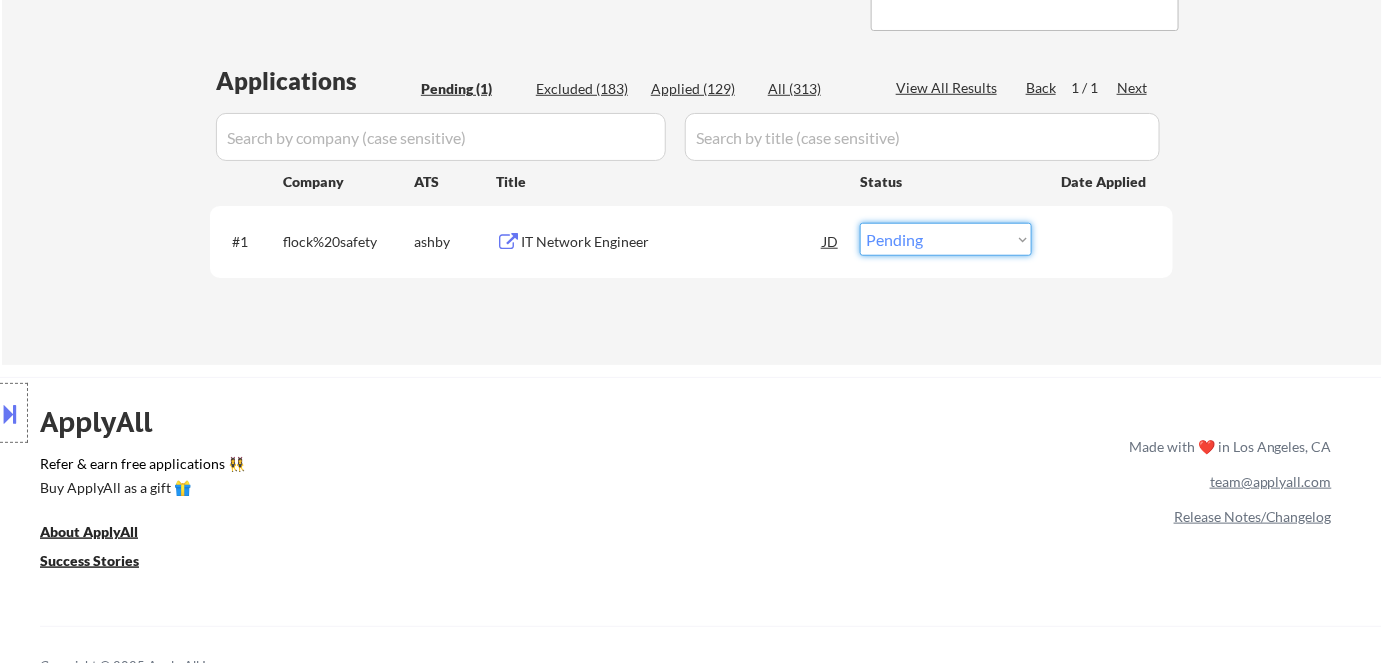 click on "Choose an option... Pending Applied Excluded (Questions) Excluded (Expired) Excluded (Location) Excluded (Bad Match) Excluded (Blocklist) Excluded (Salary) Excluded (Other)" at bounding box center (946, 239) 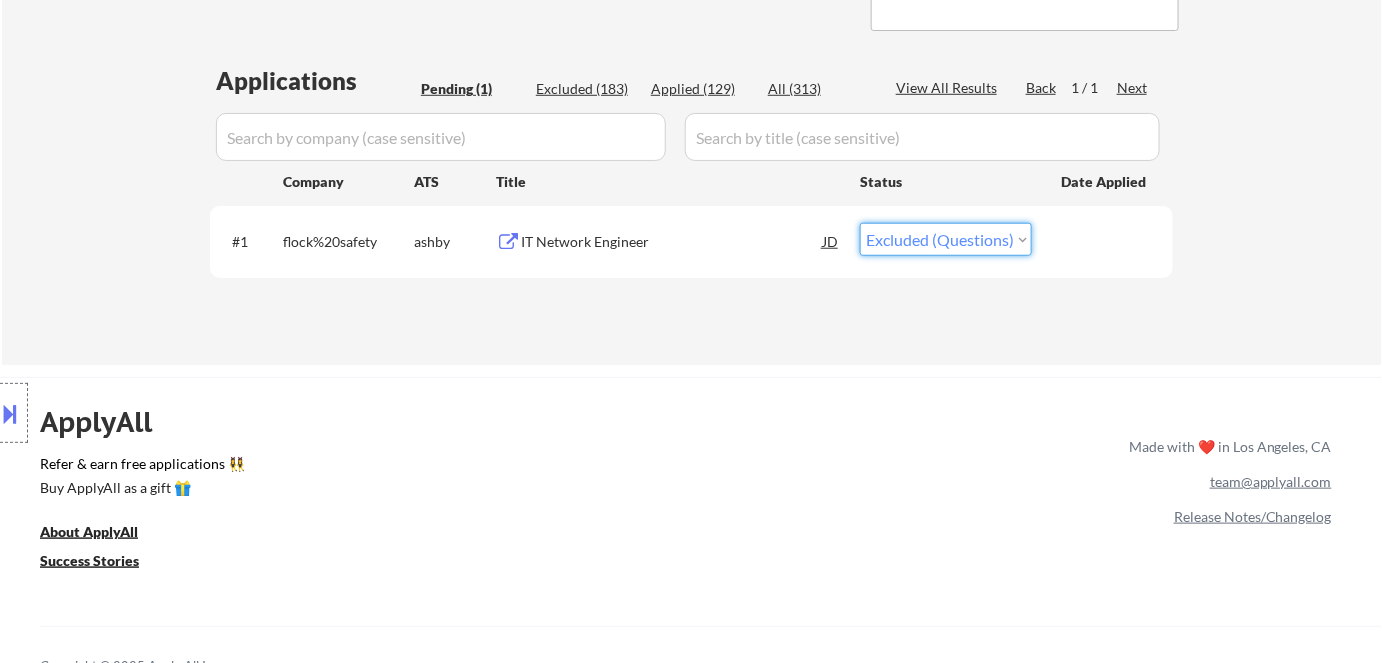 click on "Choose an option... Pending Applied Excluded (Questions) Excluded (Expired) Excluded (Location) Excluded (Bad Match) Excluded (Blocklist) Excluded (Salary) Excluded (Other)" at bounding box center (946, 239) 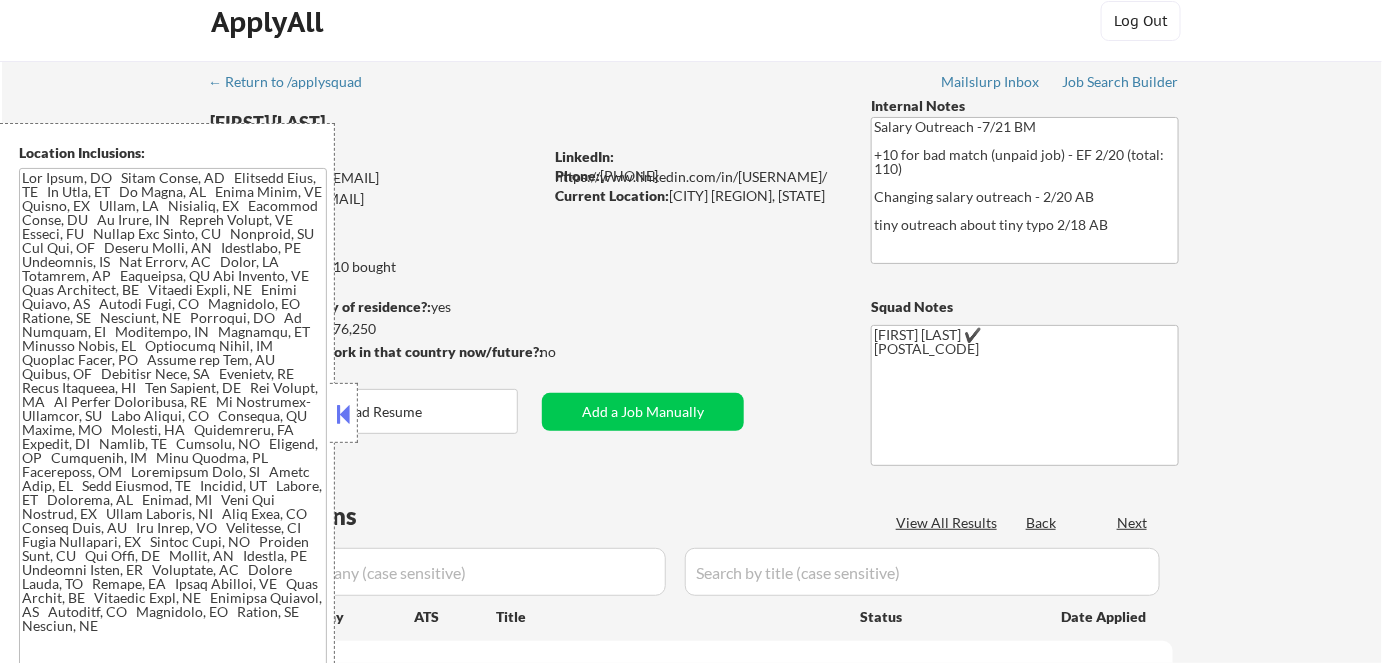 scroll, scrollTop: 0, scrollLeft: 0, axis: both 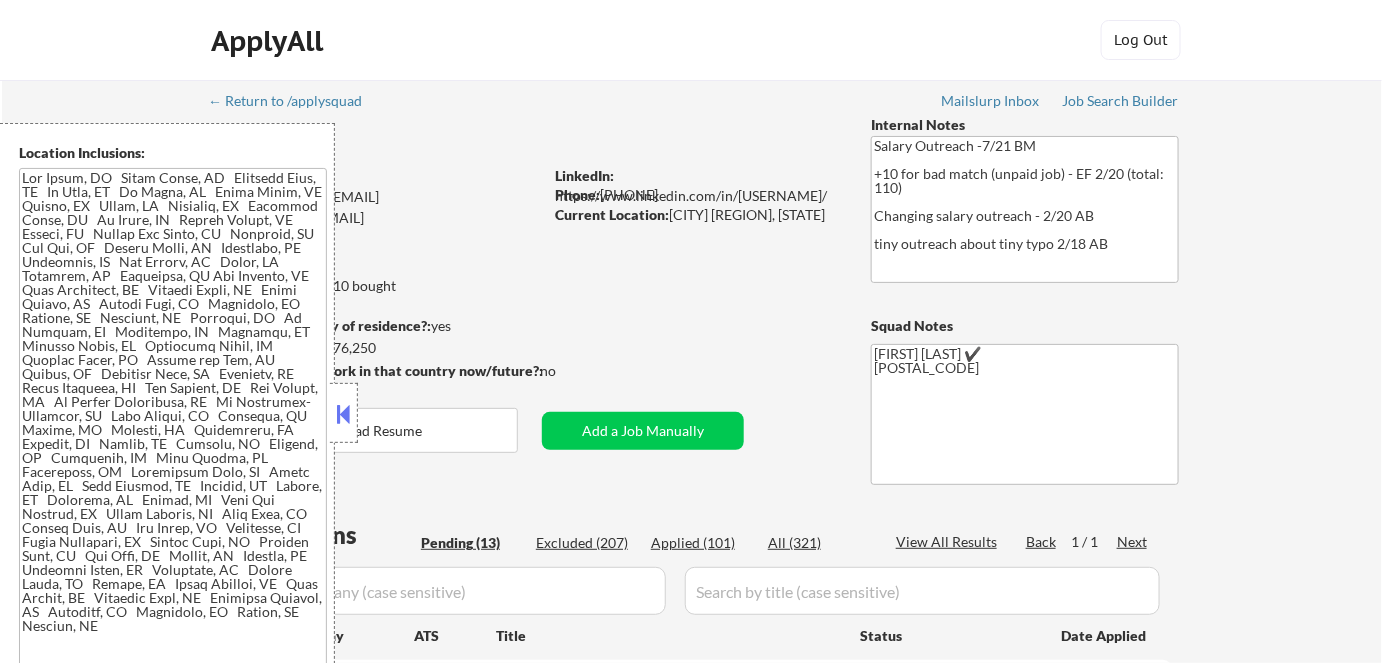 select on ""pending"" 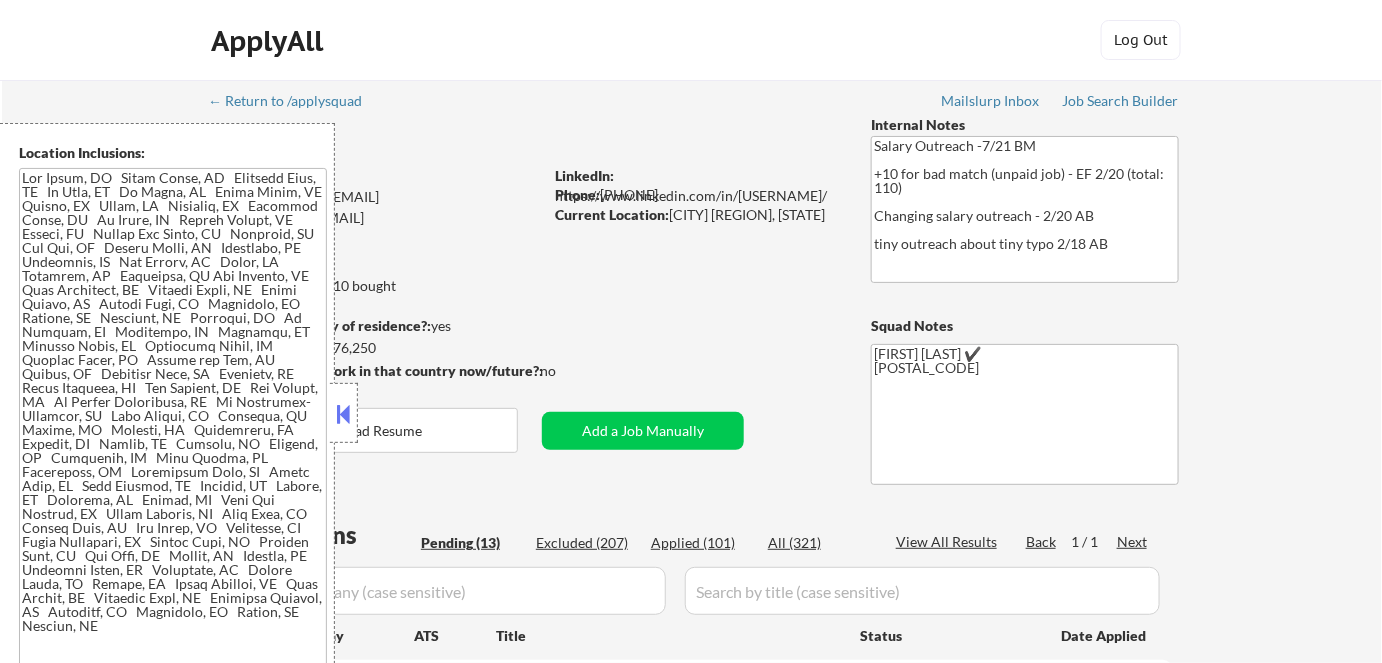 select on ""pending"" 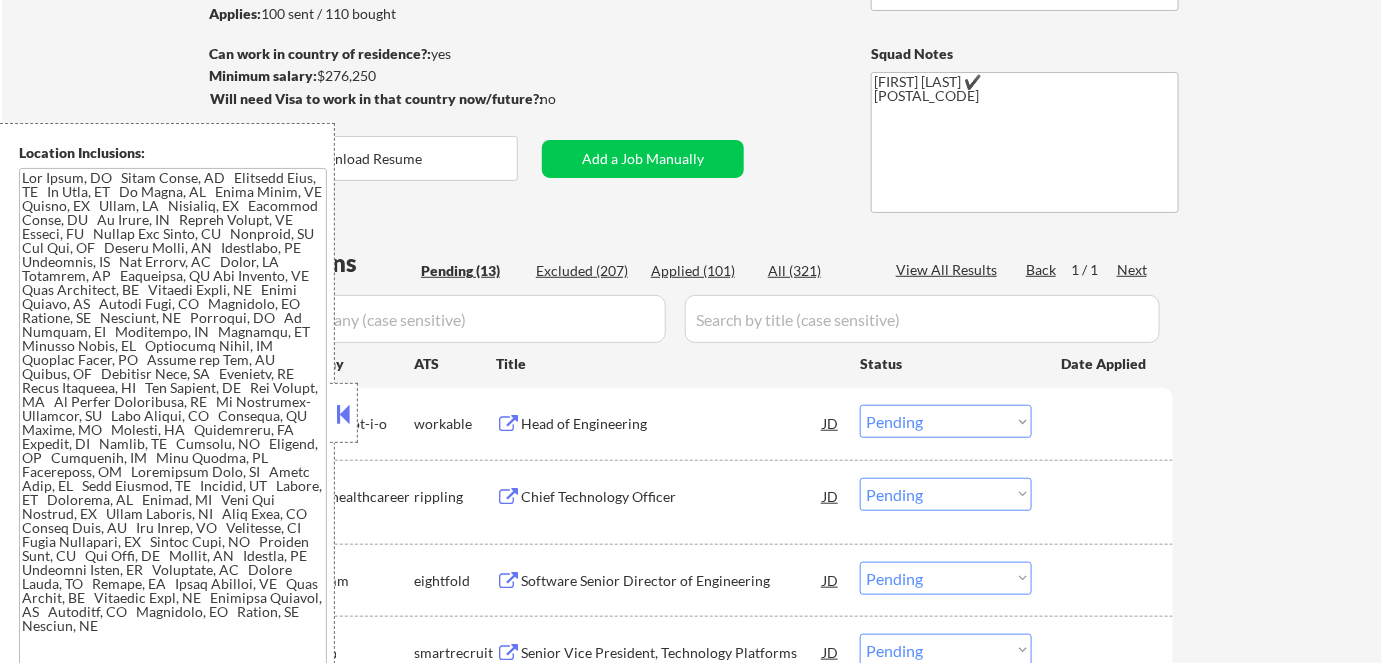 drag, startPoint x: 339, startPoint y: 408, endPoint x: 392, endPoint y: 424, distance: 55.362442 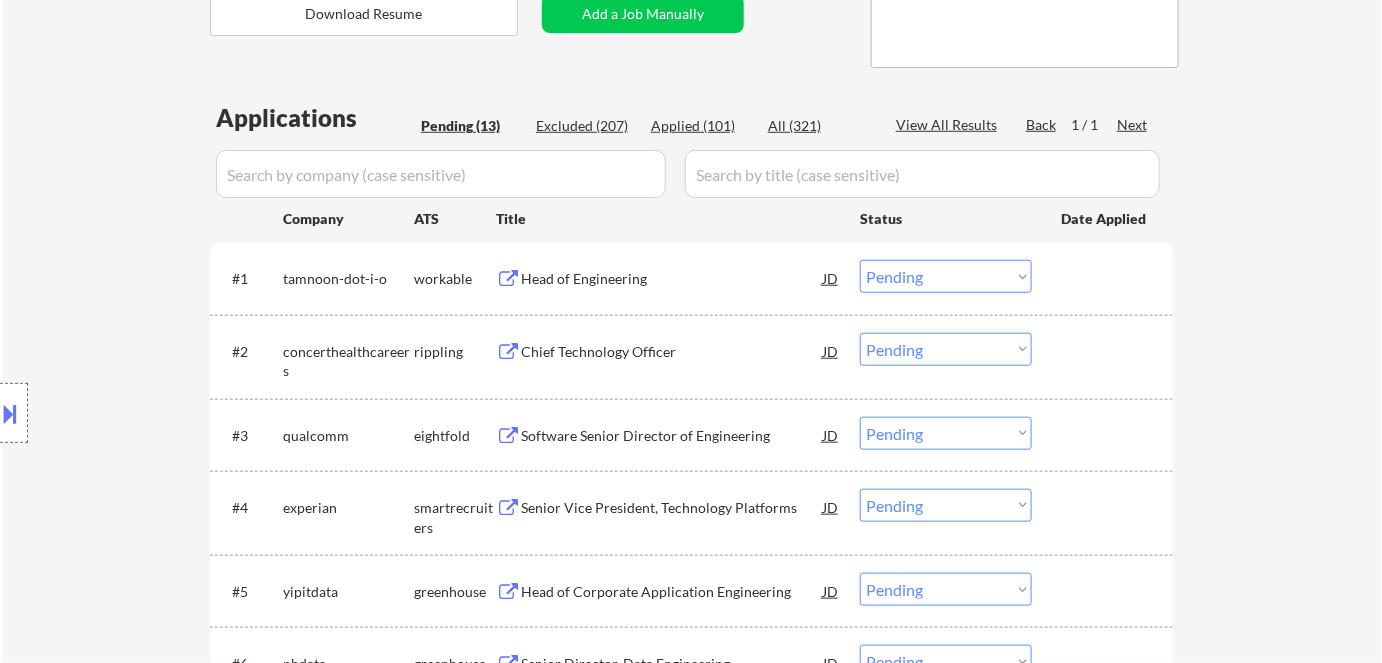 scroll, scrollTop: 454, scrollLeft: 0, axis: vertical 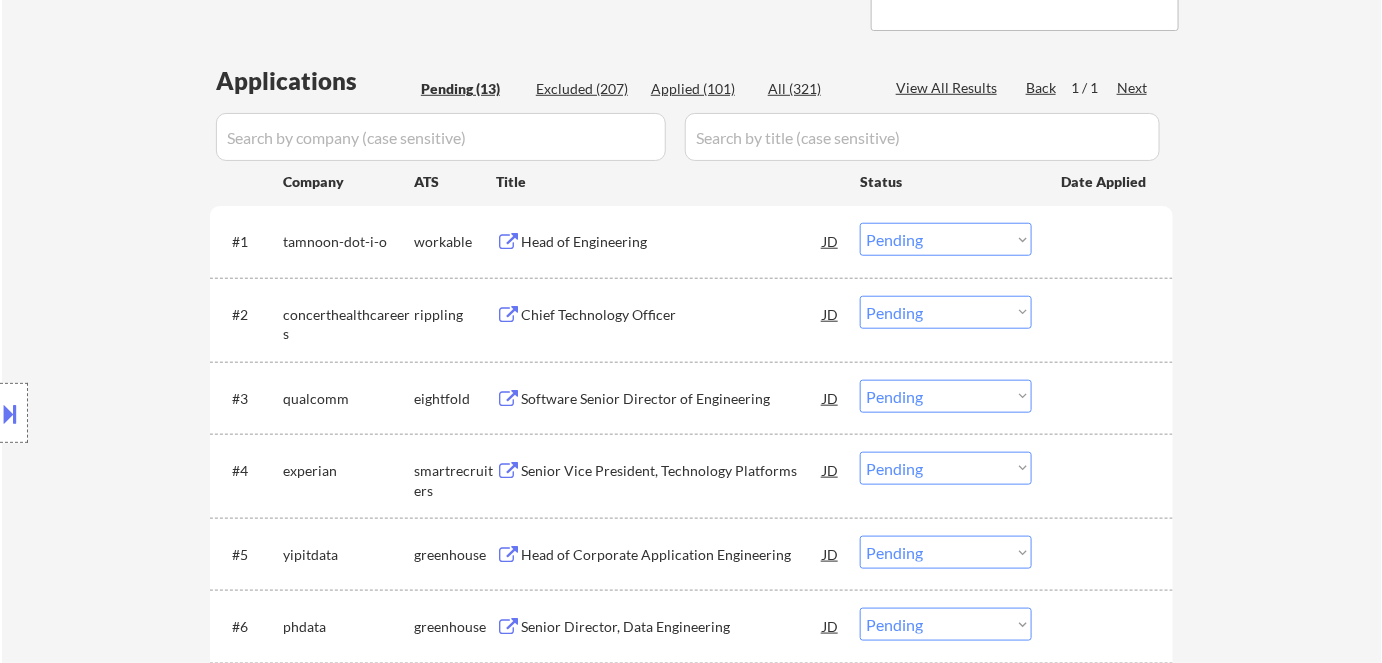 click on "Head of Engineering" at bounding box center [672, 242] 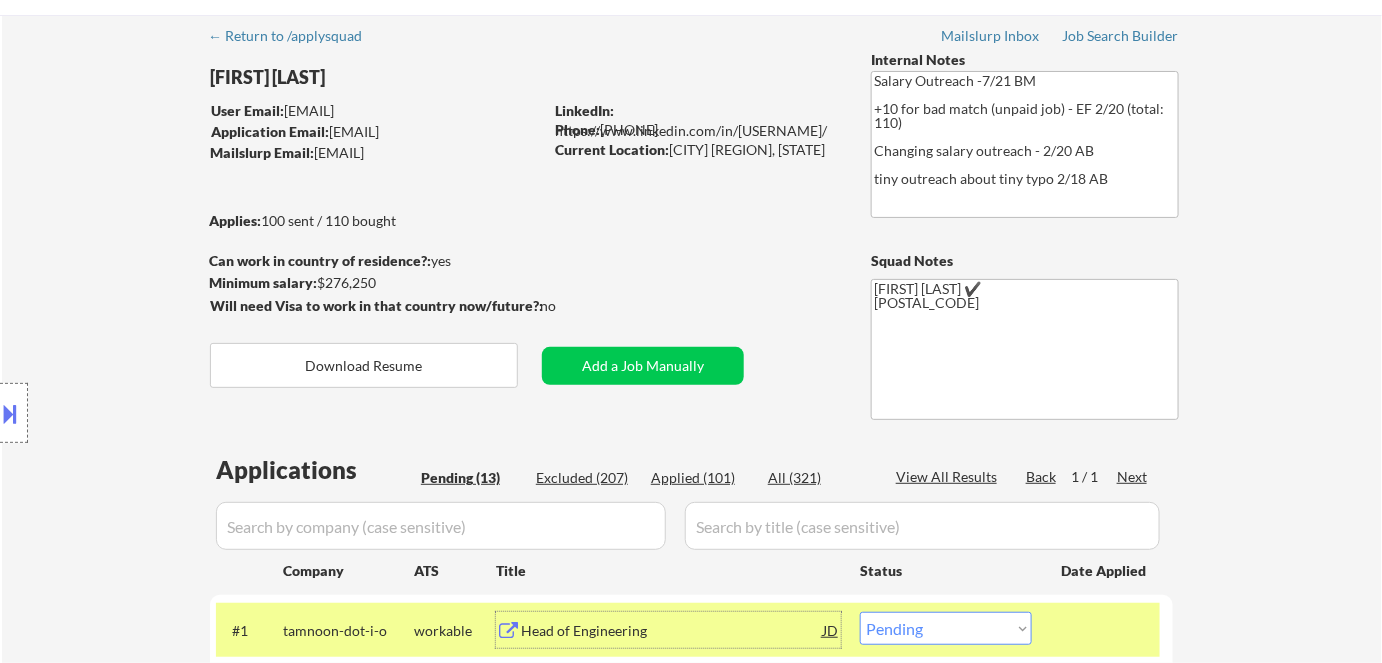 scroll, scrollTop: 0, scrollLeft: 0, axis: both 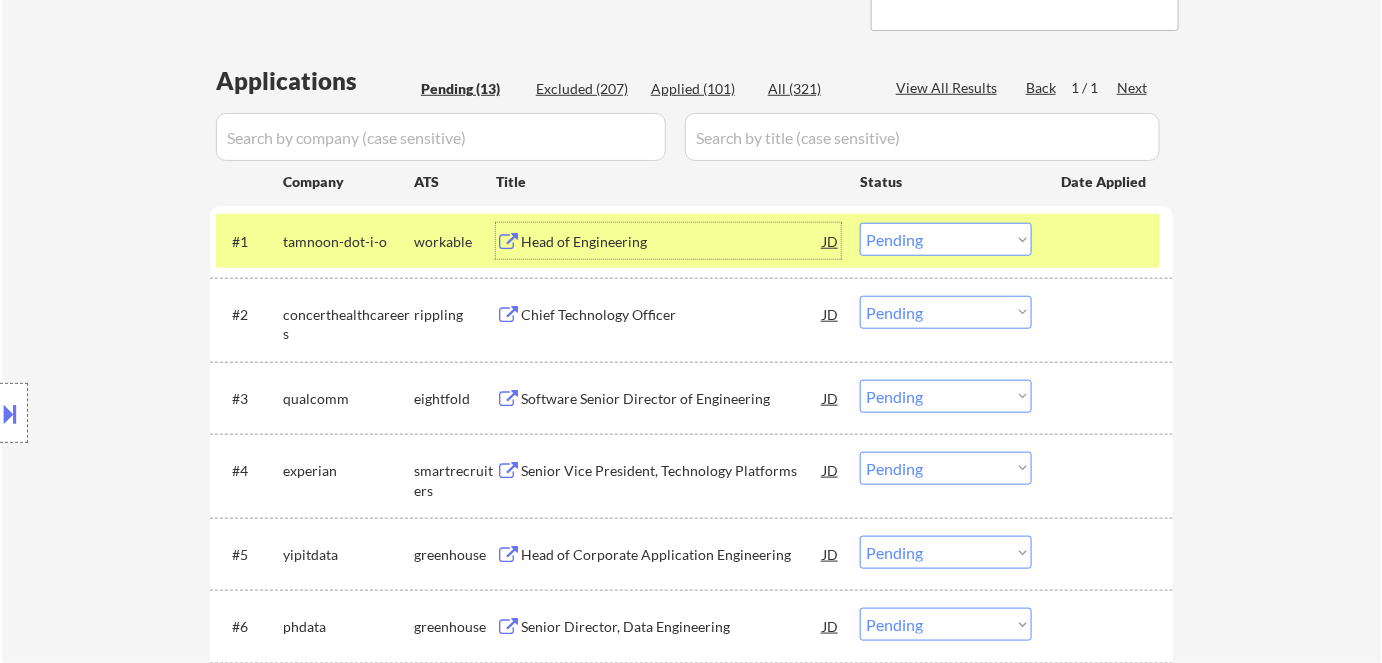 click on "Choose an option... Pending Applied Excluded (Questions) Excluded (Expired) Excluded (Location) Excluded (Bad Match) Excluded (Blocklist) Excluded (Salary) Excluded (Other)" at bounding box center (946, 239) 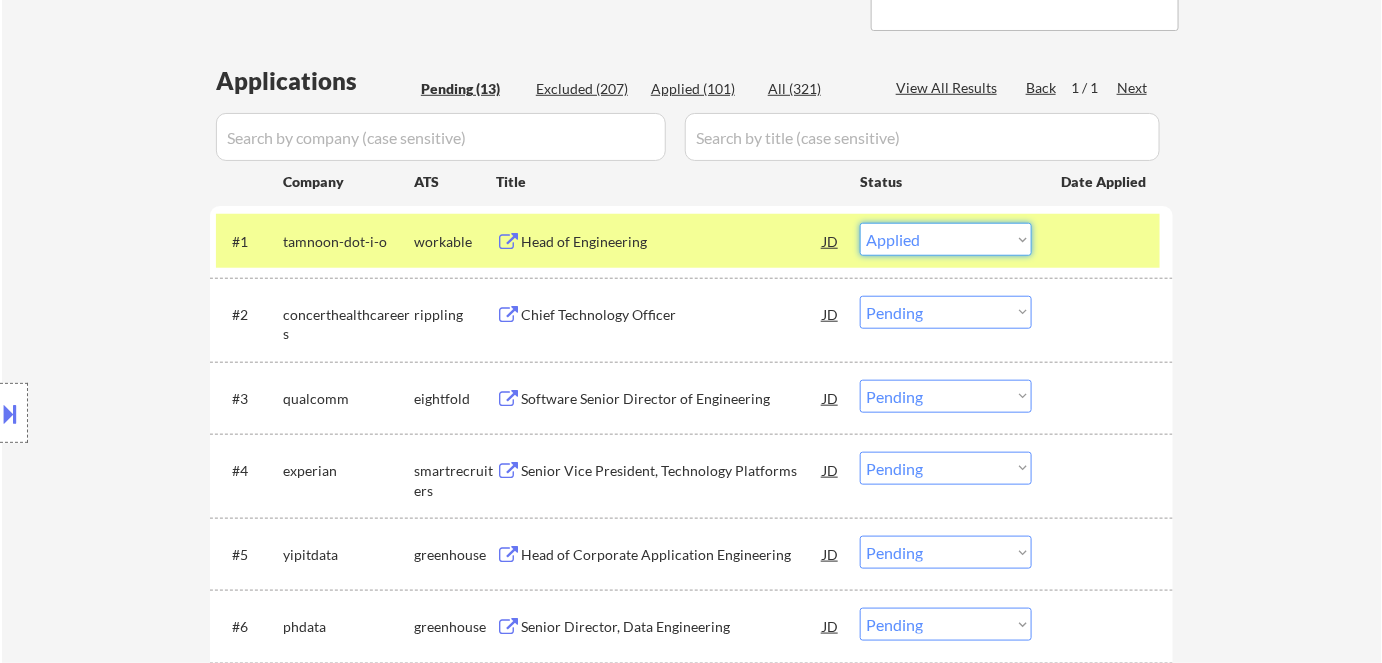 click on "Choose an option... Pending Applied Excluded (Questions) Excluded (Expired) Excluded (Location) Excluded (Bad Match) Excluded (Blocklist) Excluded (Salary) Excluded (Other)" at bounding box center [946, 239] 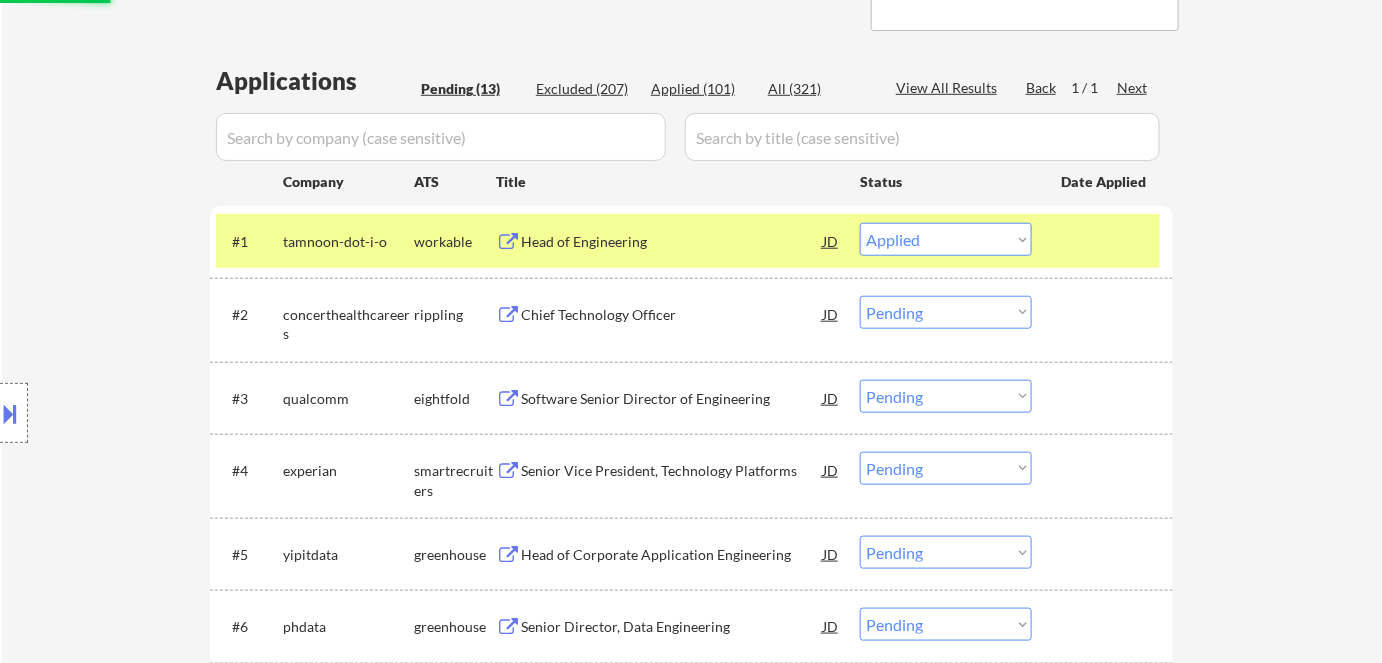 click on "Chief Technology Officer" at bounding box center (672, 315) 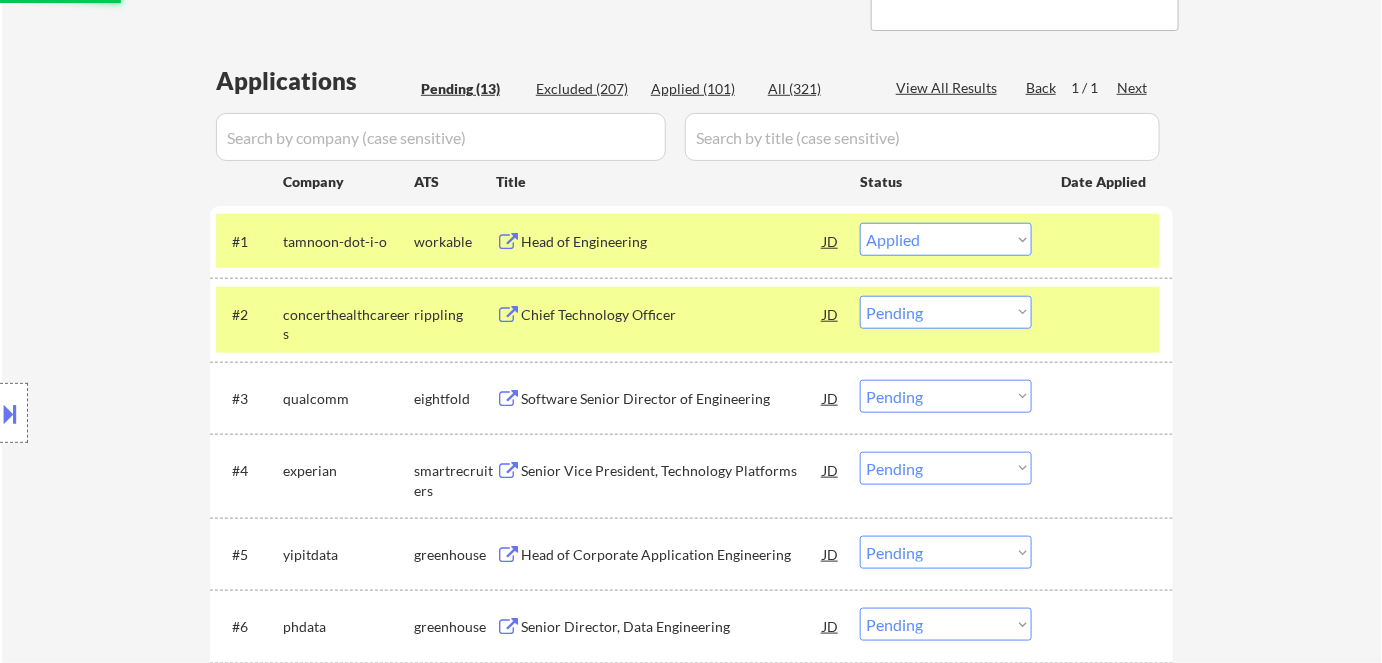 select on ""pending"" 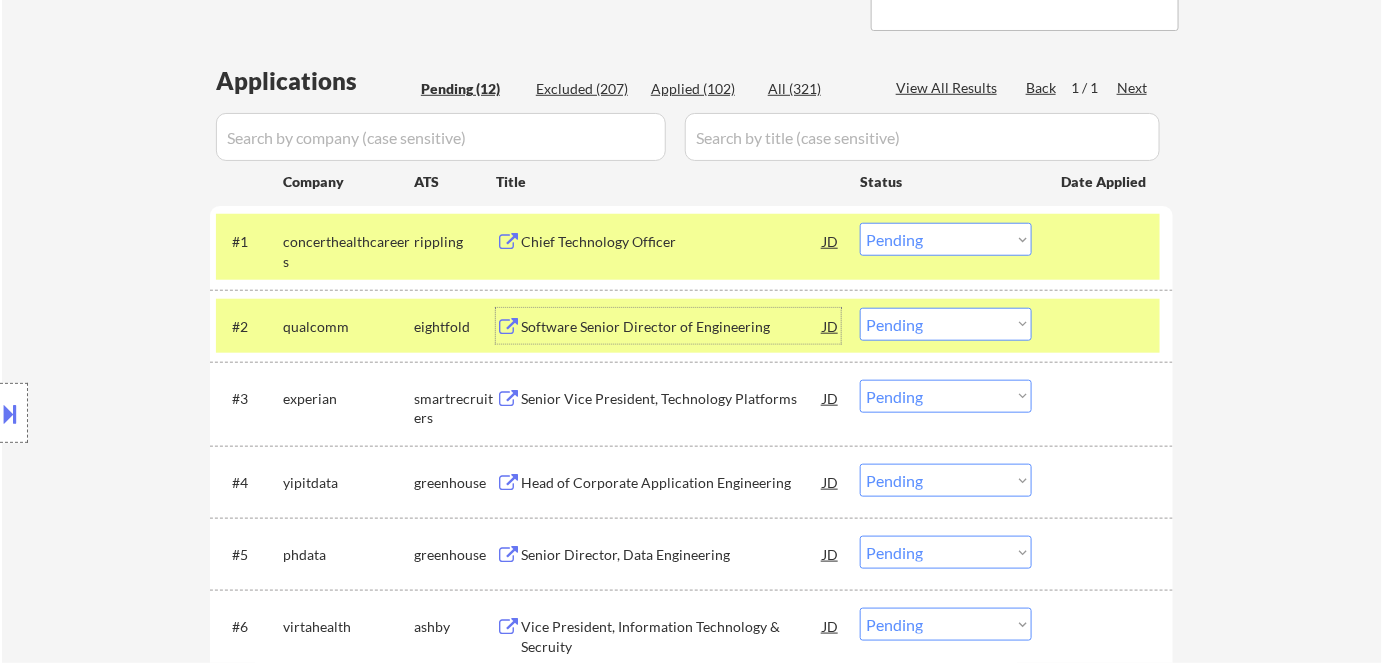 click on "Senior Vice President, Technology Platforms" at bounding box center [672, 399] 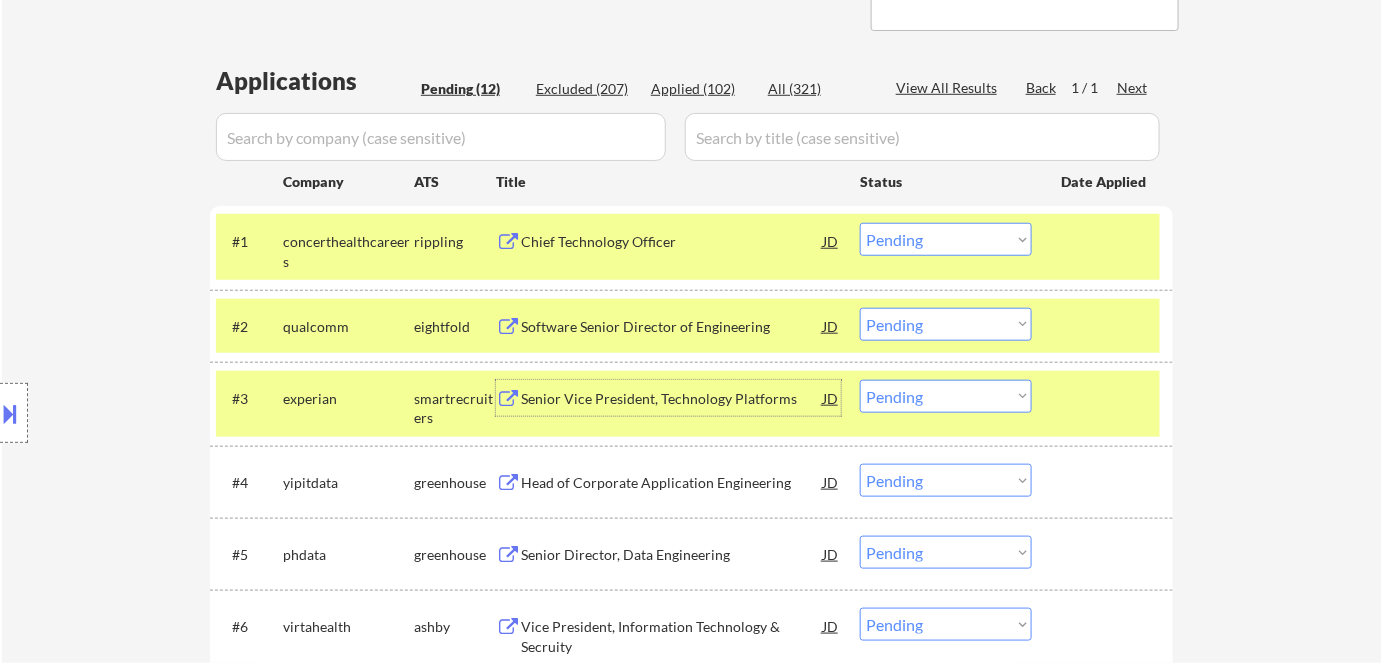 click on "Senior Vice President, Technology Platforms" at bounding box center (672, 399) 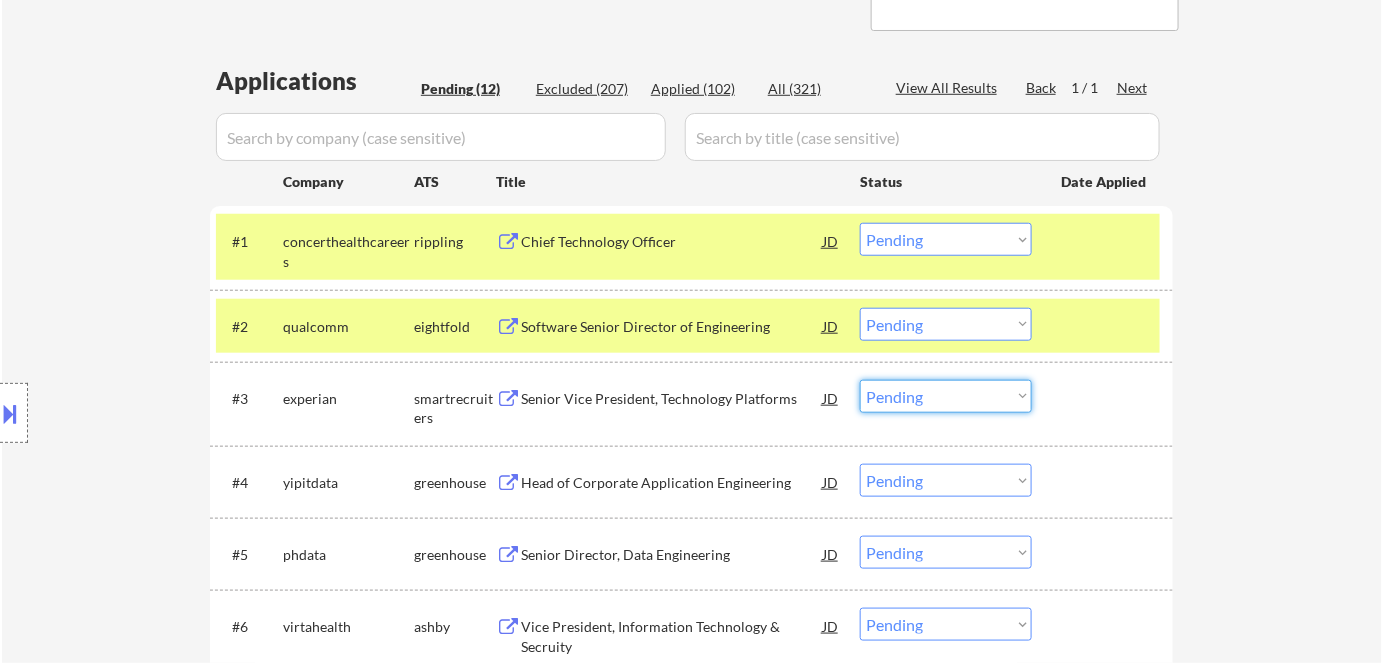 click on "Choose an option... Pending Applied Excluded (Questions) Excluded (Expired) Excluded (Location) Excluded (Bad Match) Excluded (Blocklist) Excluded (Salary) Excluded (Other)" at bounding box center (946, 396) 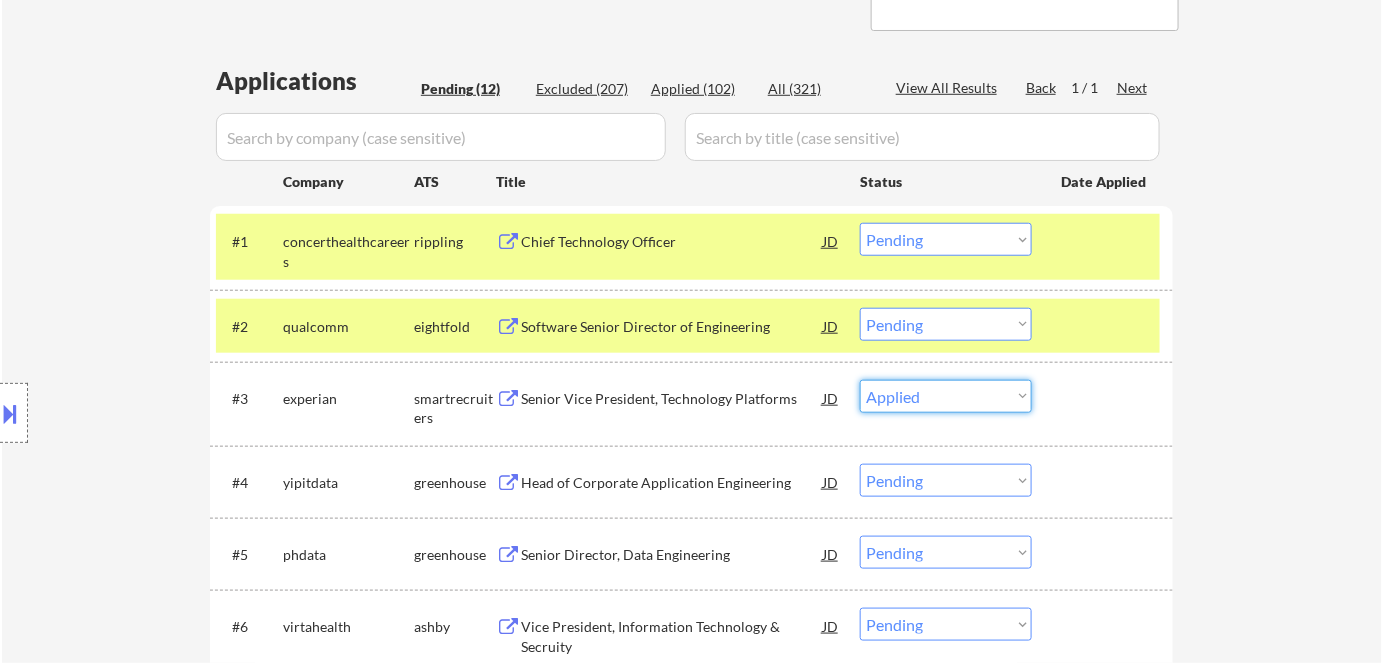 click on "Choose an option... Pending Applied Excluded (Questions) Excluded (Expired) Excluded (Location) Excluded (Bad Match) Excluded (Blocklist) Excluded (Salary) Excluded (Other)" at bounding box center (946, 396) 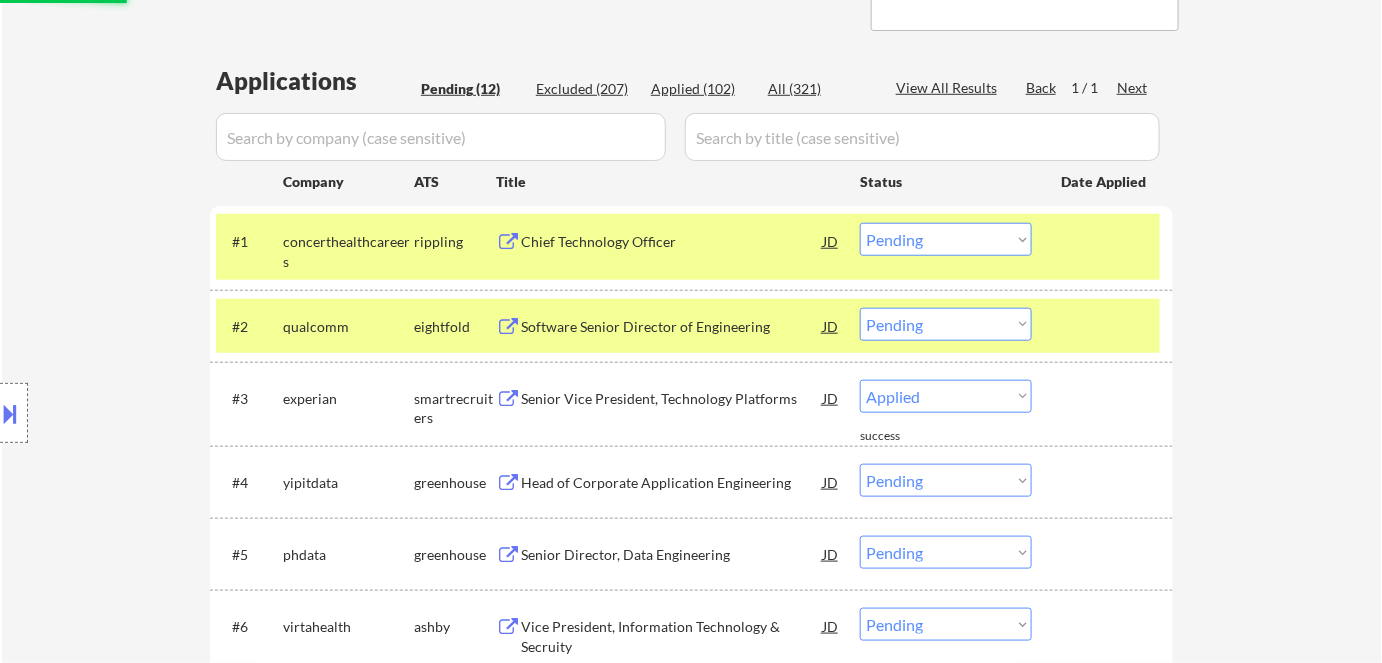 select on ""pending"" 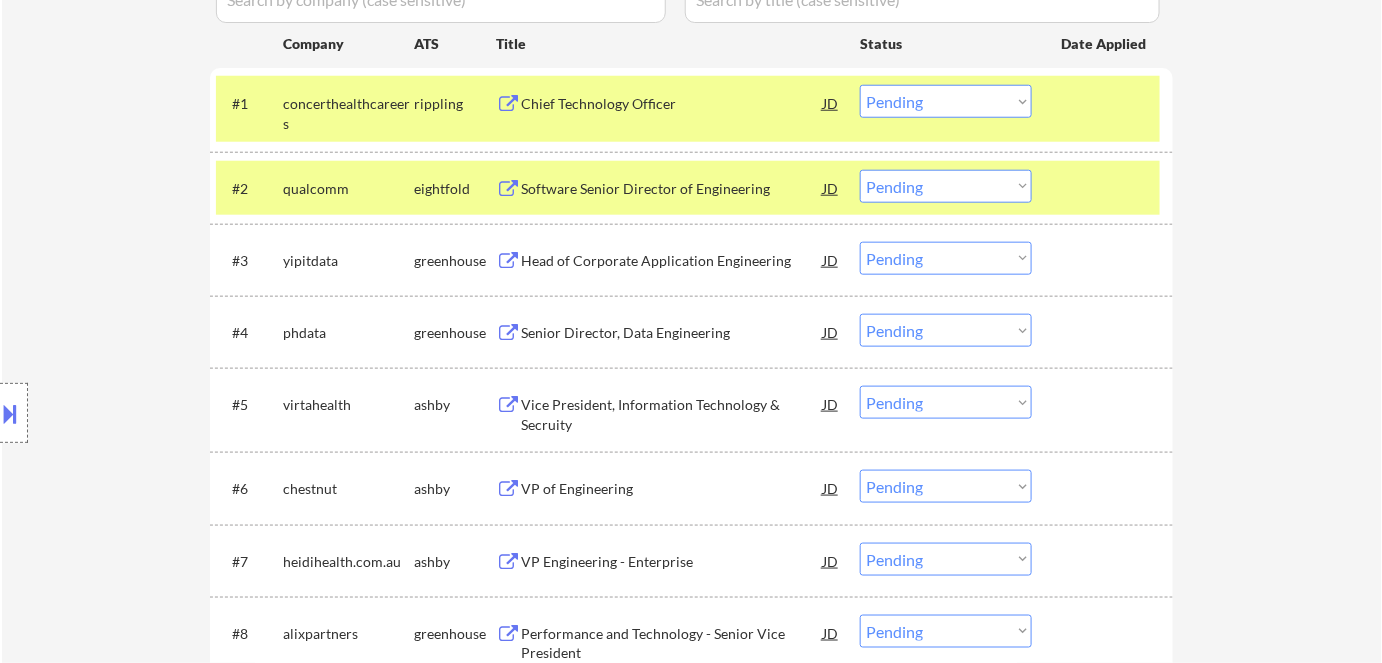 scroll, scrollTop: 636, scrollLeft: 0, axis: vertical 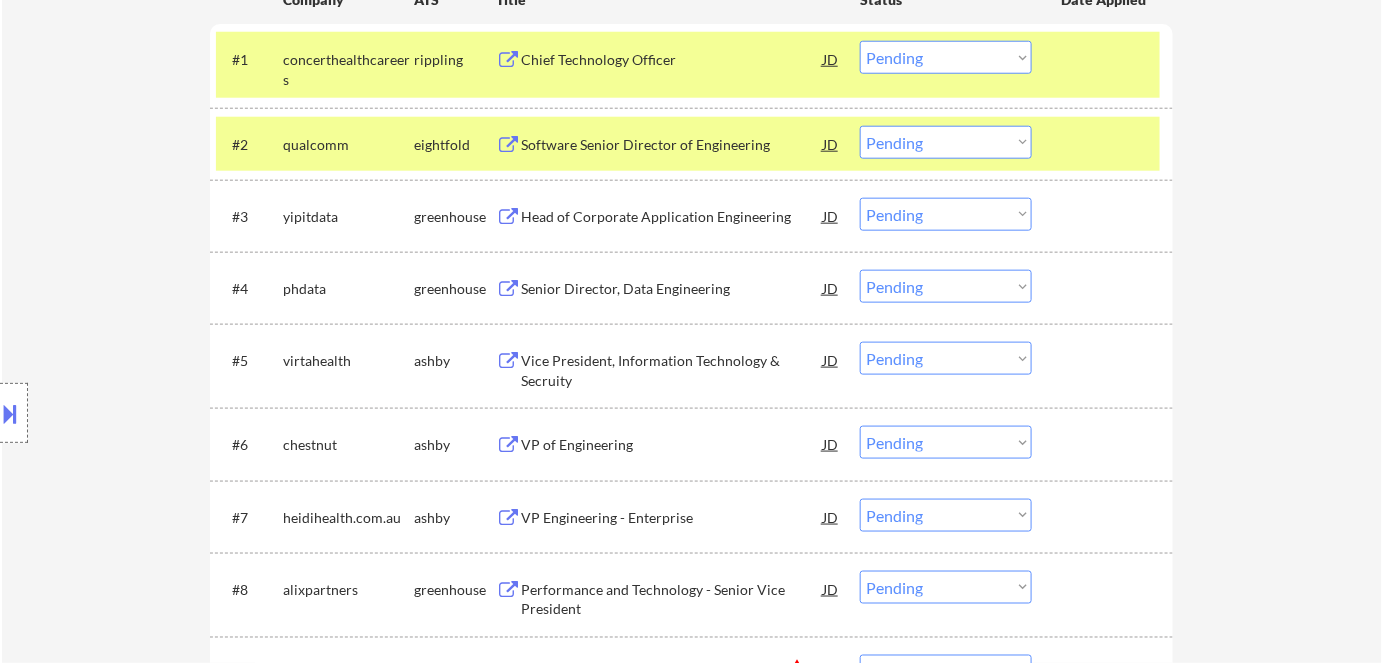 click on "Vice President, Information Technology & Secruity" at bounding box center [672, 370] 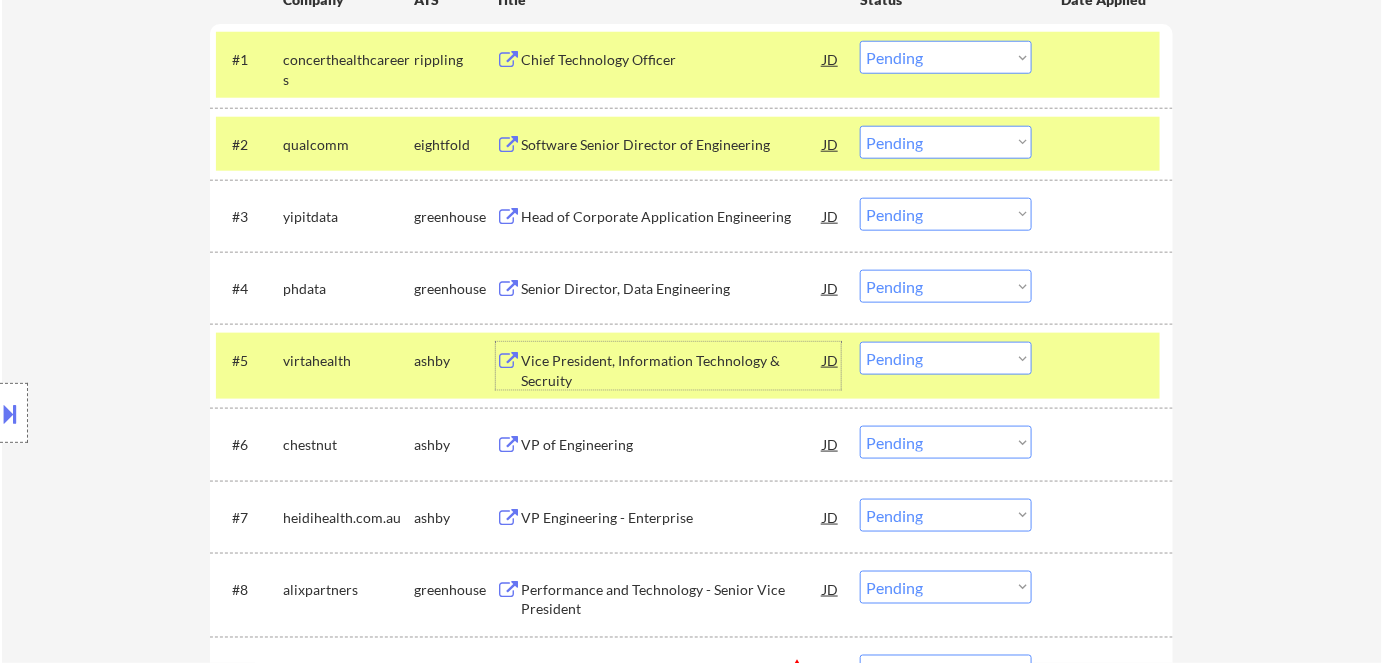 scroll, scrollTop: 727, scrollLeft: 0, axis: vertical 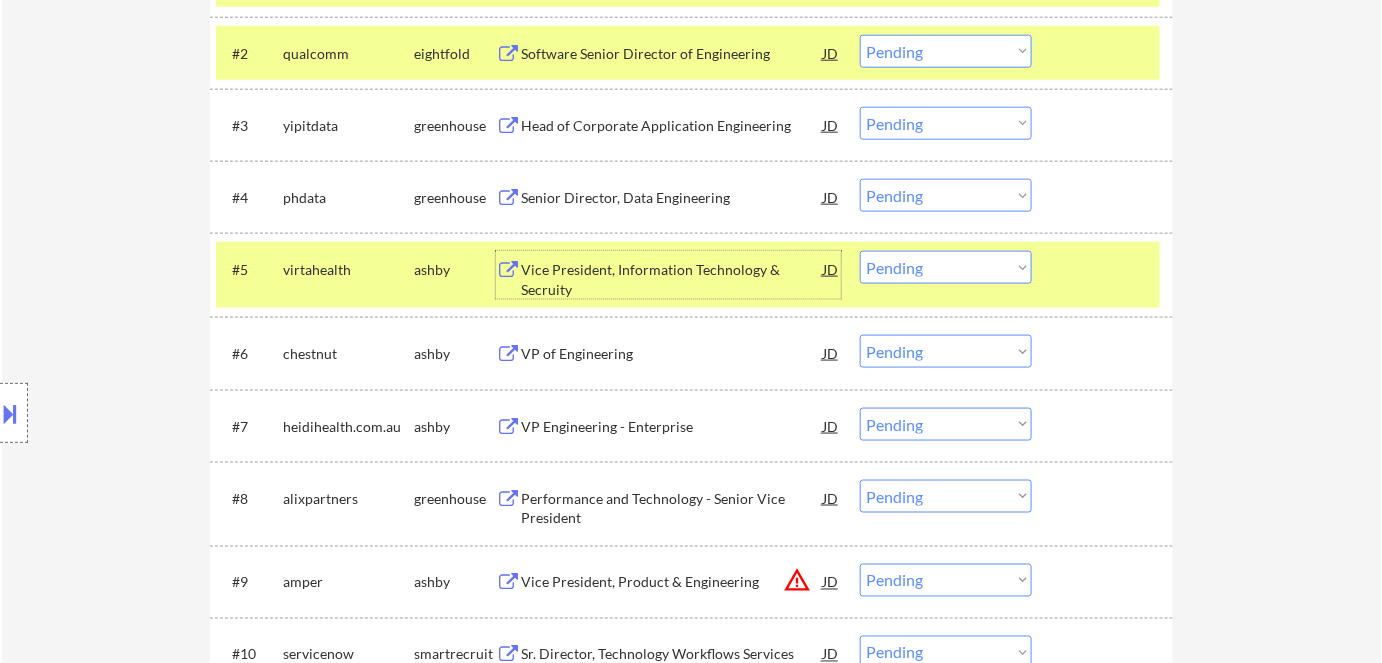 click on "VP of Engineering" at bounding box center [672, 354] 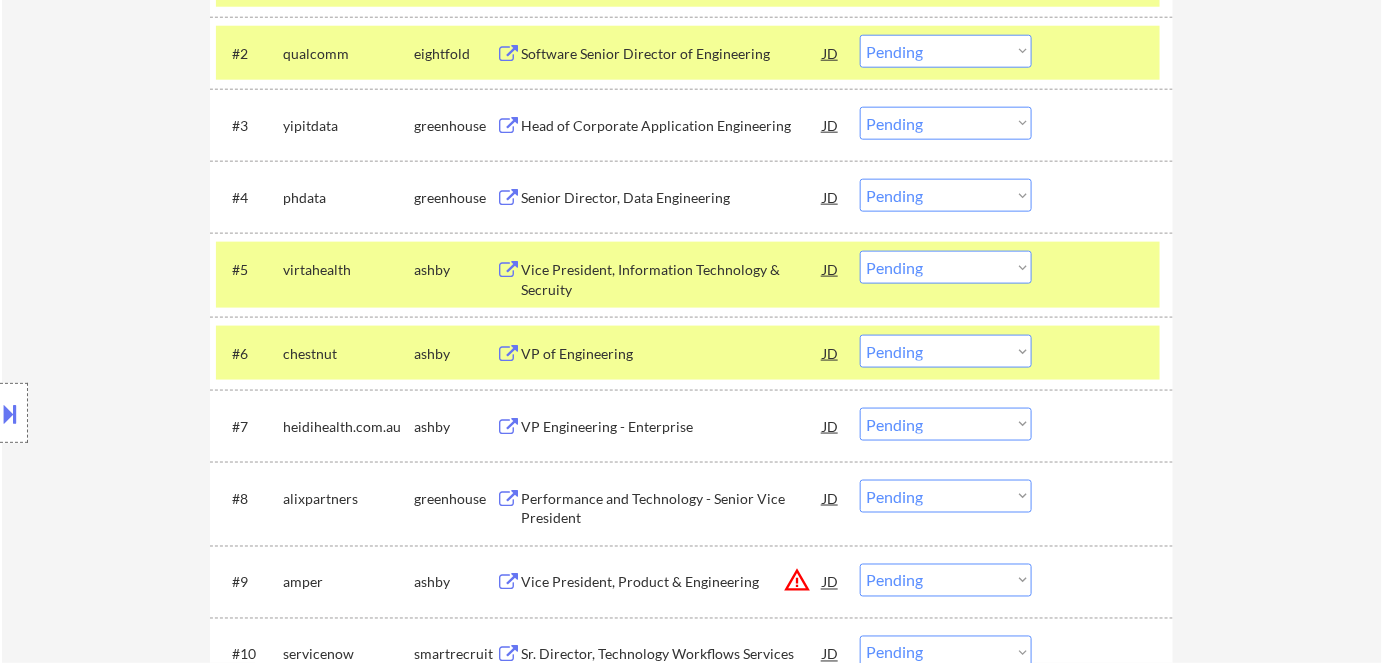 click at bounding box center (11, 413) 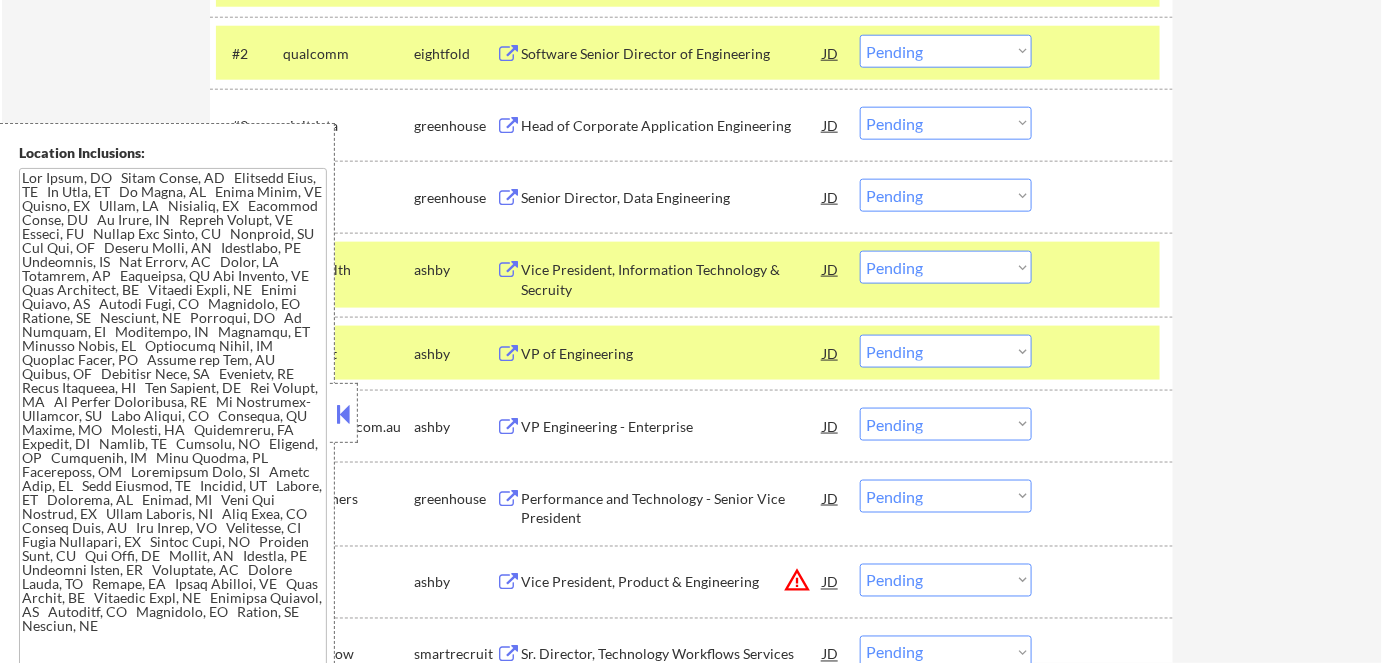 click at bounding box center [344, 414] 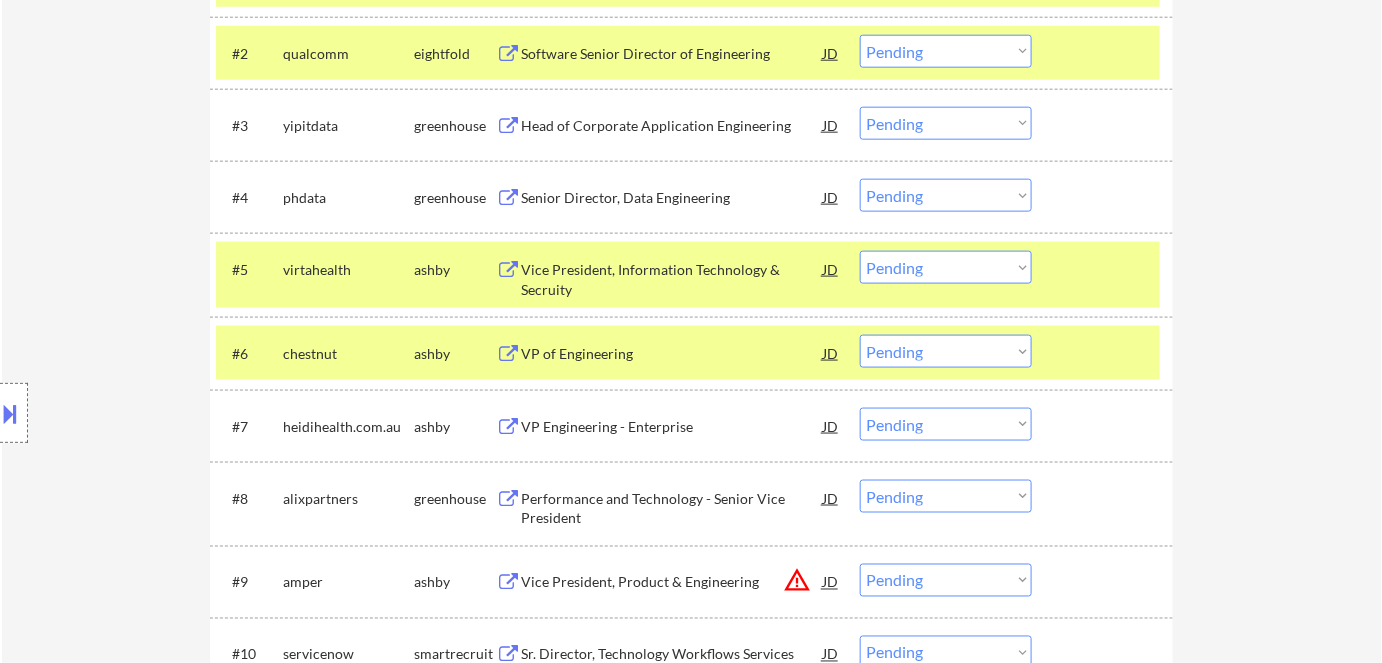 drag, startPoint x: 887, startPoint y: 253, endPoint x: 898, endPoint y: 273, distance: 22.825424 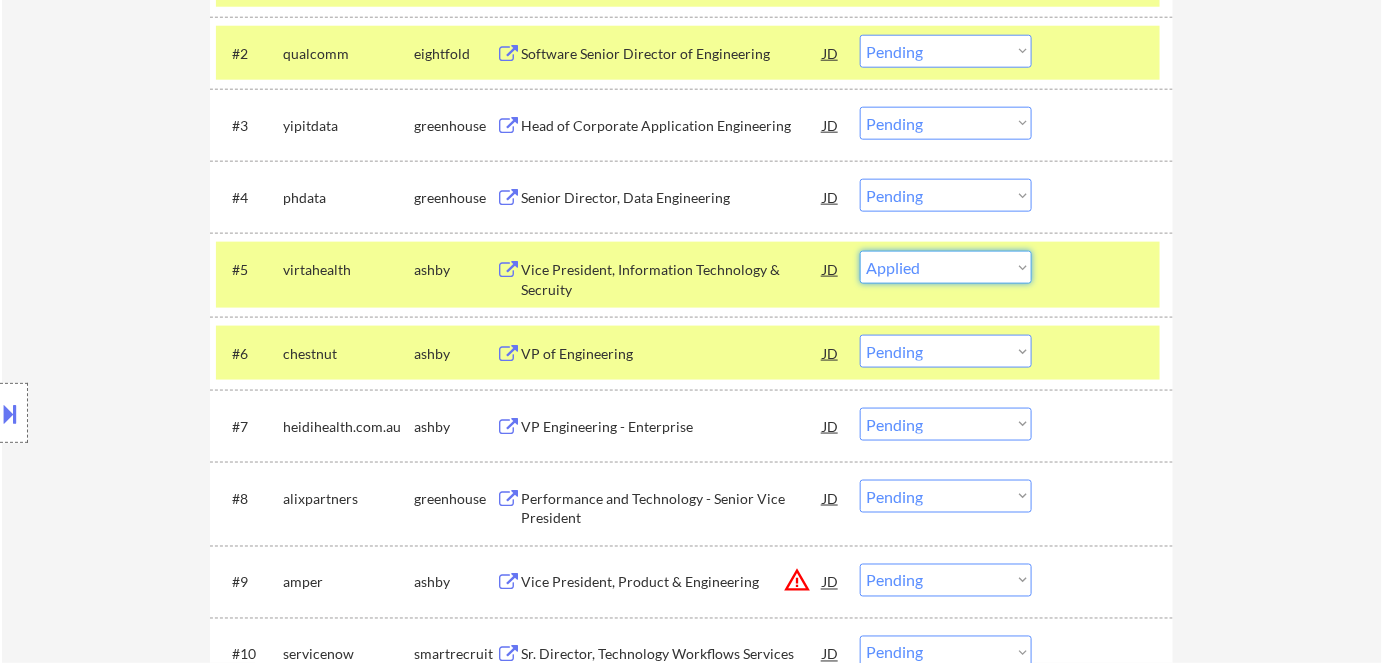 click on "Choose an option... Pending Applied Excluded (Questions) Excluded (Expired) Excluded (Location) Excluded (Bad Match) Excluded (Blocklist) Excluded (Salary) Excluded (Other)" at bounding box center [946, 267] 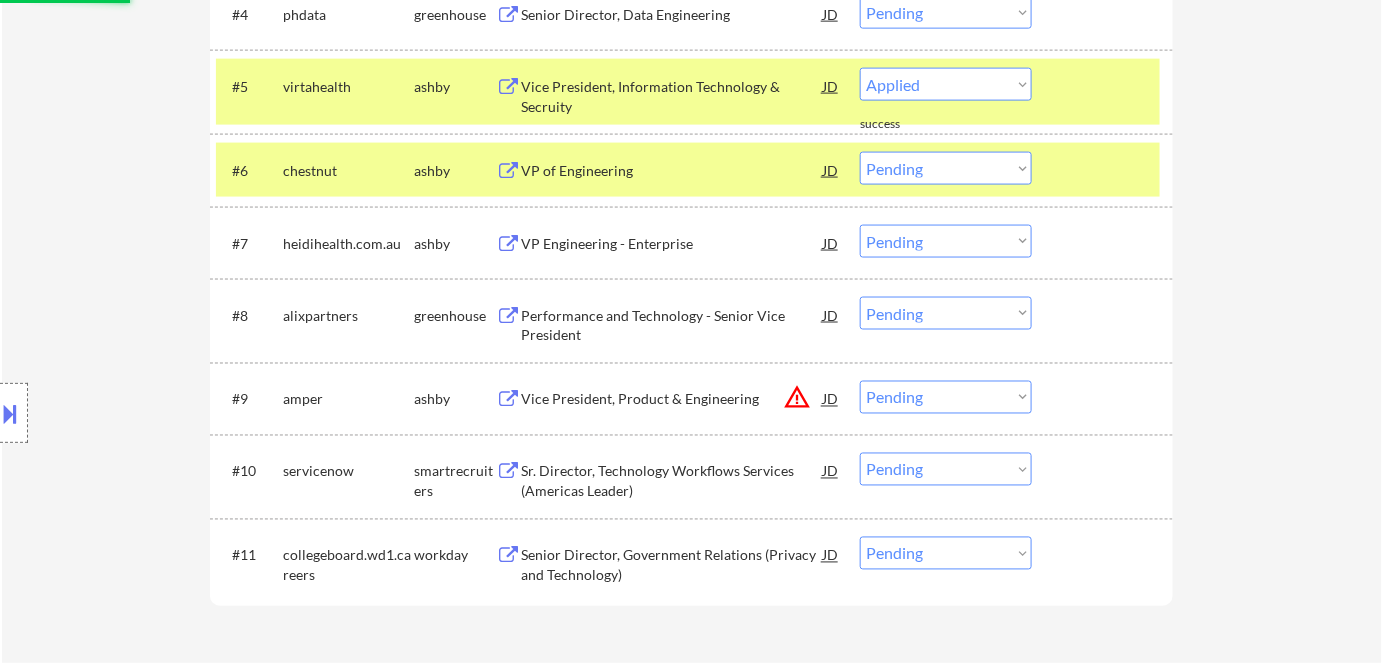 select on ""pending"" 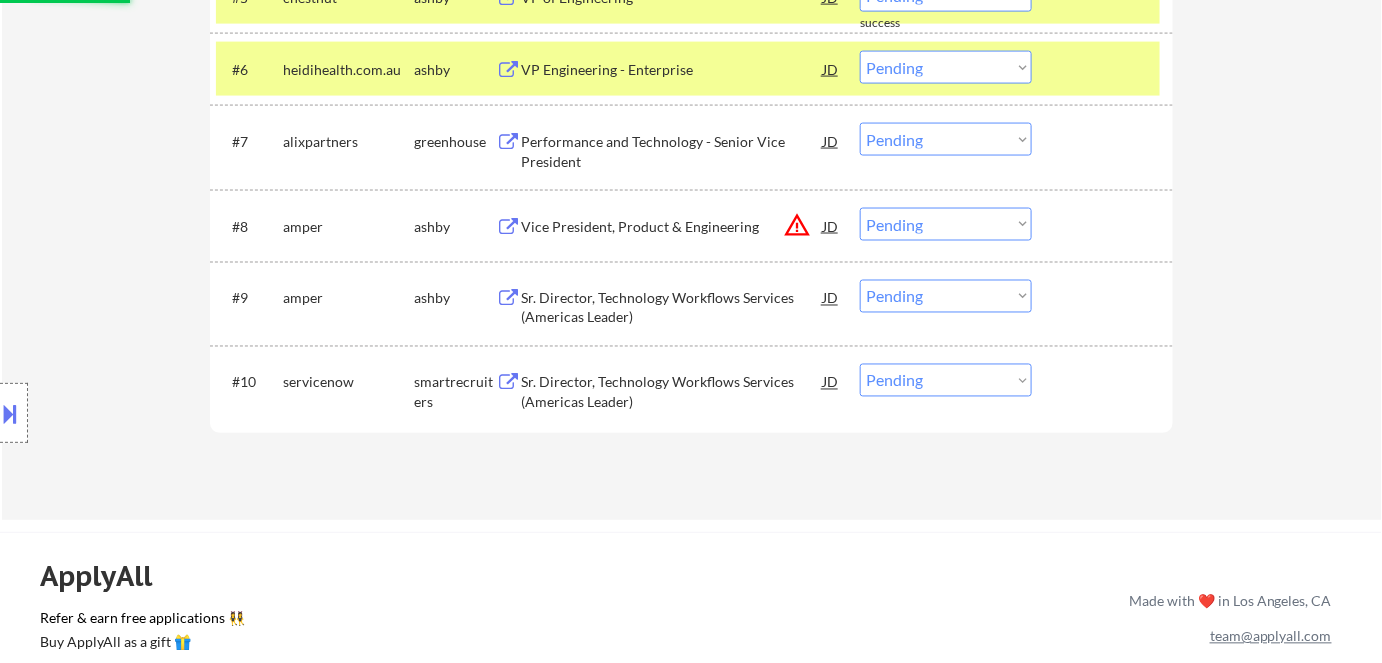 scroll, scrollTop: 1000, scrollLeft: 0, axis: vertical 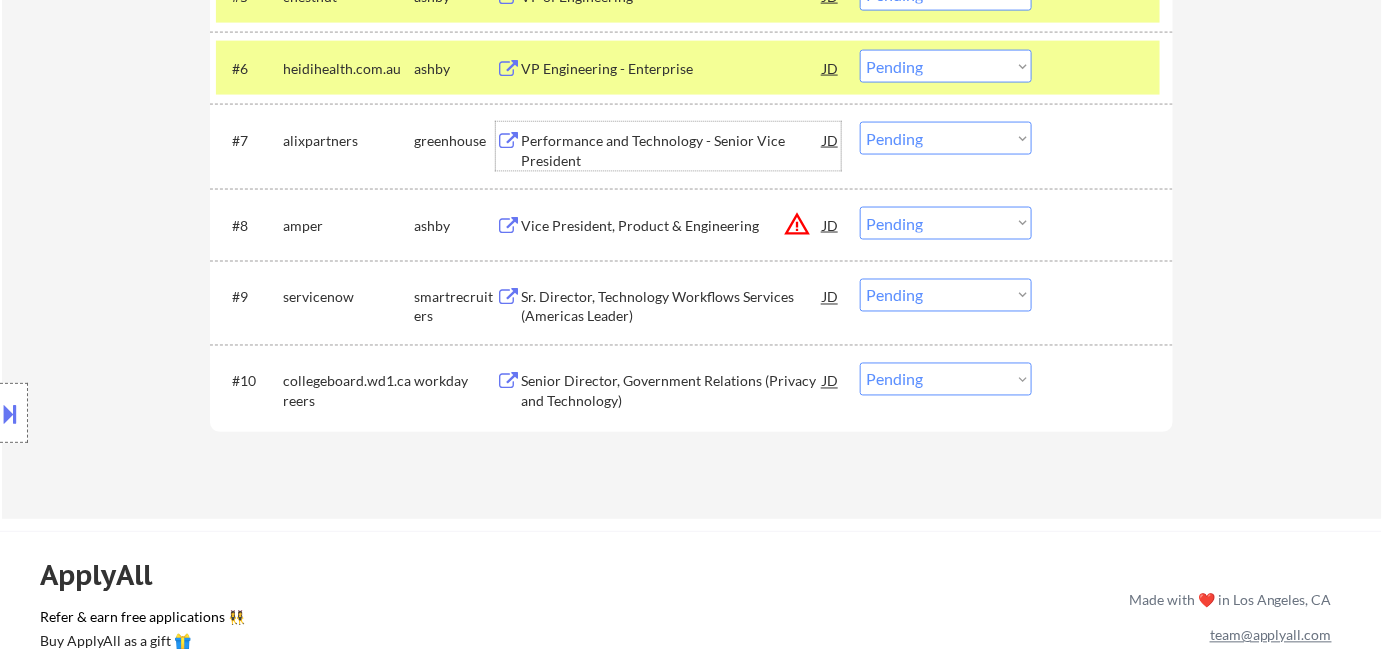 click on "Performance and Technology - Senior Vice President" at bounding box center (672, 150) 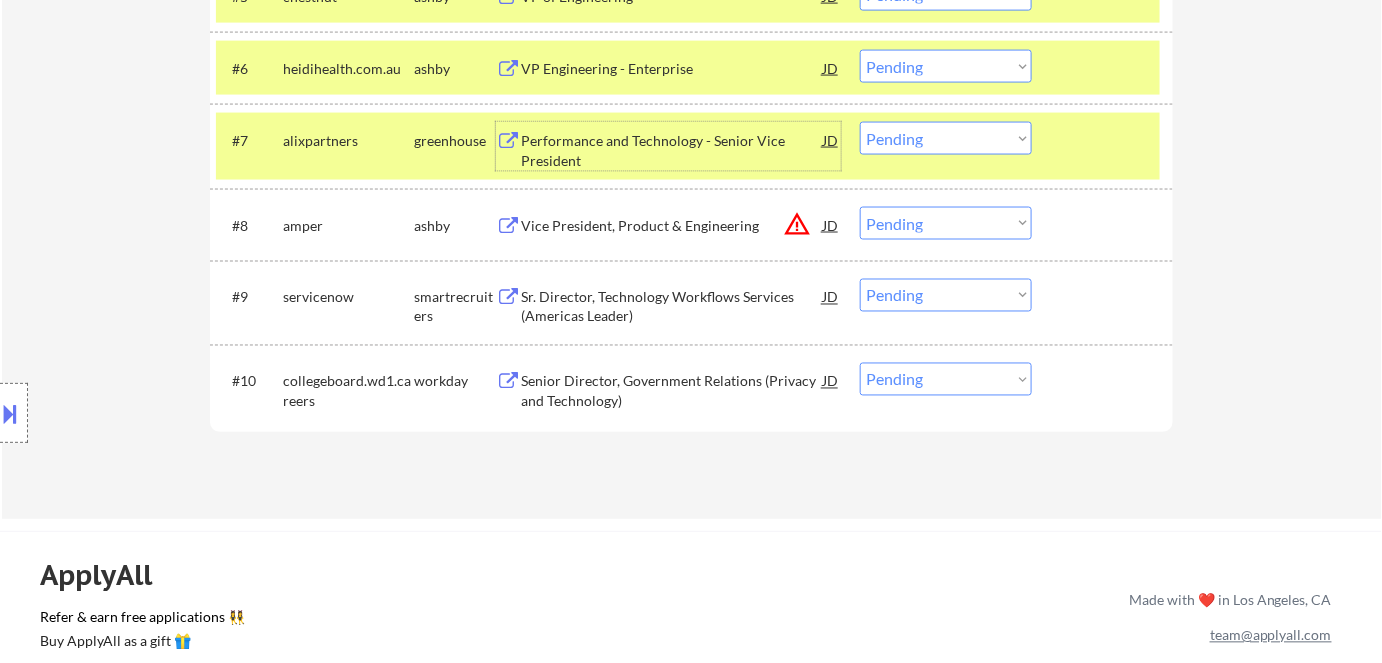 click on "Choose an option... Pending Applied Excluded (Questions) Excluded (Expired) Excluded (Location) Excluded (Bad Match) Excluded (Blocklist) Excluded (Salary) Excluded (Other)" at bounding box center (946, 138) 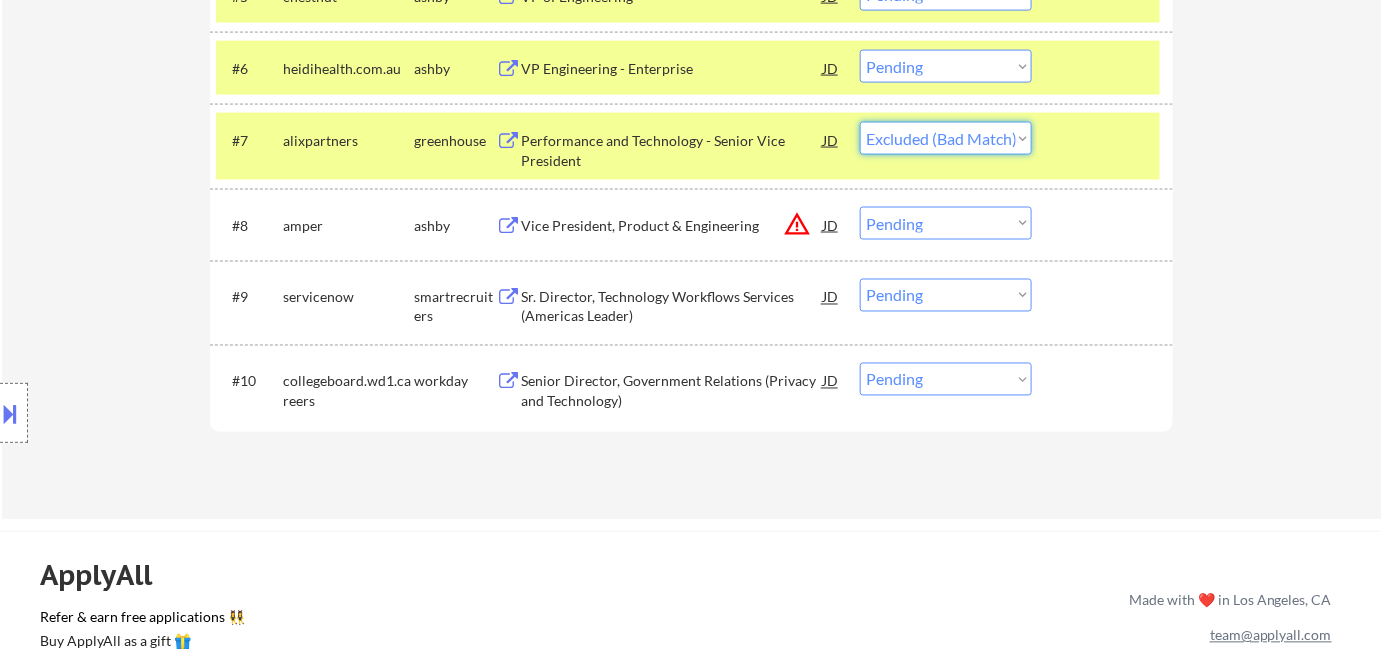 click on "Choose an option... Pending Applied Excluded (Questions) Excluded (Expired) Excluded (Location) Excluded (Bad Match) Excluded (Blocklist) Excluded (Salary) Excluded (Other)" at bounding box center (946, 138) 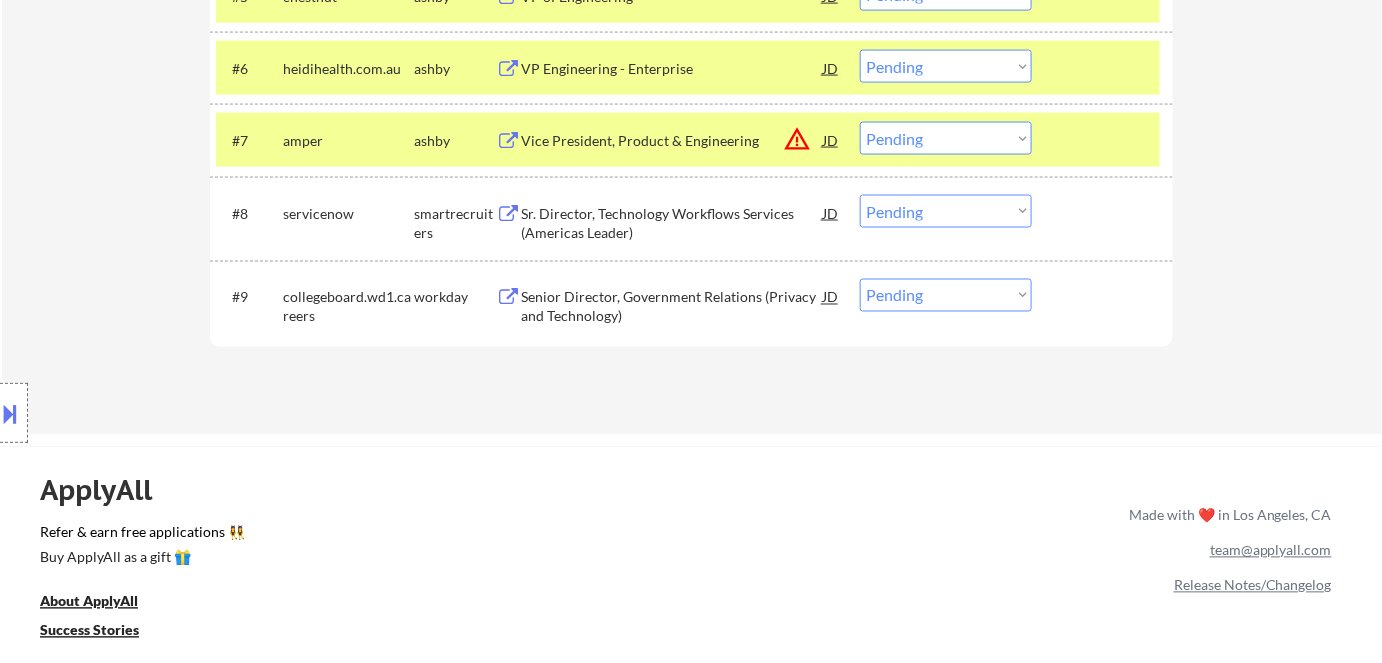 click on "Sr. Director, Technology Workflows Services (Americas Leader)" at bounding box center (672, 223) 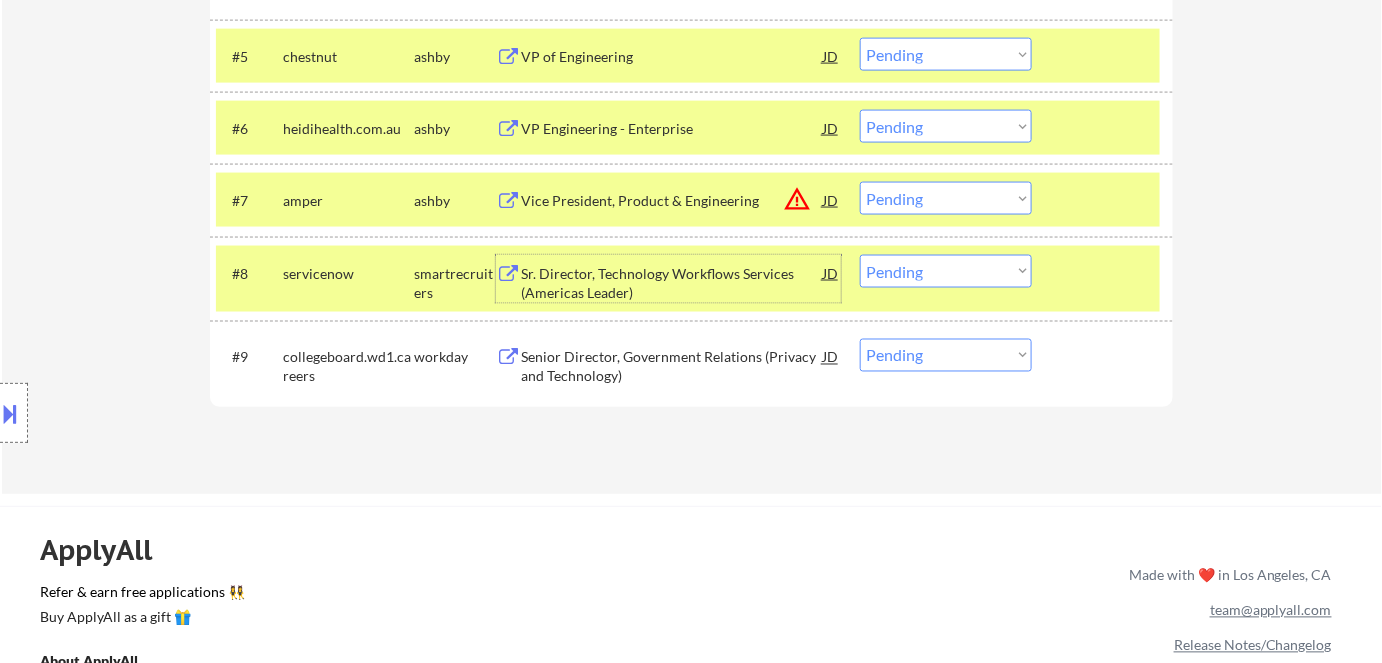 scroll, scrollTop: 909, scrollLeft: 0, axis: vertical 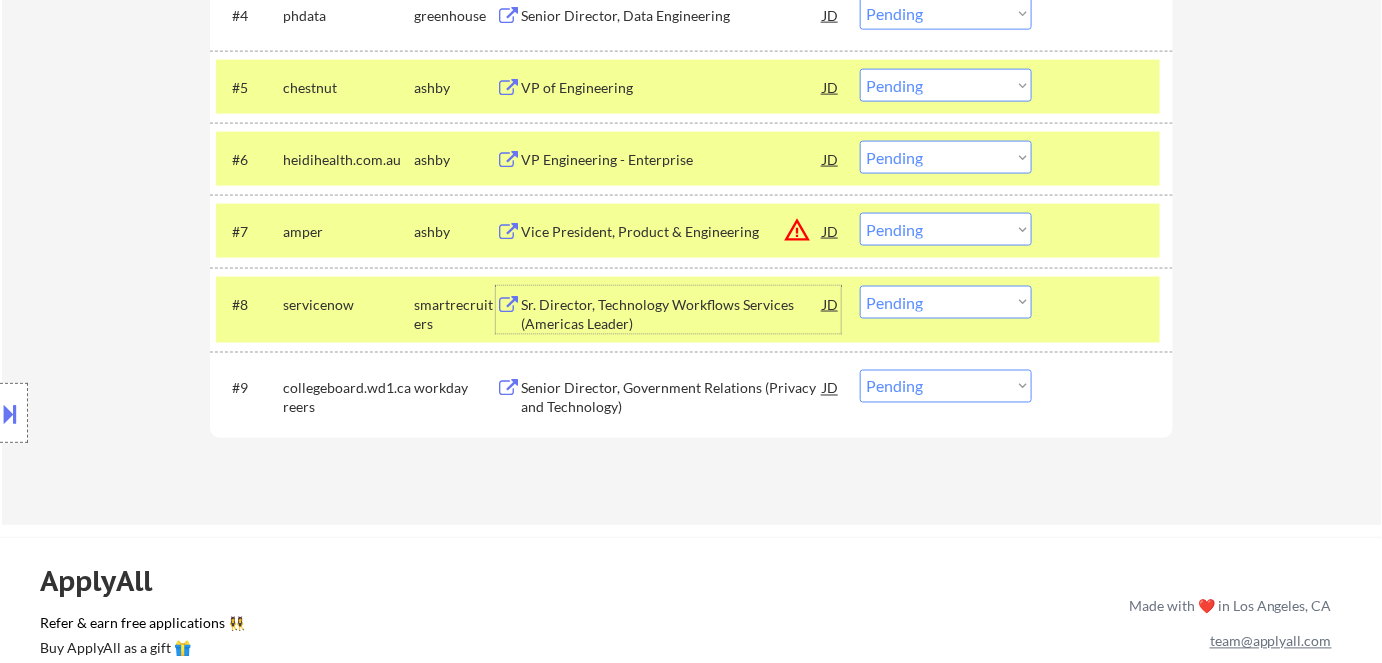 click on "warning_amber" at bounding box center [797, 230] 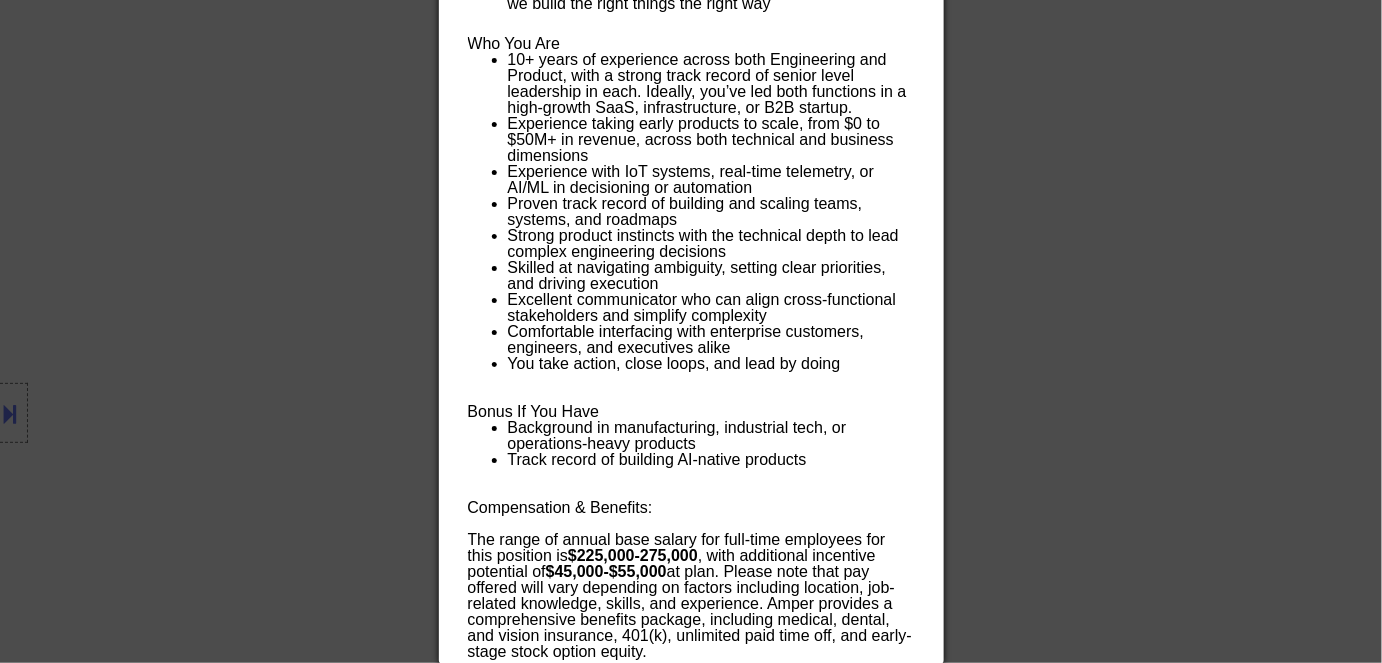 click at bounding box center [691, 331] 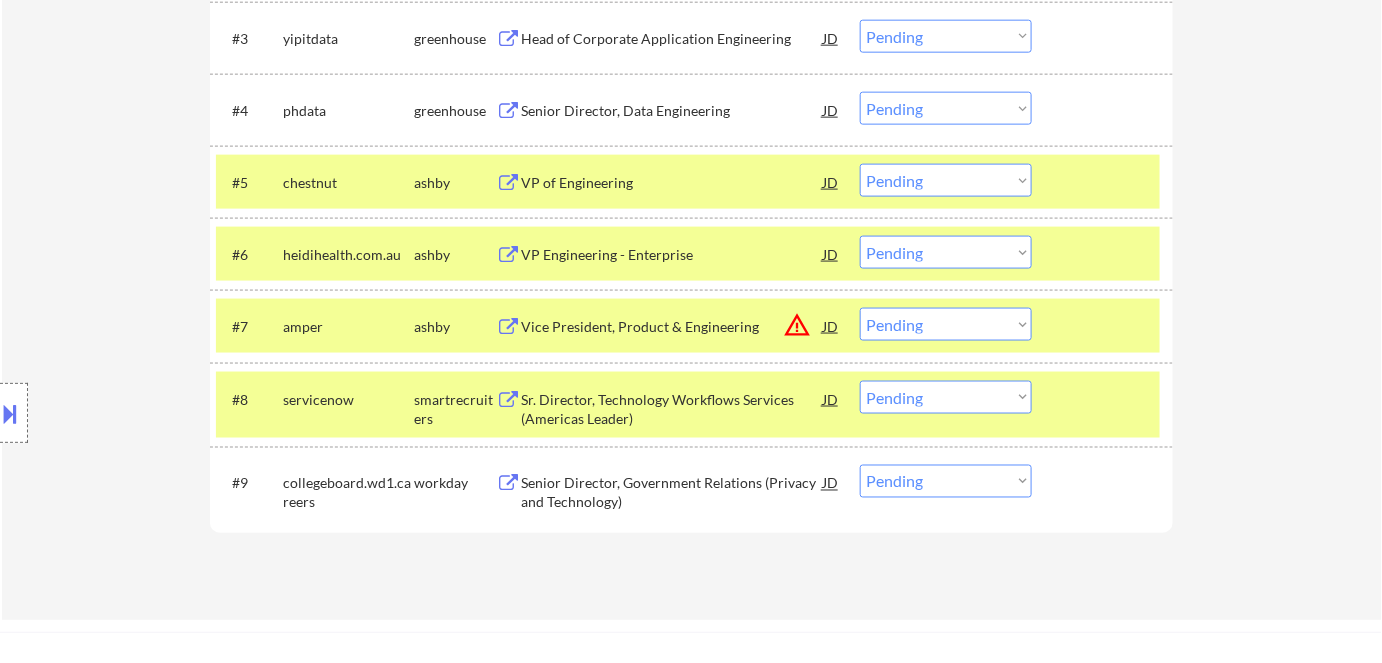 scroll, scrollTop: 796, scrollLeft: 0, axis: vertical 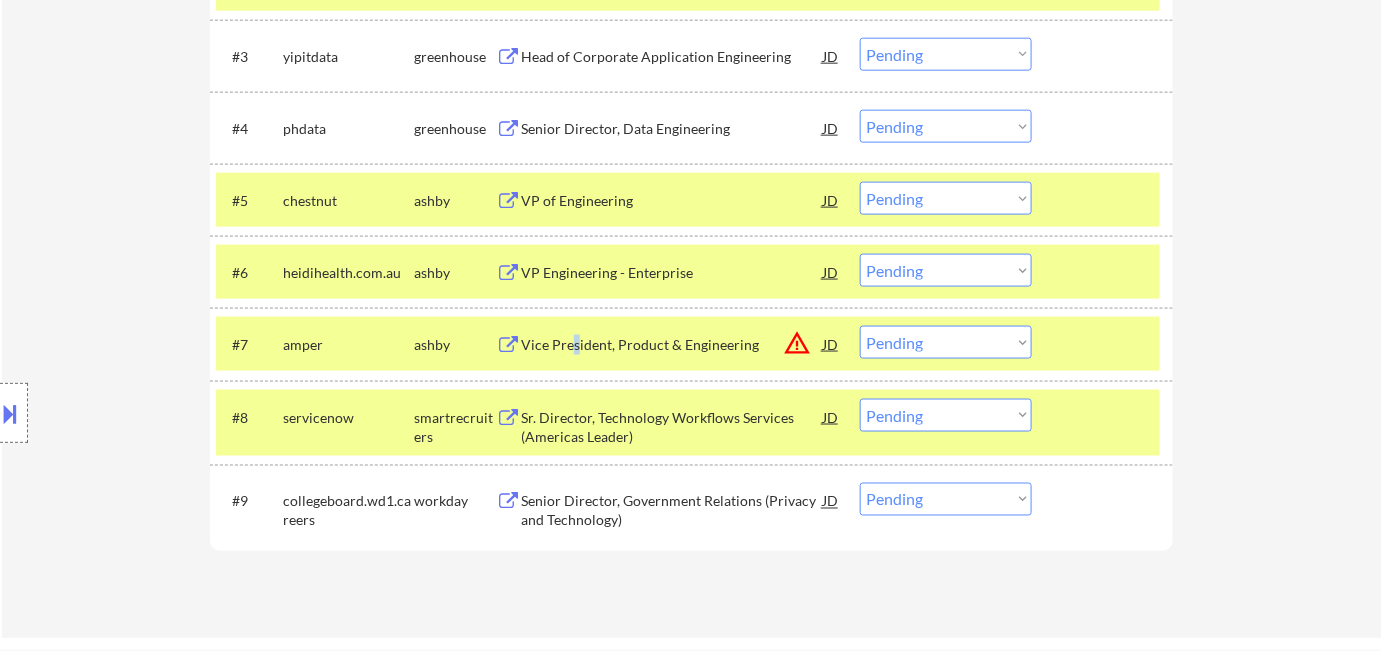 click on "Vice President, Product & Engineering" at bounding box center (672, 345) 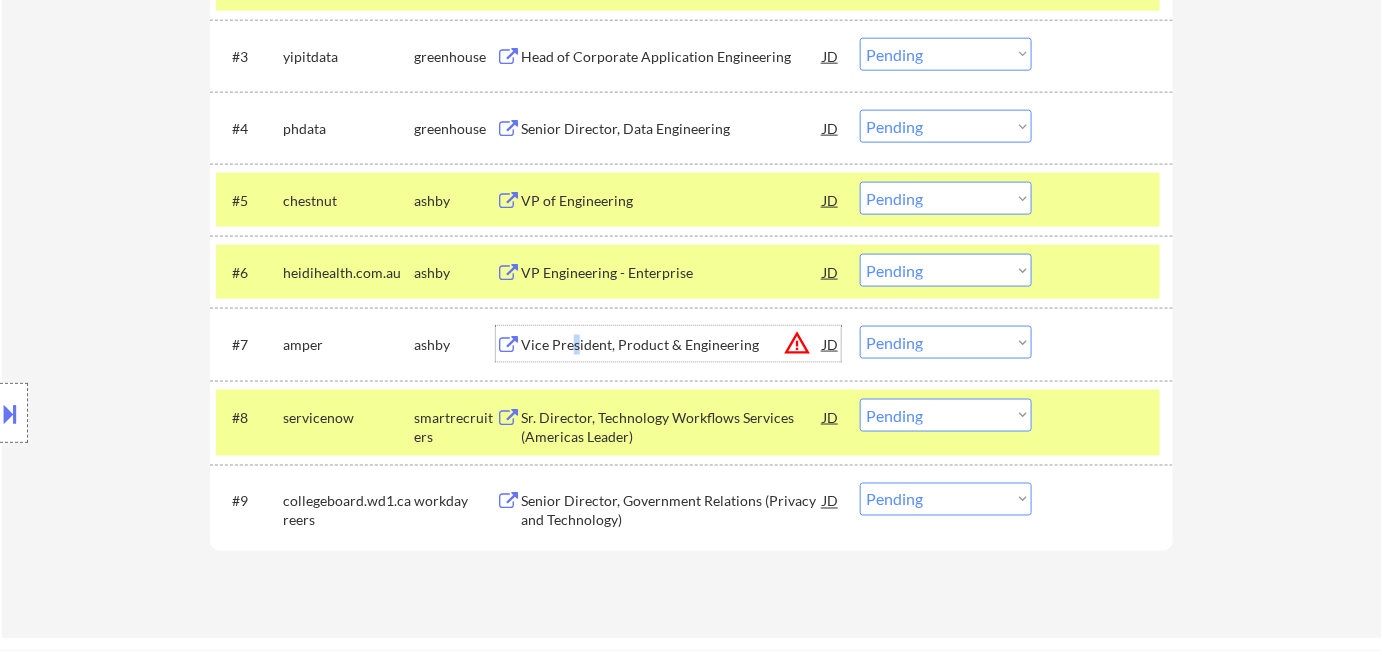 drag, startPoint x: 914, startPoint y: 341, endPoint x: 922, endPoint y: 355, distance: 16.124516 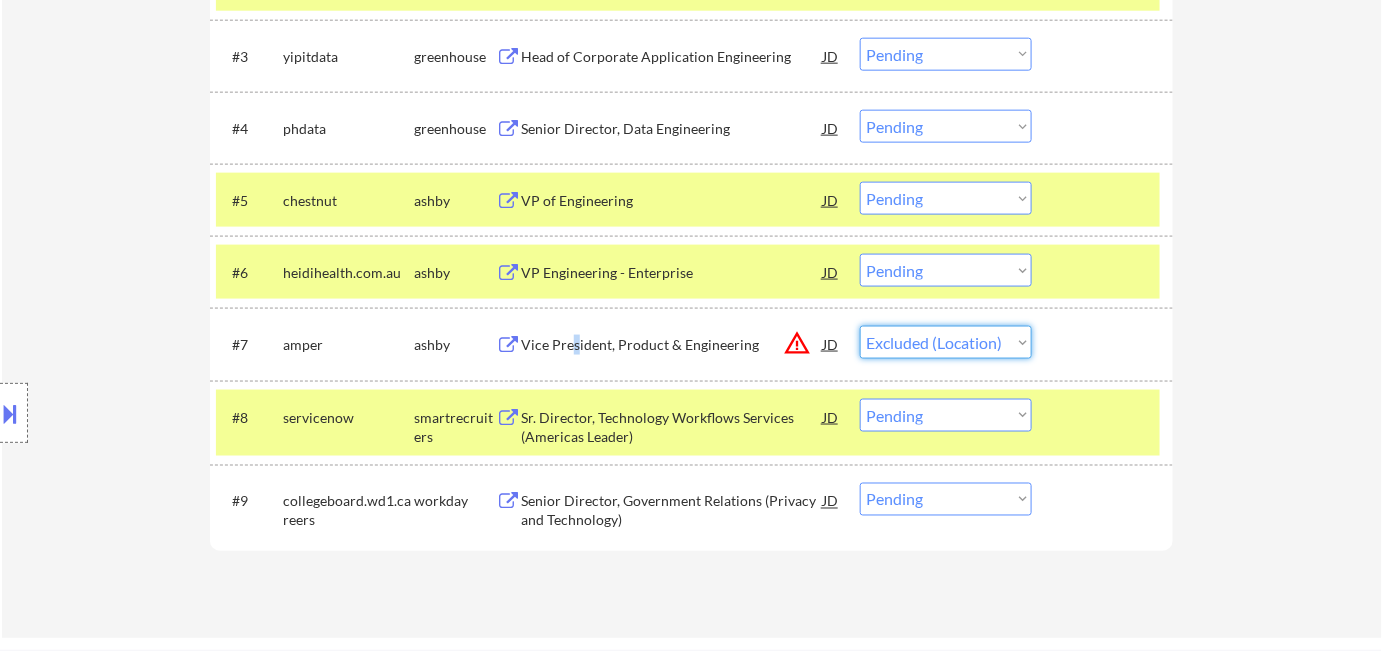 click on "Choose an option... Pending Applied Excluded (Questions) Excluded (Expired) Excluded (Location) Excluded (Bad Match) Excluded (Blocklist) Excluded (Salary) Excluded (Other)" at bounding box center [946, 342] 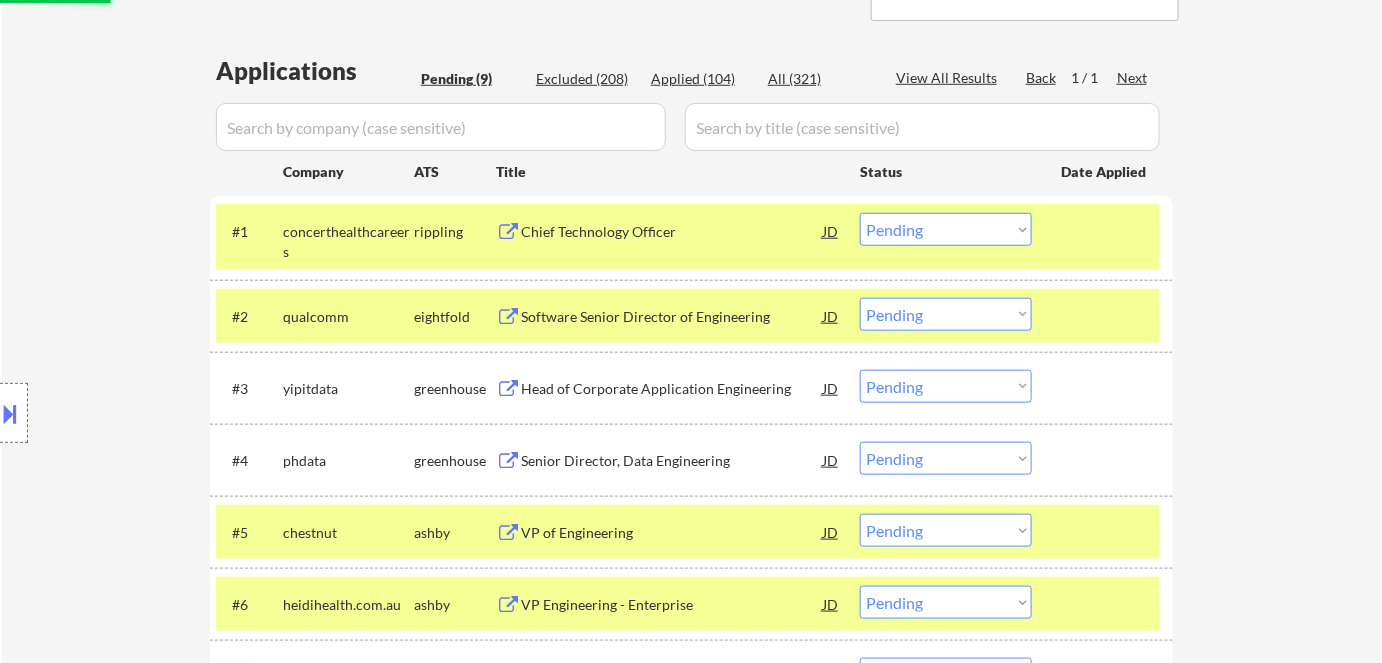 scroll, scrollTop: 432, scrollLeft: 0, axis: vertical 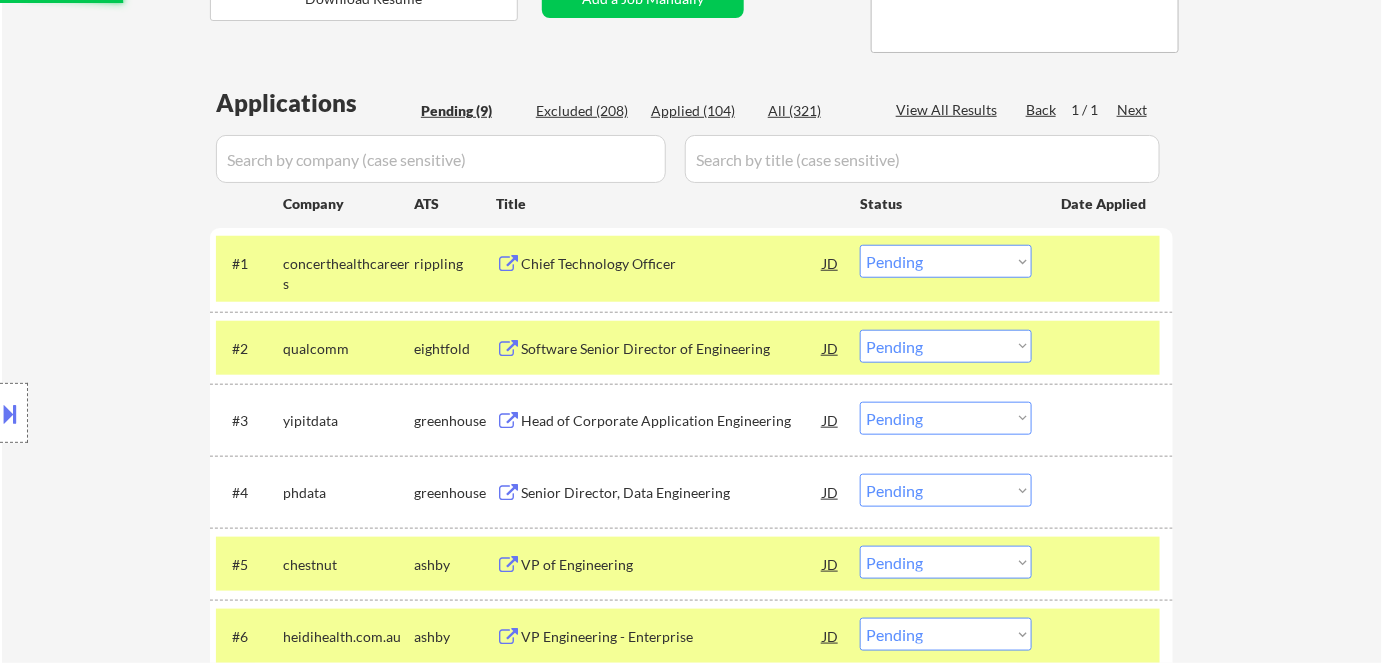 select on ""pending"" 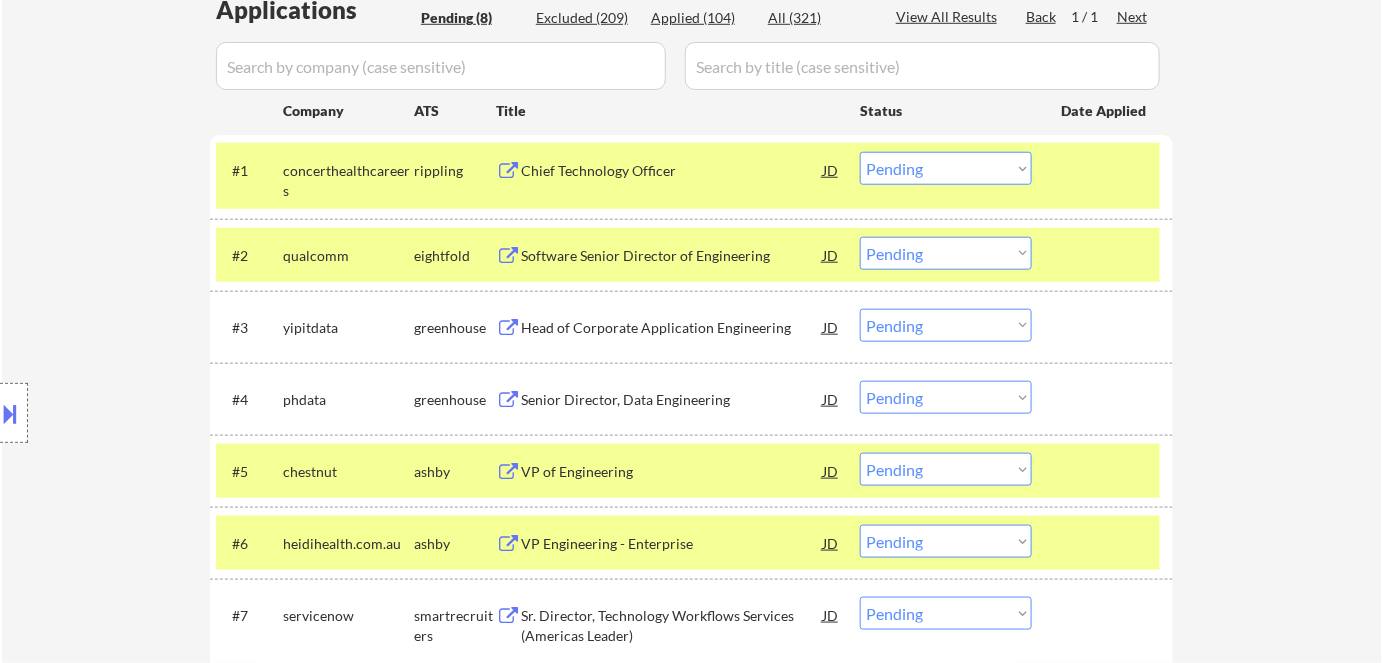 scroll, scrollTop: 523, scrollLeft: 0, axis: vertical 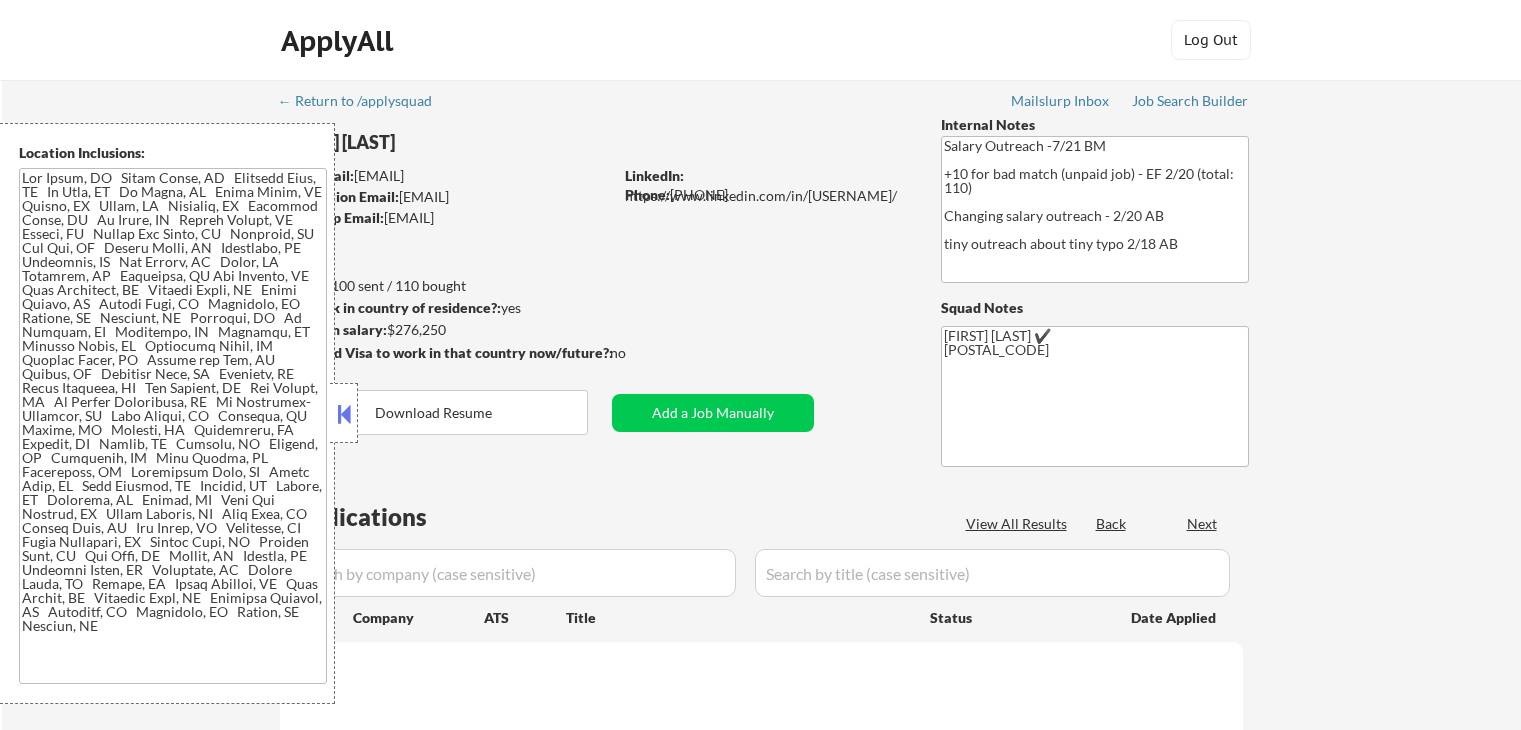 select on ""applied"" 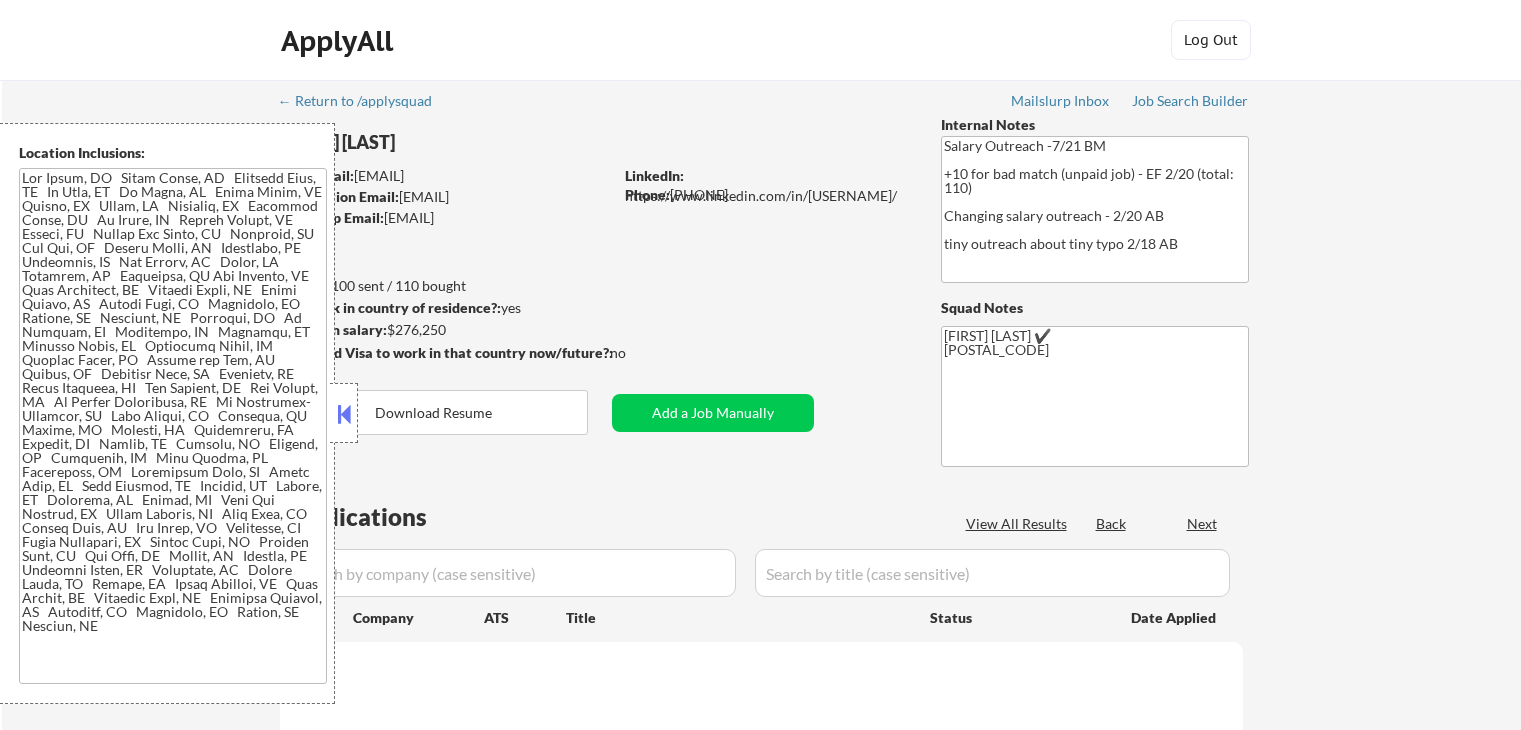 select on ""applied"" 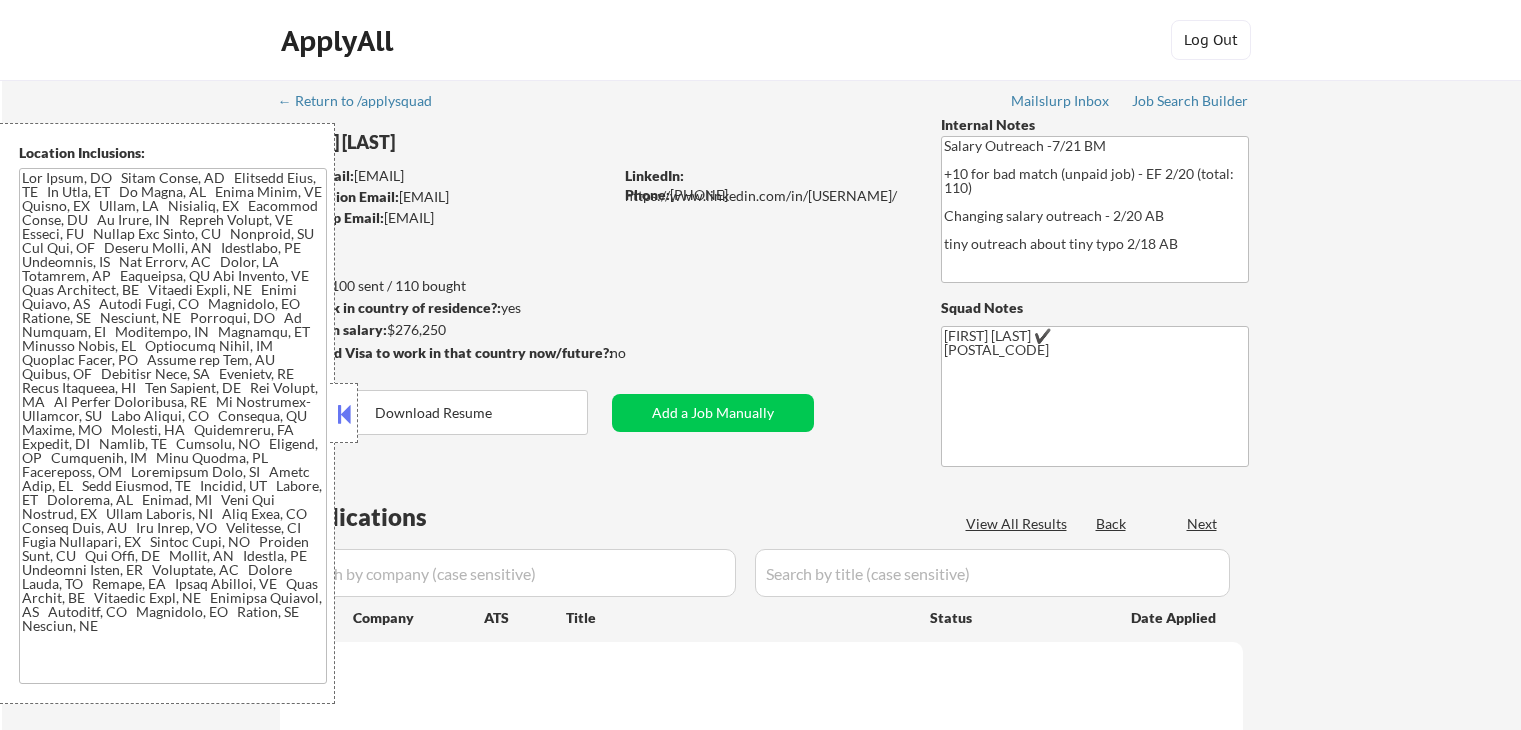 select on ""applied"" 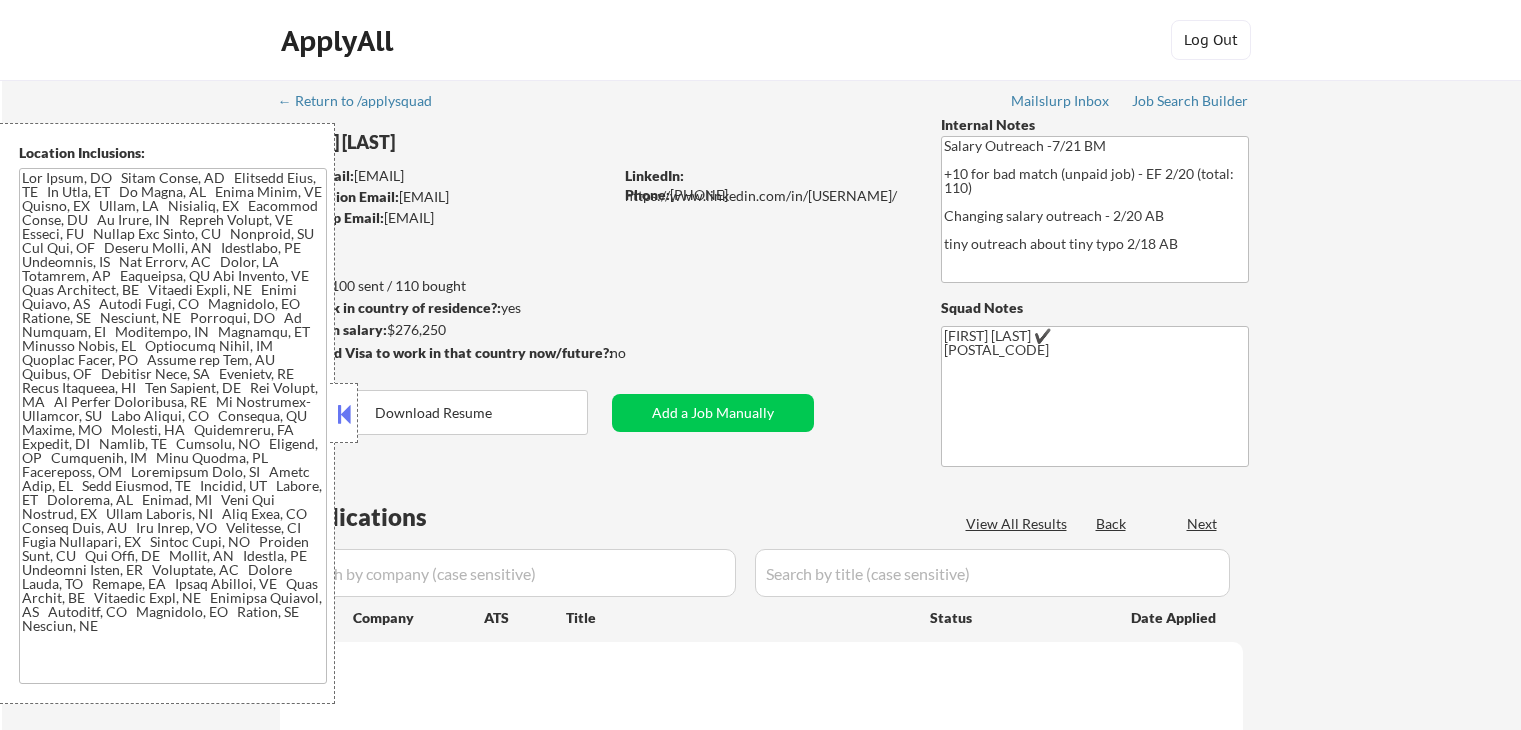 select on ""applied"" 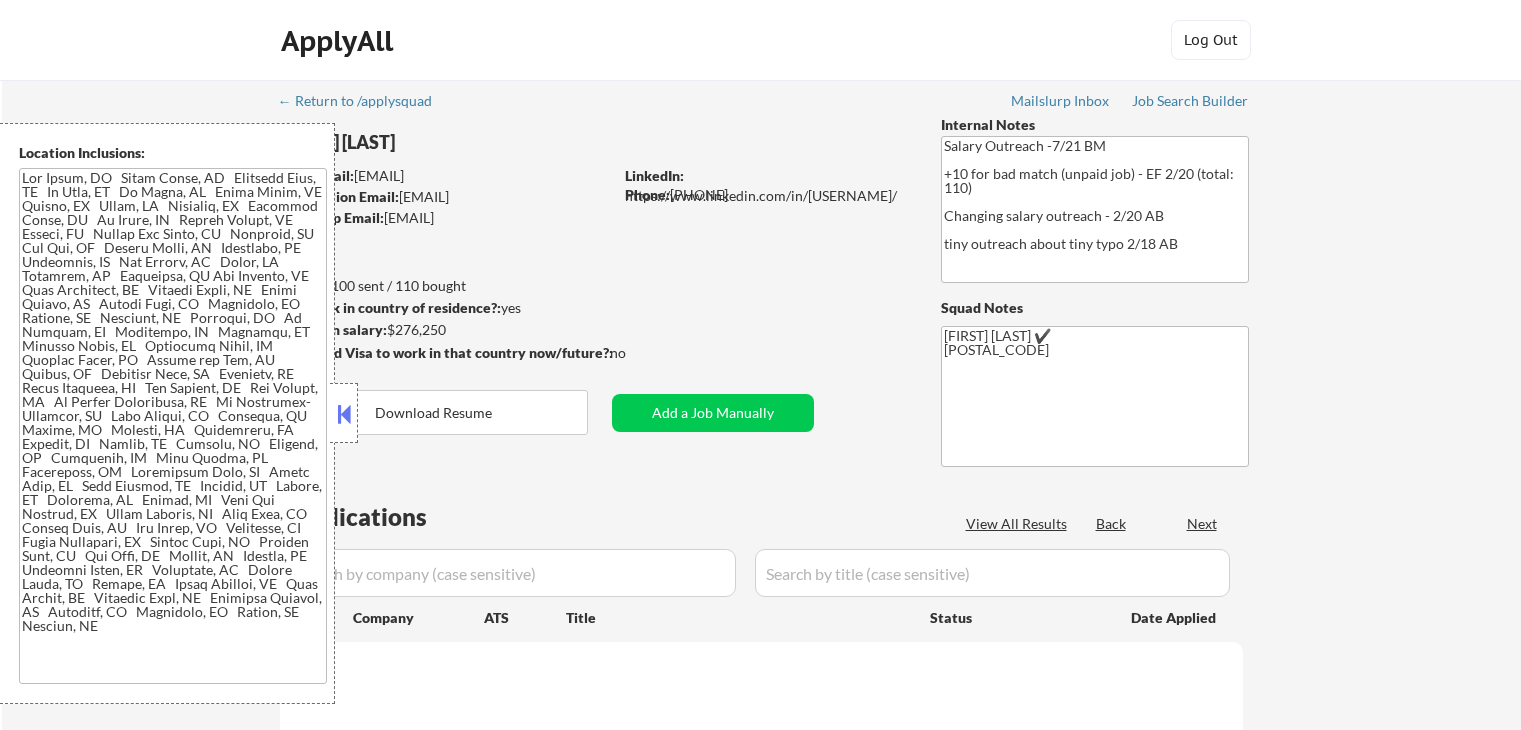 select on ""applied"" 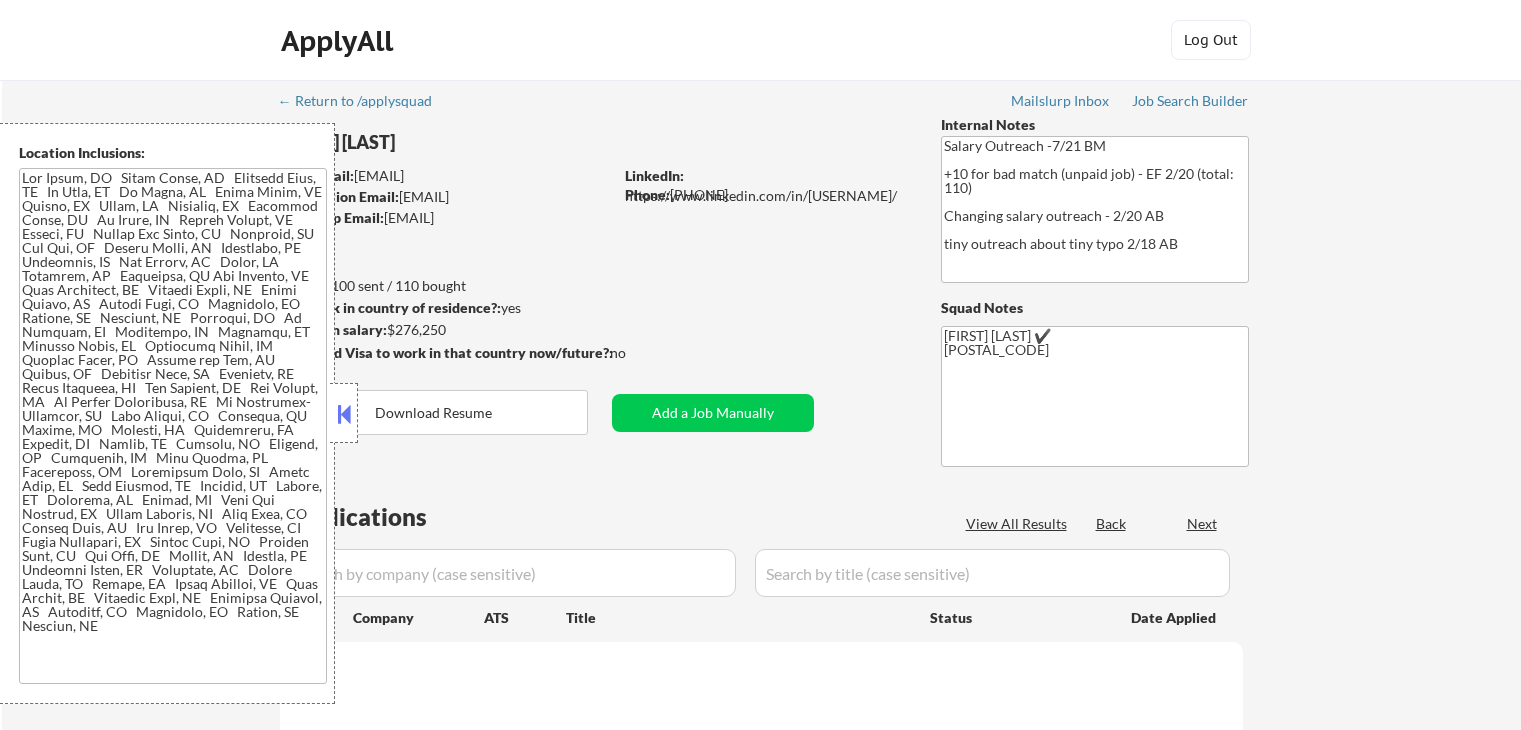 select on ""applied"" 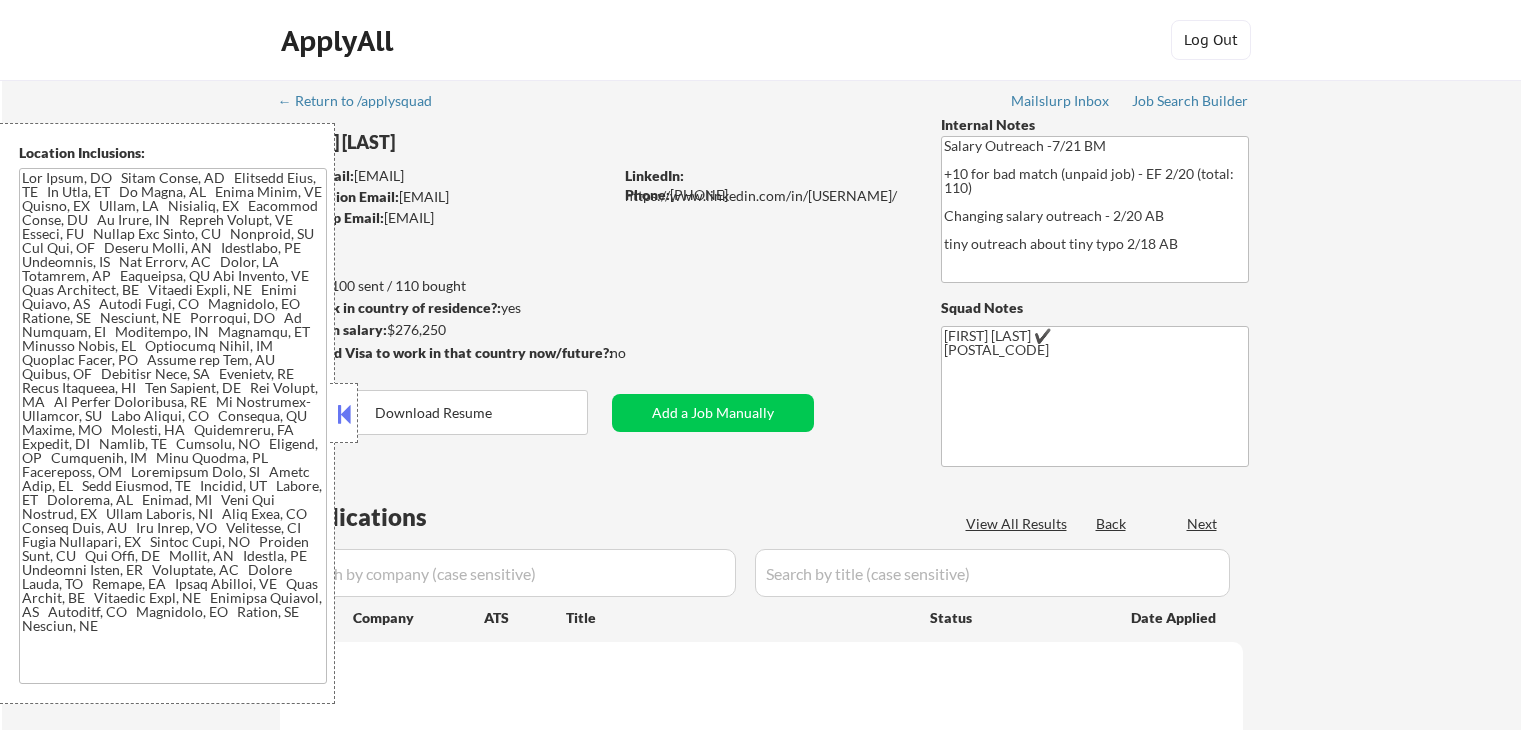 select on ""applied"" 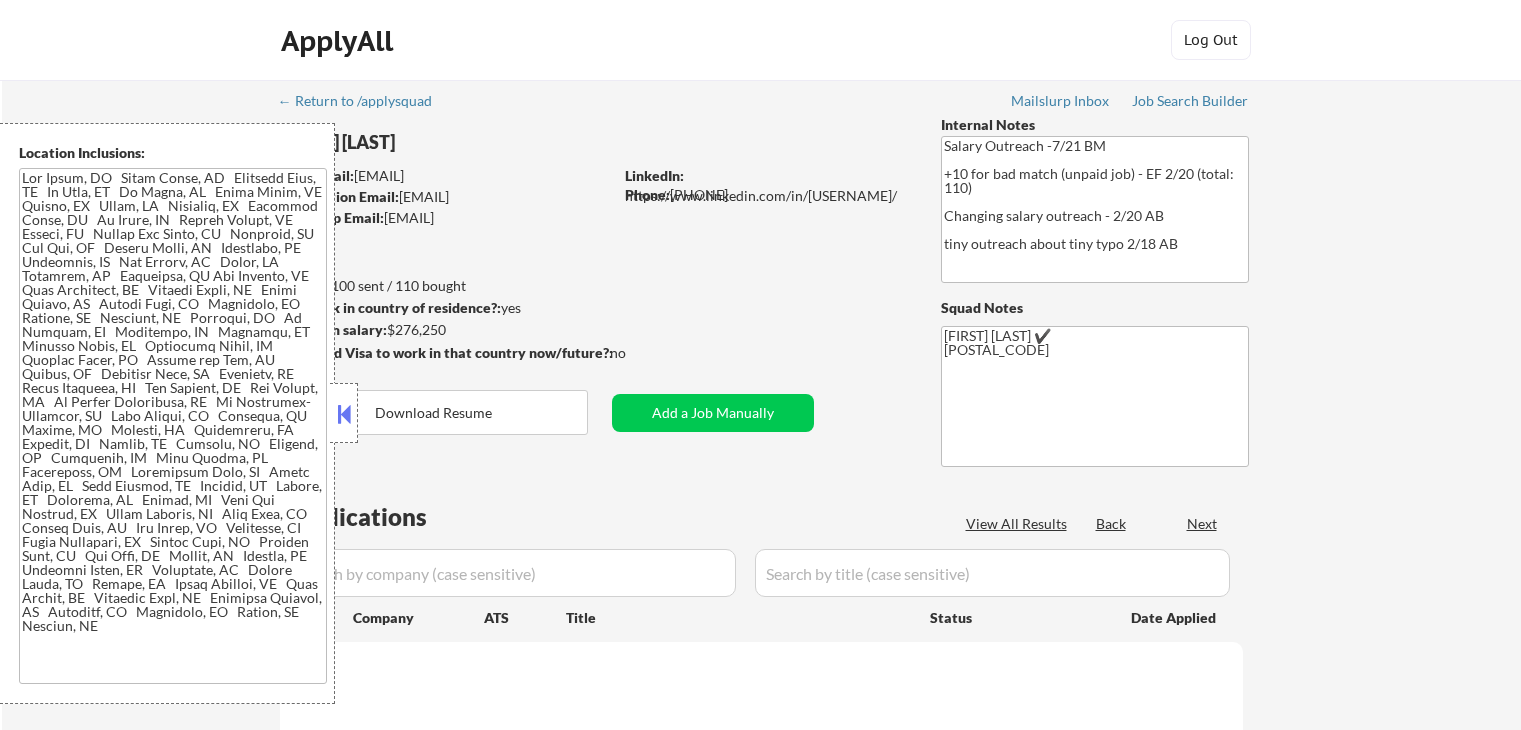select on ""applied"" 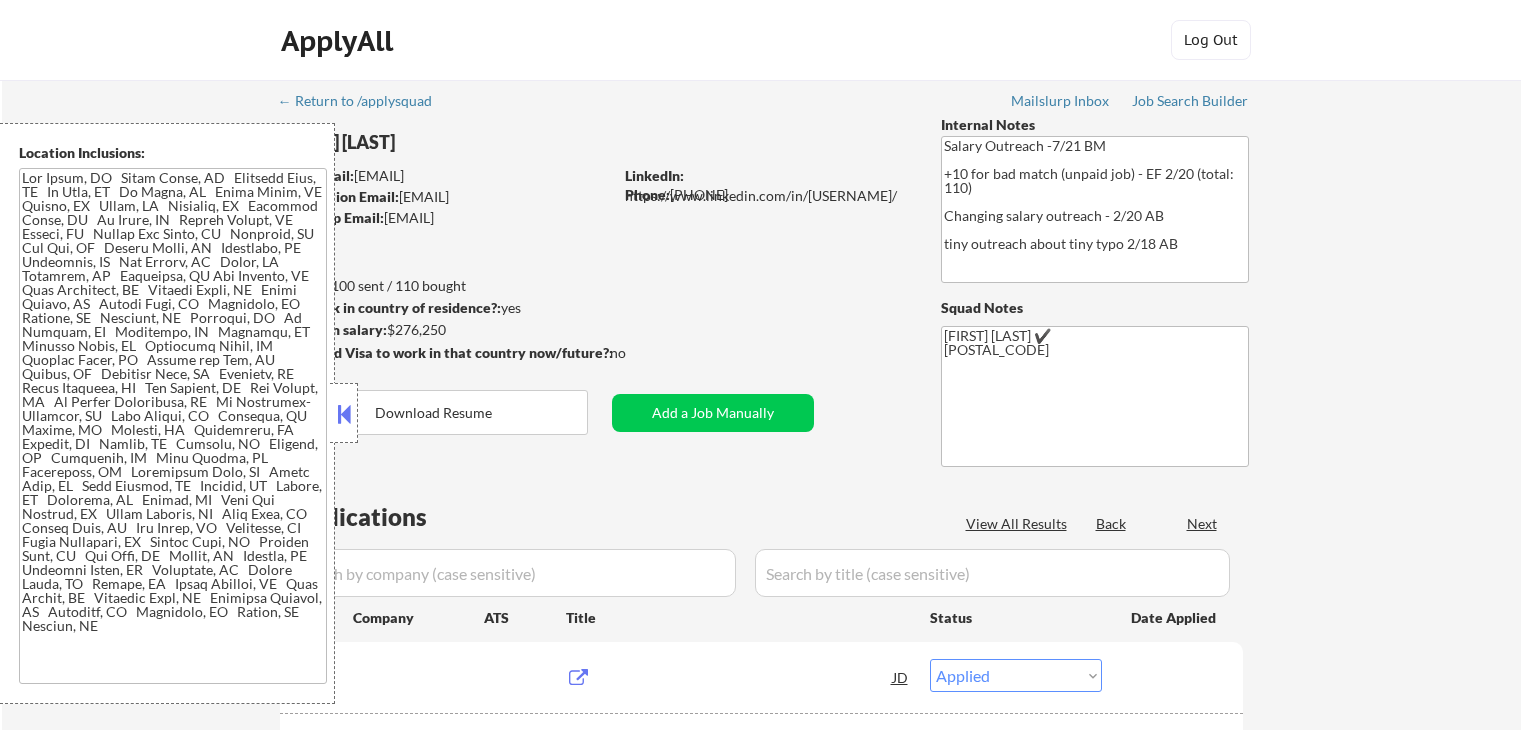 select on ""pending"" 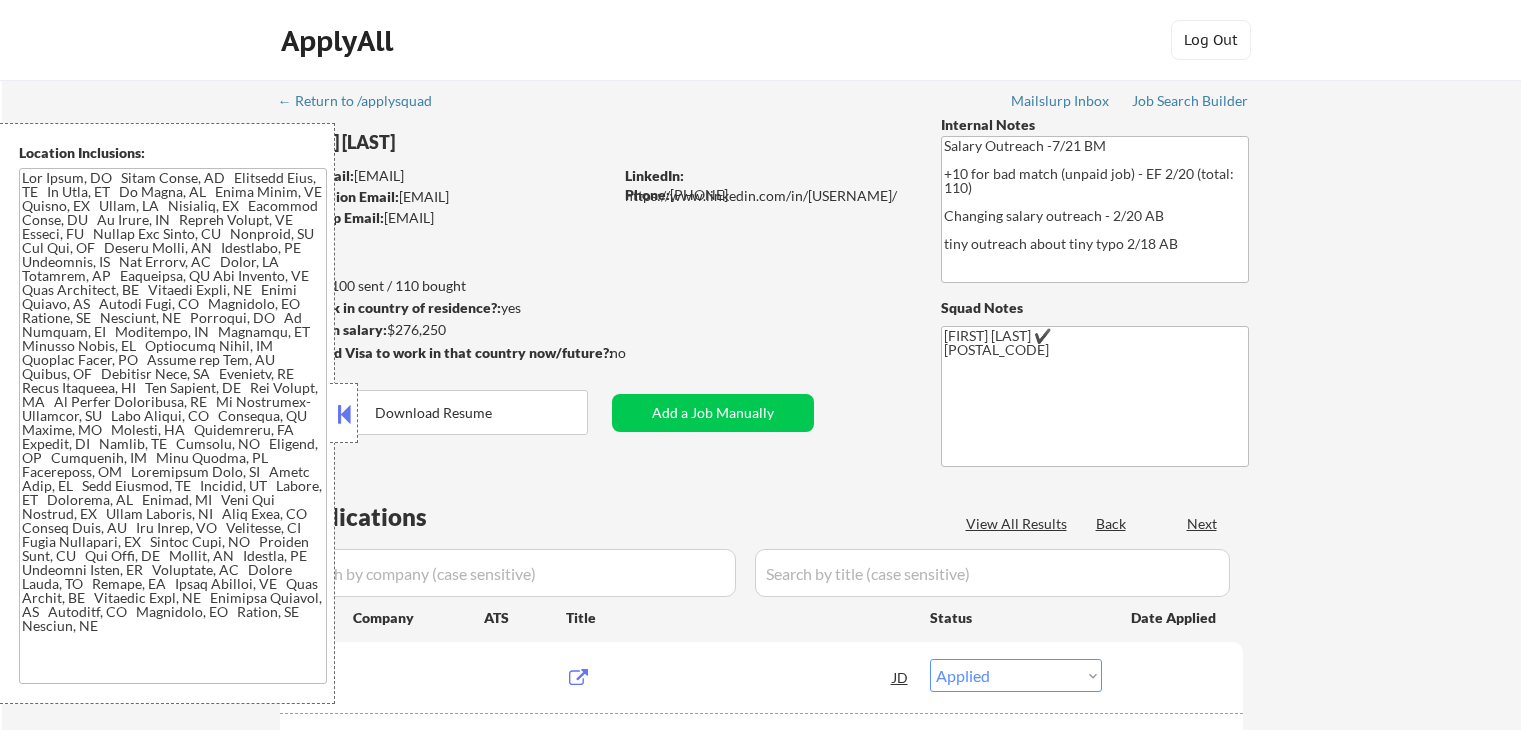select on ""pending"" 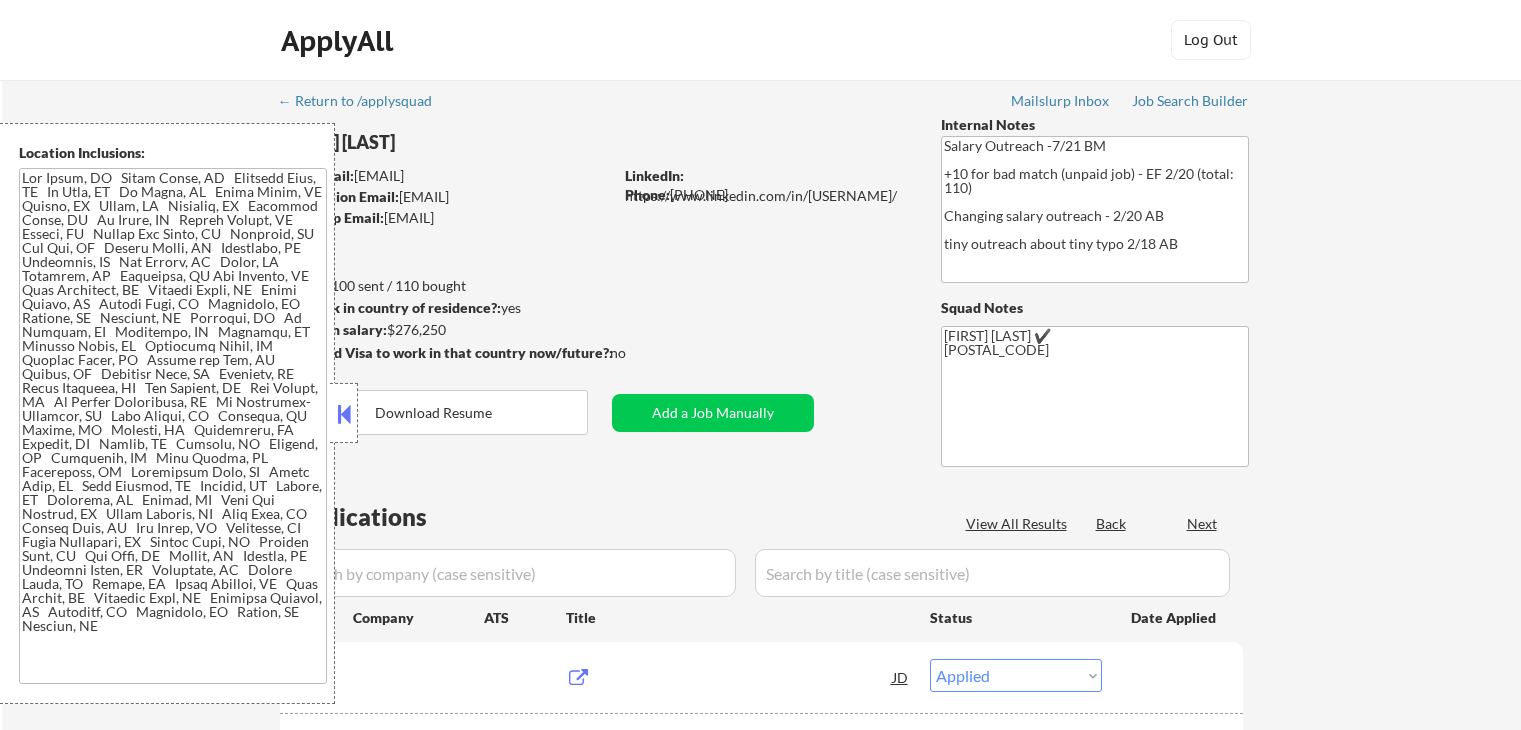 select on ""pending"" 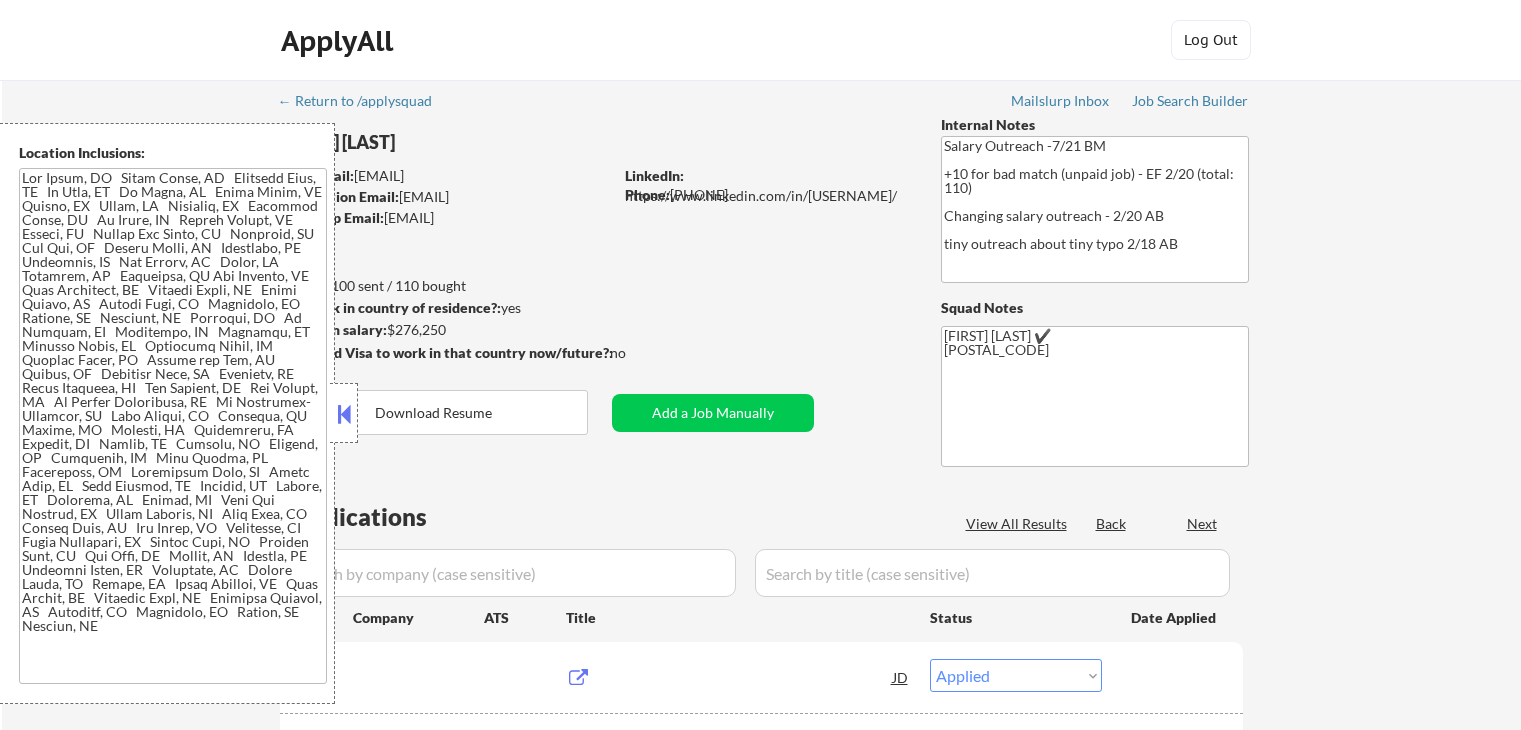 select on ""pending"" 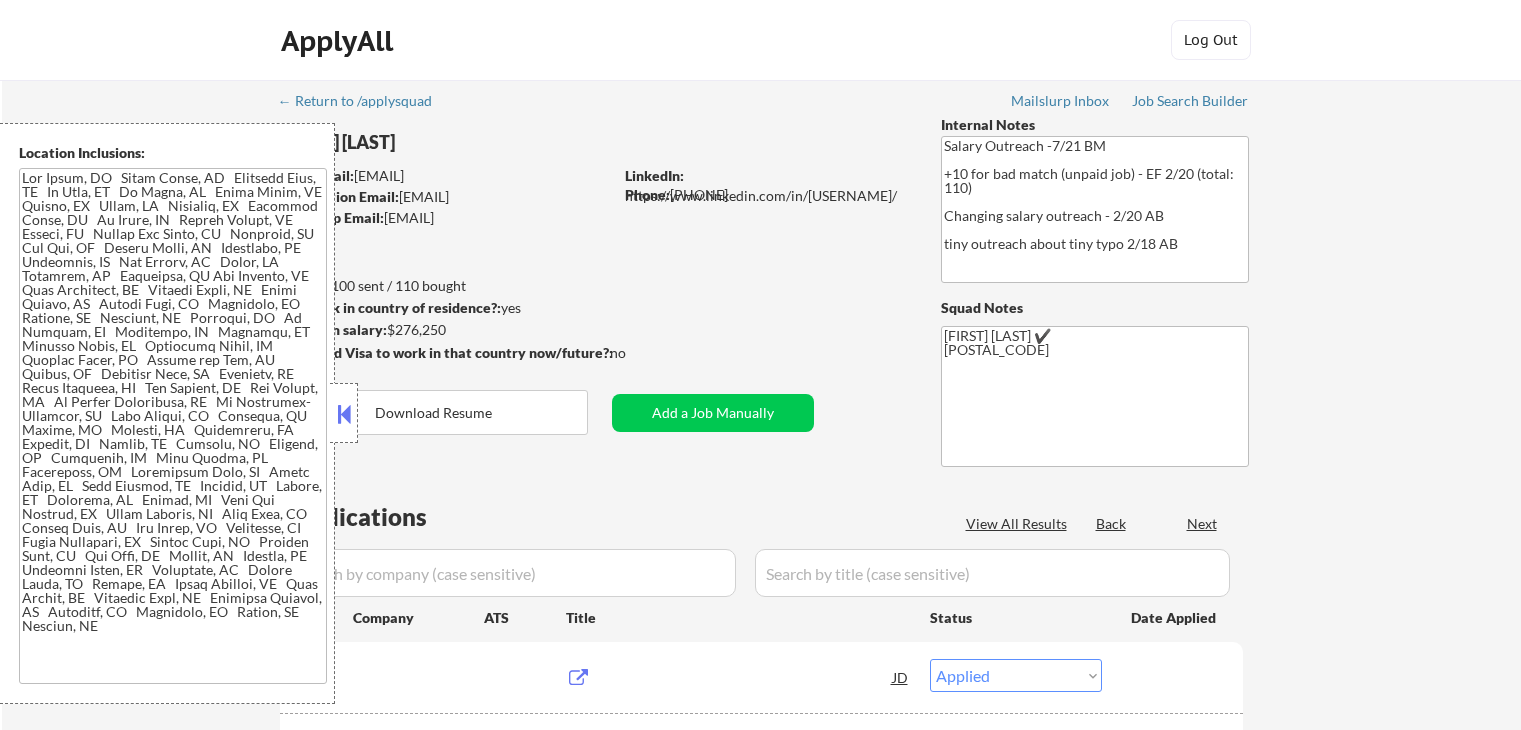 select on ""pending"" 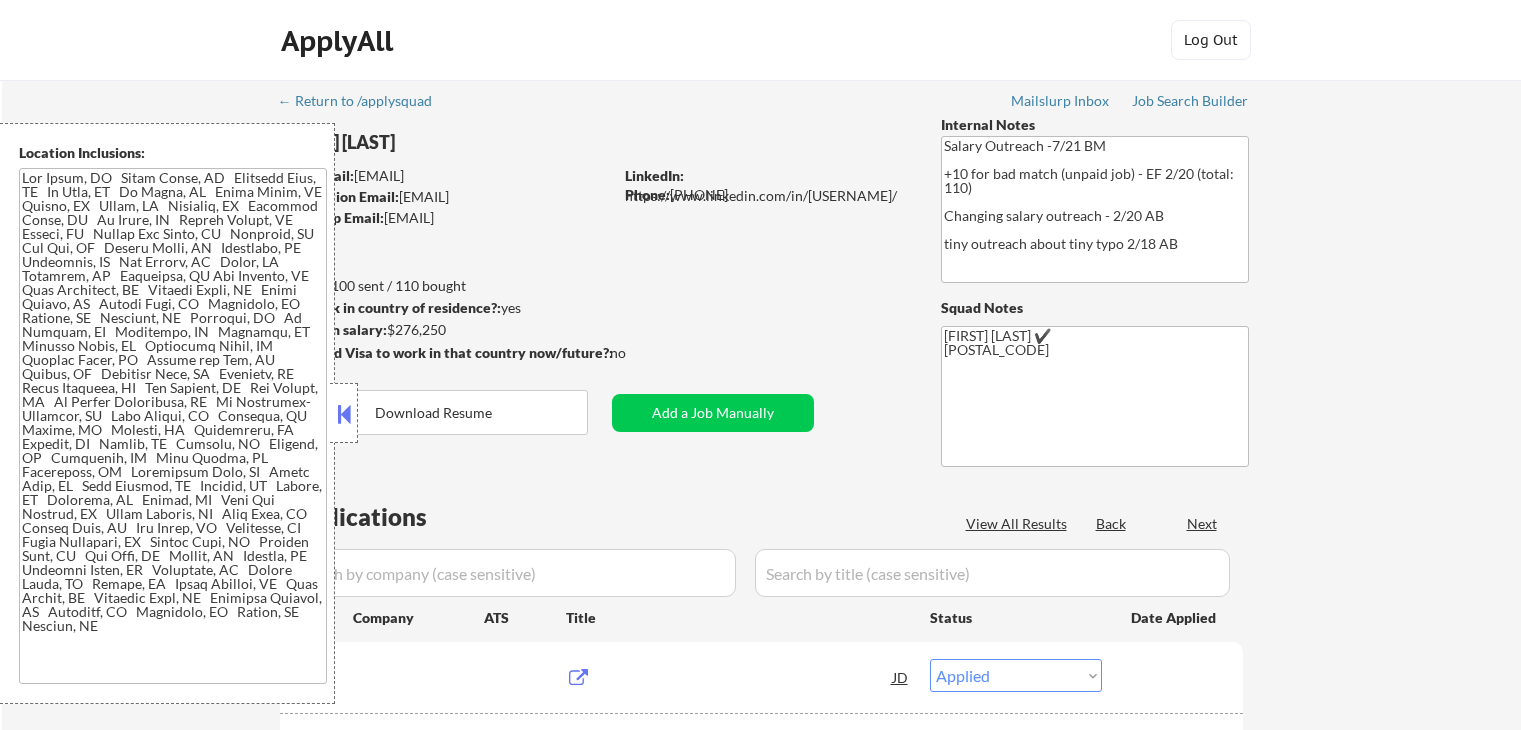 select on ""pending"" 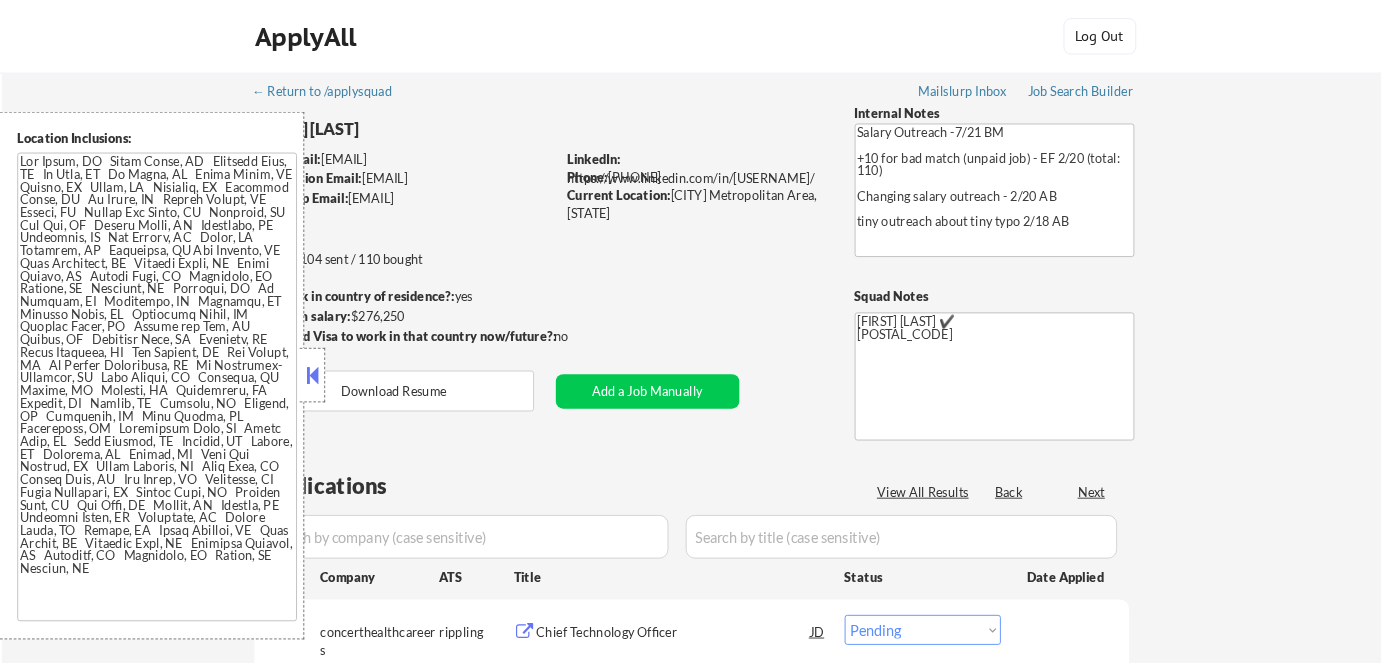 scroll, scrollTop: 0, scrollLeft: 0, axis: both 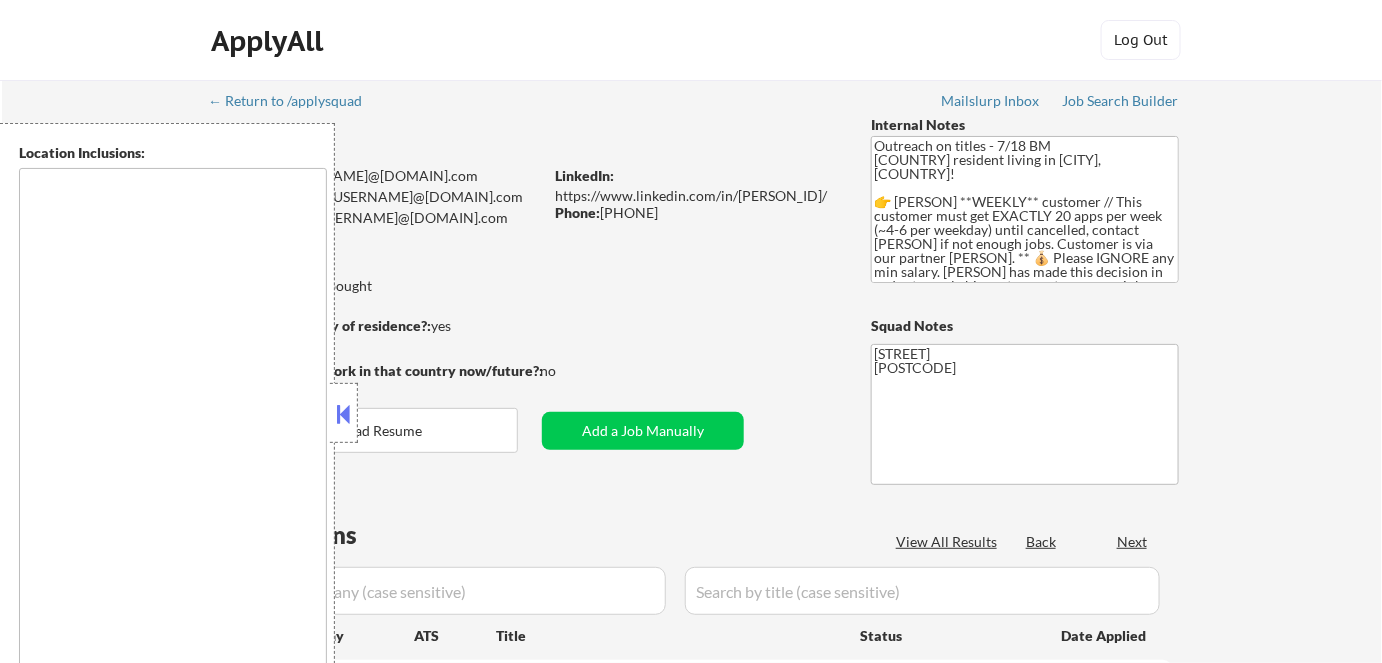type on "remote" 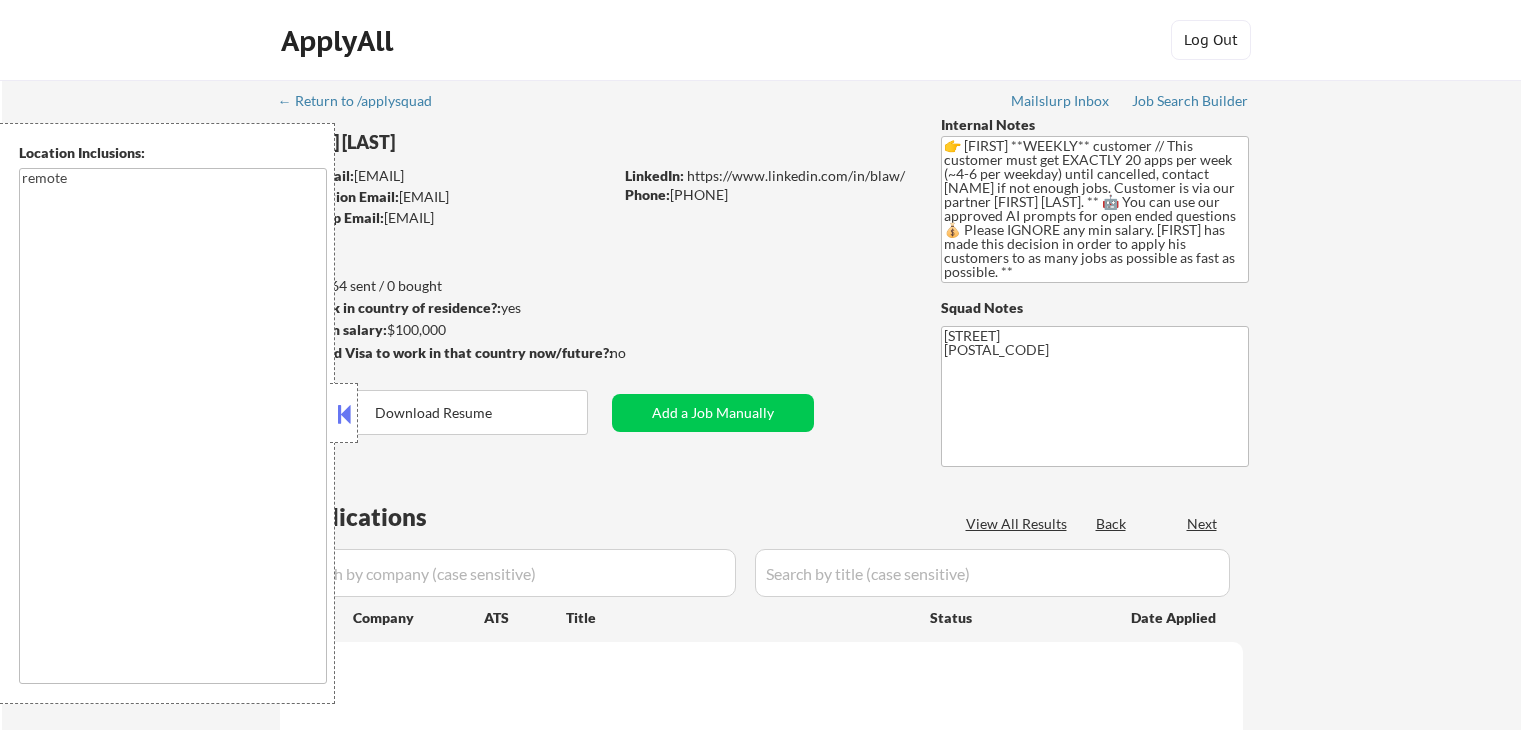 type on "remote" 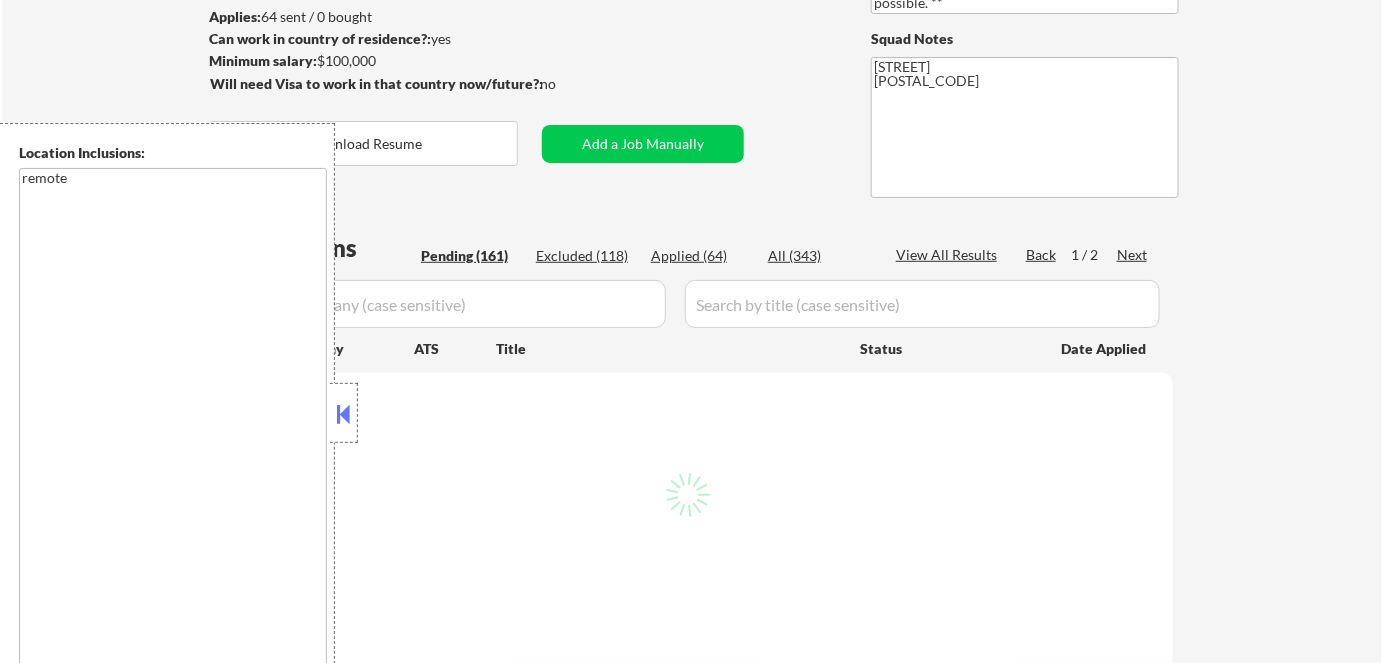 scroll, scrollTop: 272, scrollLeft: 0, axis: vertical 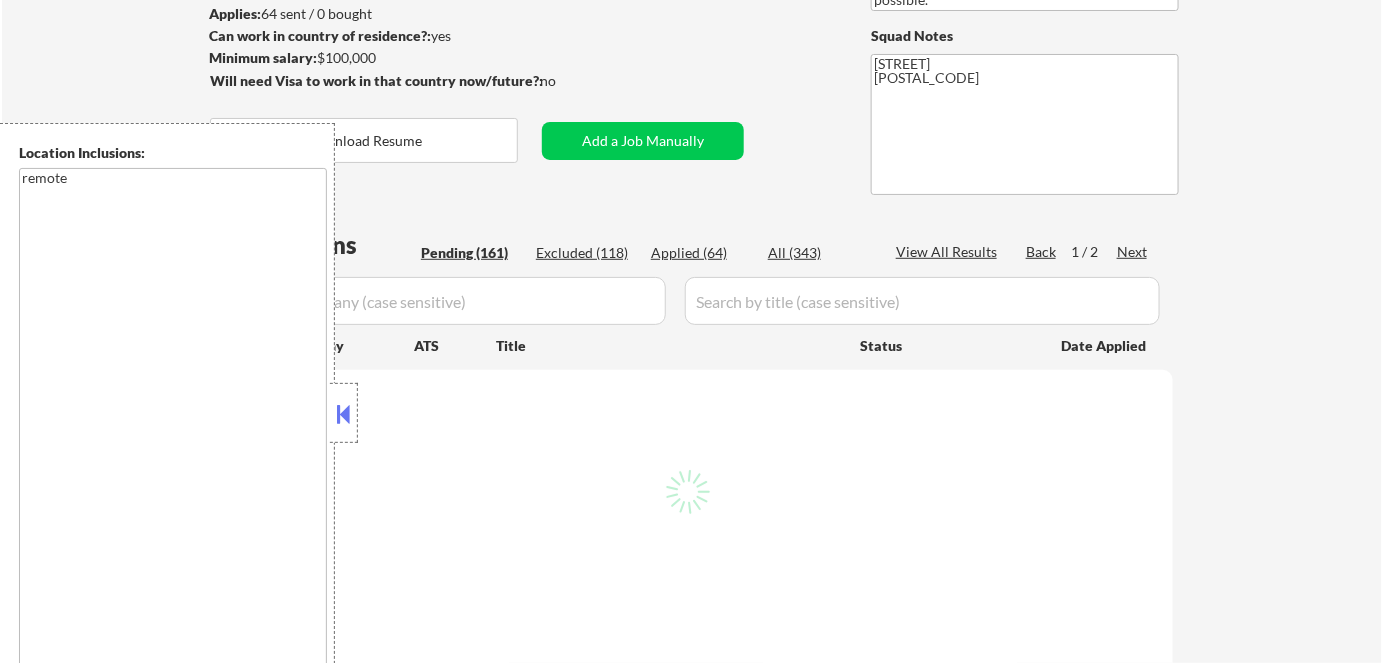 click at bounding box center (344, 414) 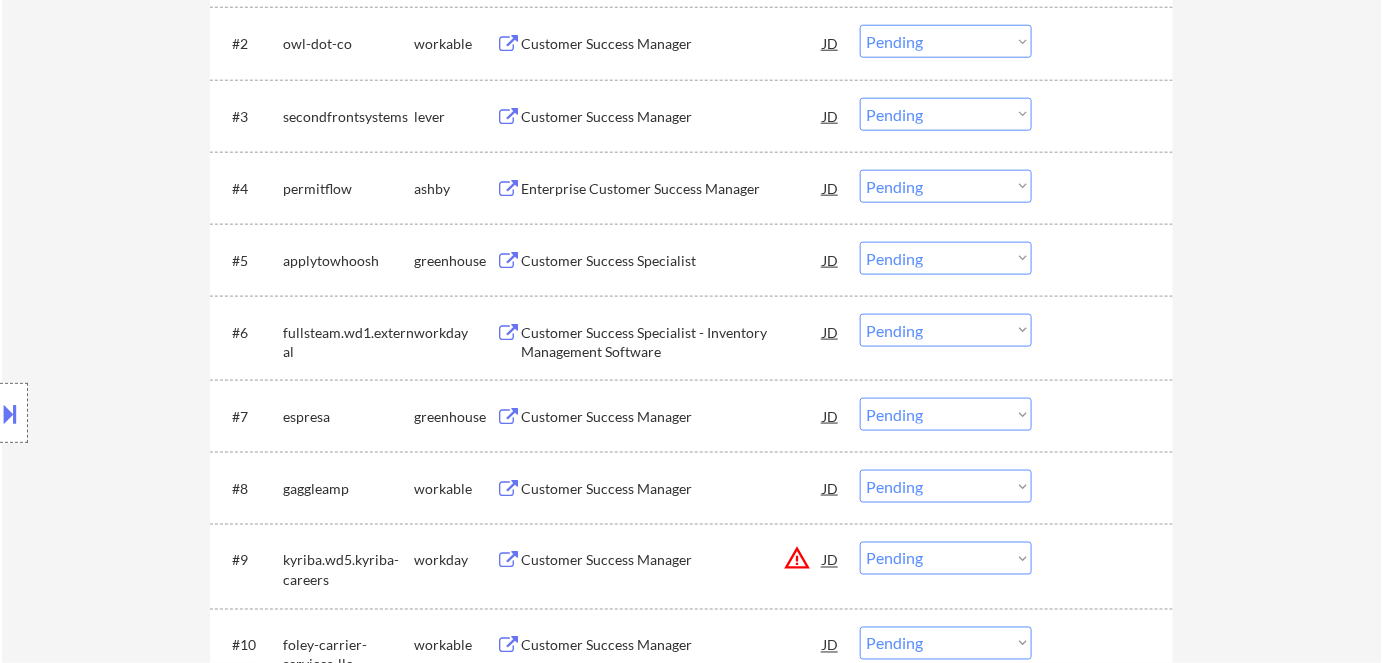 scroll, scrollTop: 727, scrollLeft: 0, axis: vertical 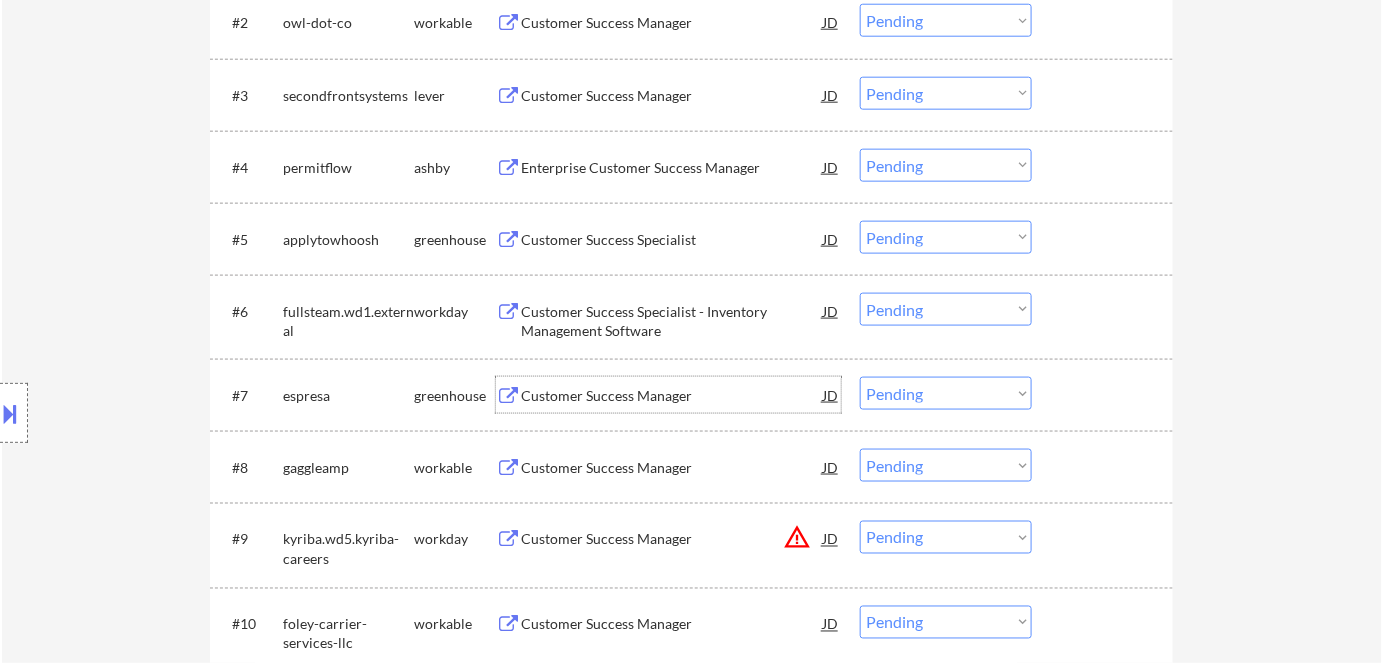 click on "Customer Success Manager" at bounding box center [672, 396] 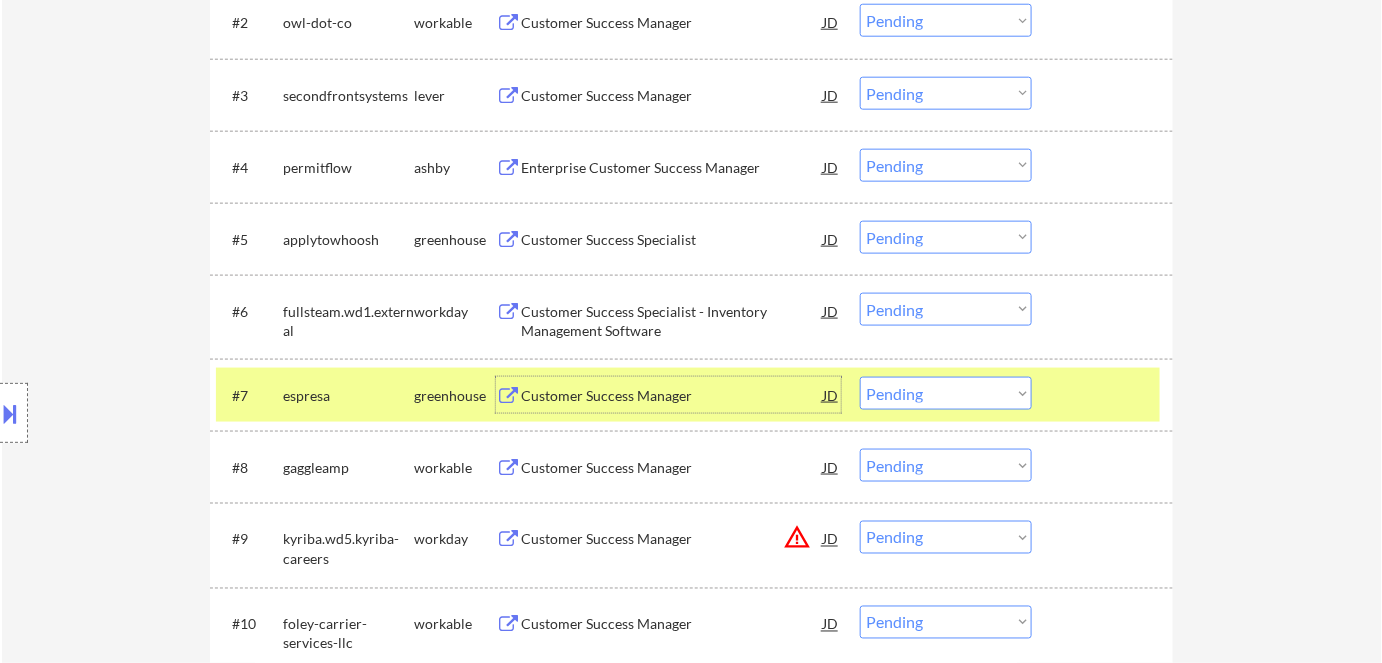 click on "Choose an option... Pending Applied Excluded (Questions) Excluded (Expired) Excluded (Location) Excluded (Bad Match) Excluded (Blocklist) Excluded (Salary) Excluded (Other)" at bounding box center [946, 393] 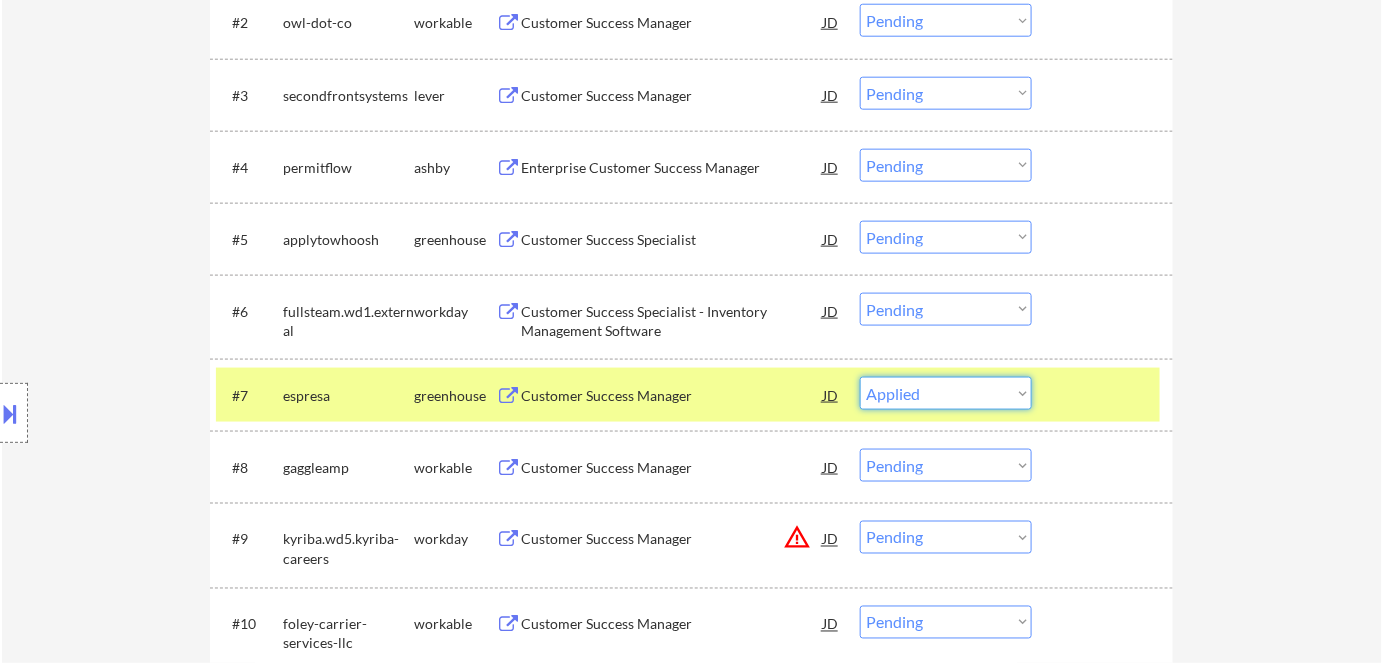 click on "Choose an option... Pending Applied Excluded (Questions) Excluded (Expired) Excluded (Location) Excluded (Bad Match) Excluded (Blocklist) Excluded (Salary) Excluded (Other)" at bounding box center (946, 393) 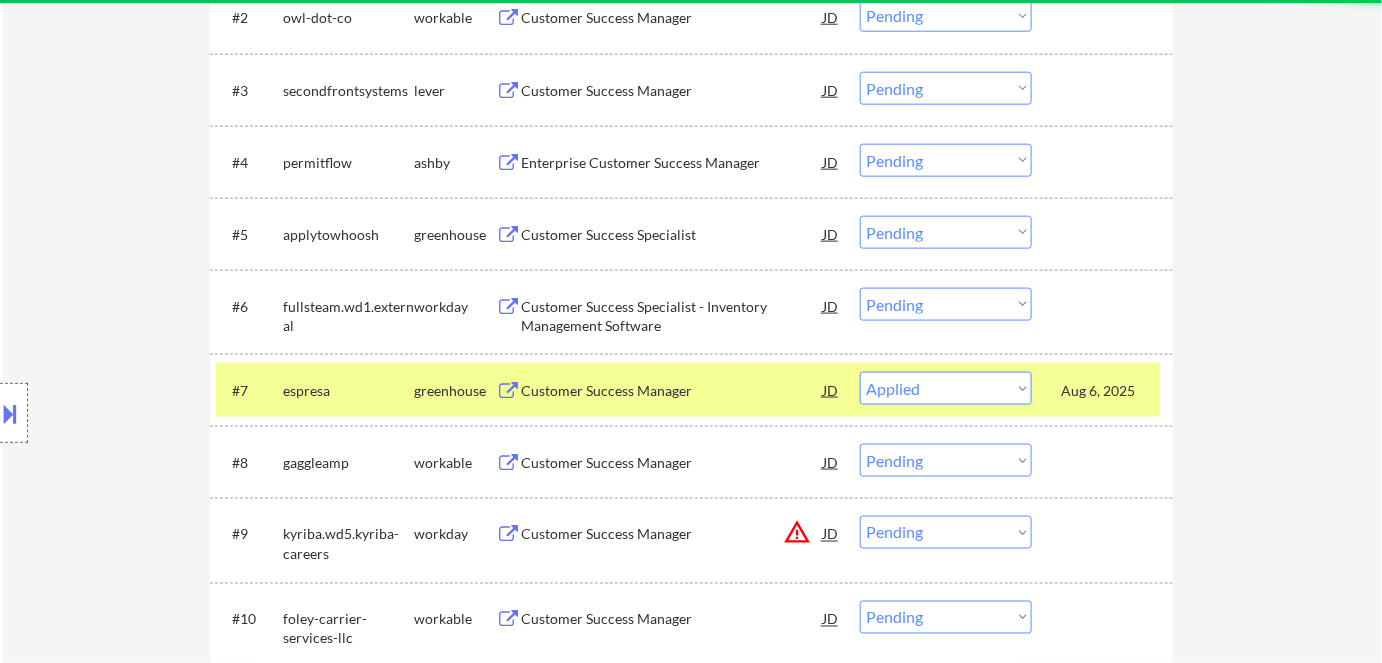 scroll, scrollTop: 818, scrollLeft: 0, axis: vertical 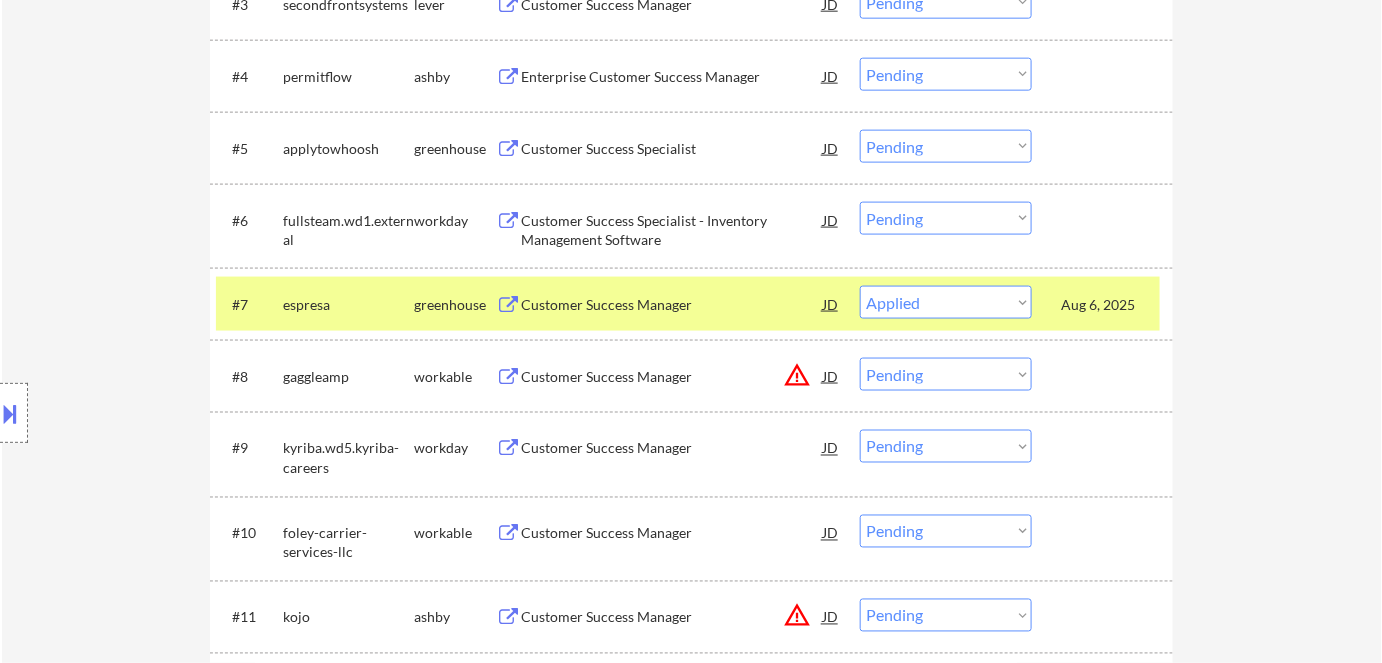 select on ""pending"" 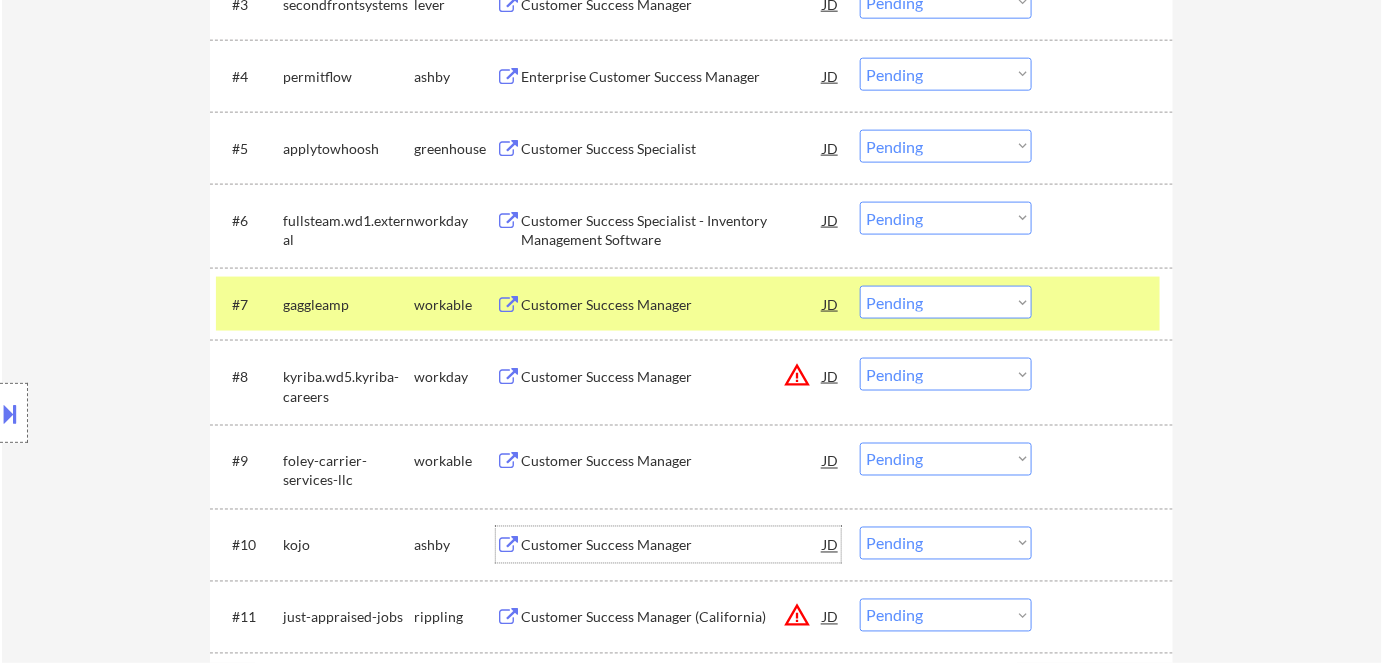 click on "Customer Success Manager" at bounding box center (672, 545) 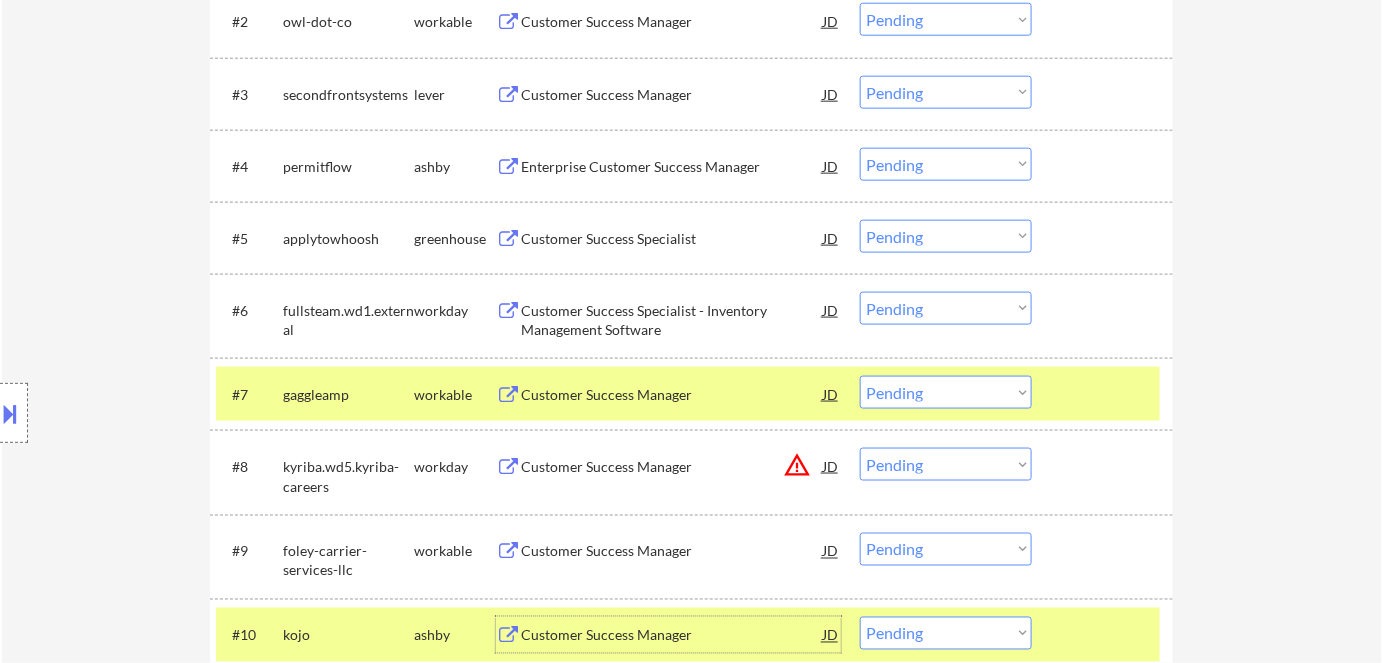 scroll, scrollTop: 727, scrollLeft: 0, axis: vertical 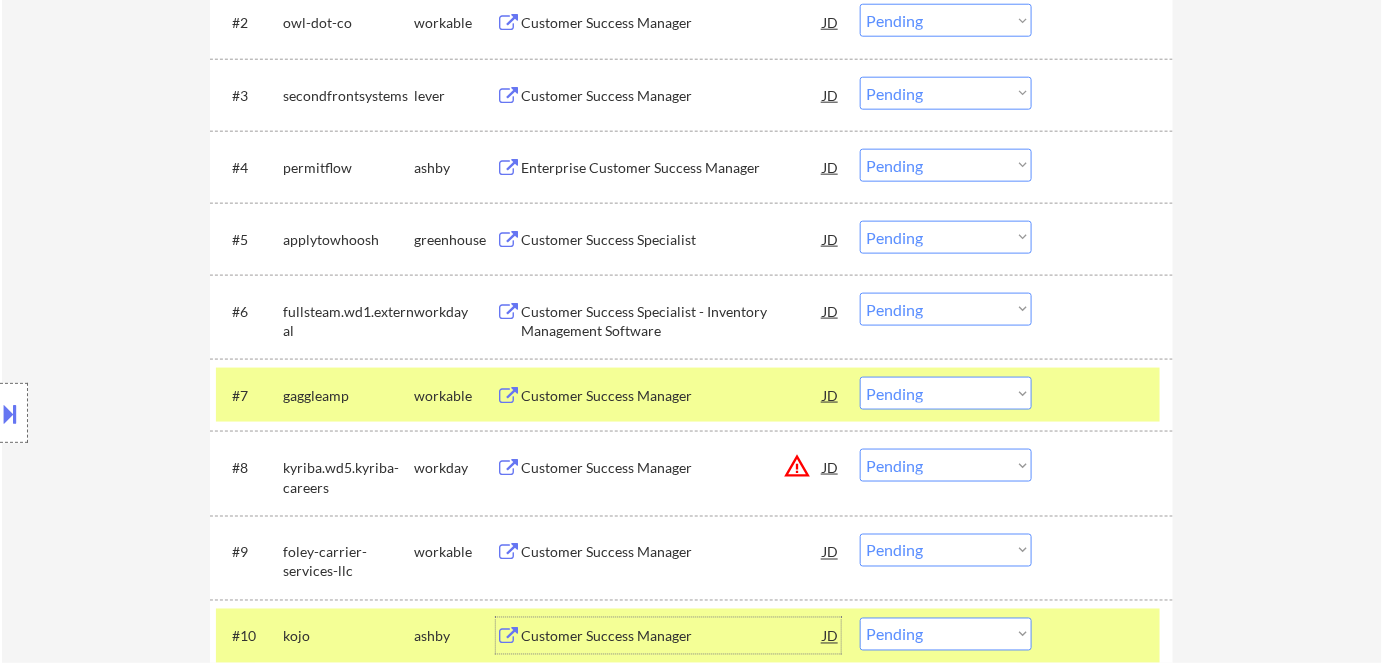 click on "Customer Success Manager" at bounding box center (672, 396) 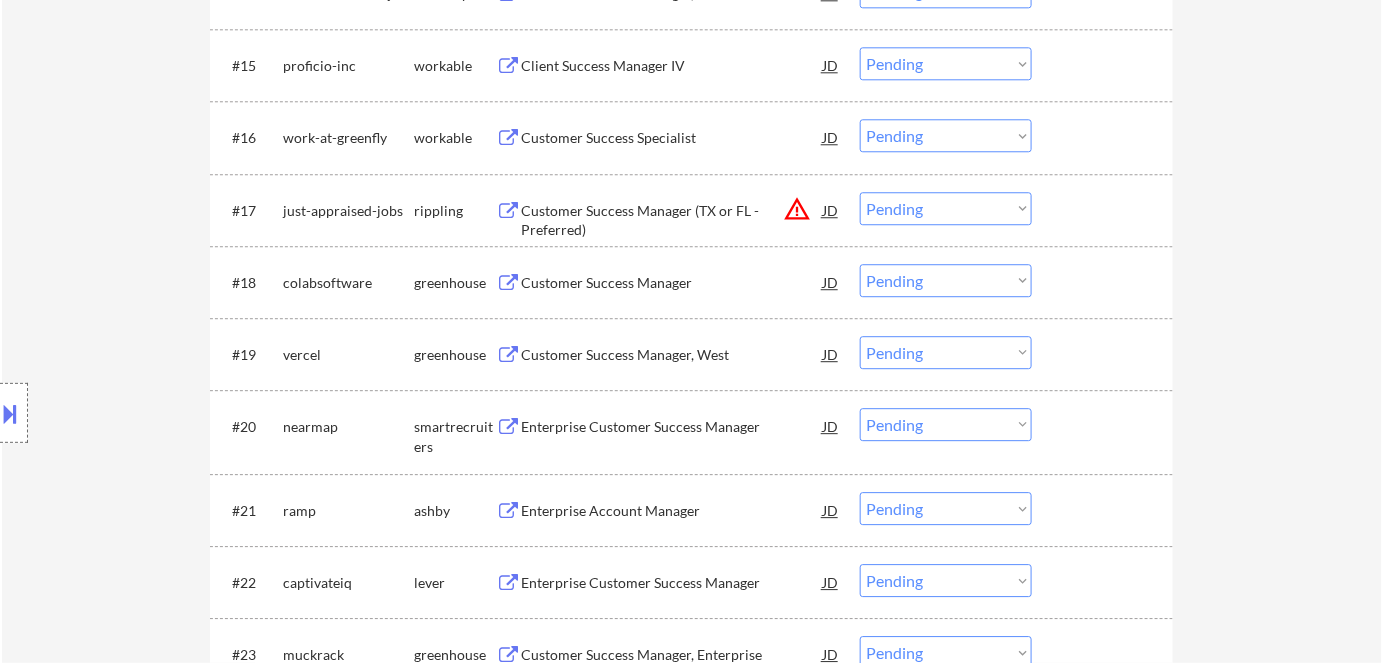 scroll, scrollTop: 1727, scrollLeft: 0, axis: vertical 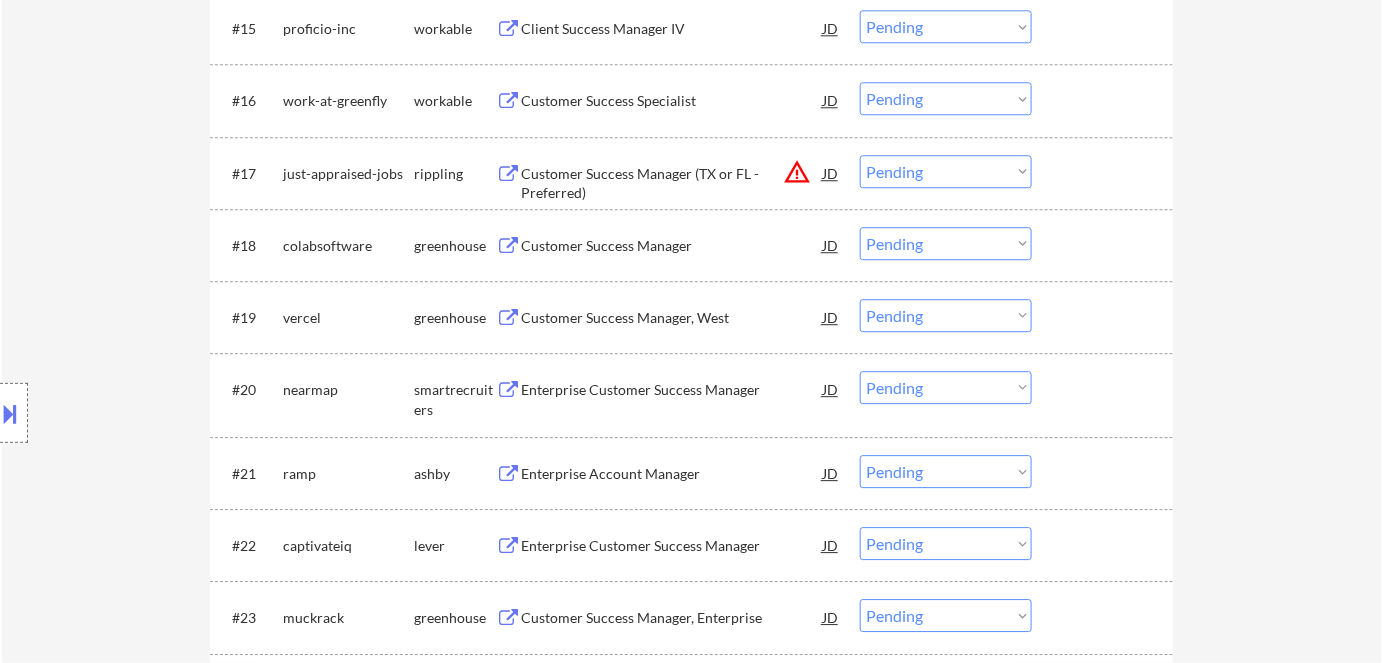 click on "Enterprise Account Manager" at bounding box center (672, 474) 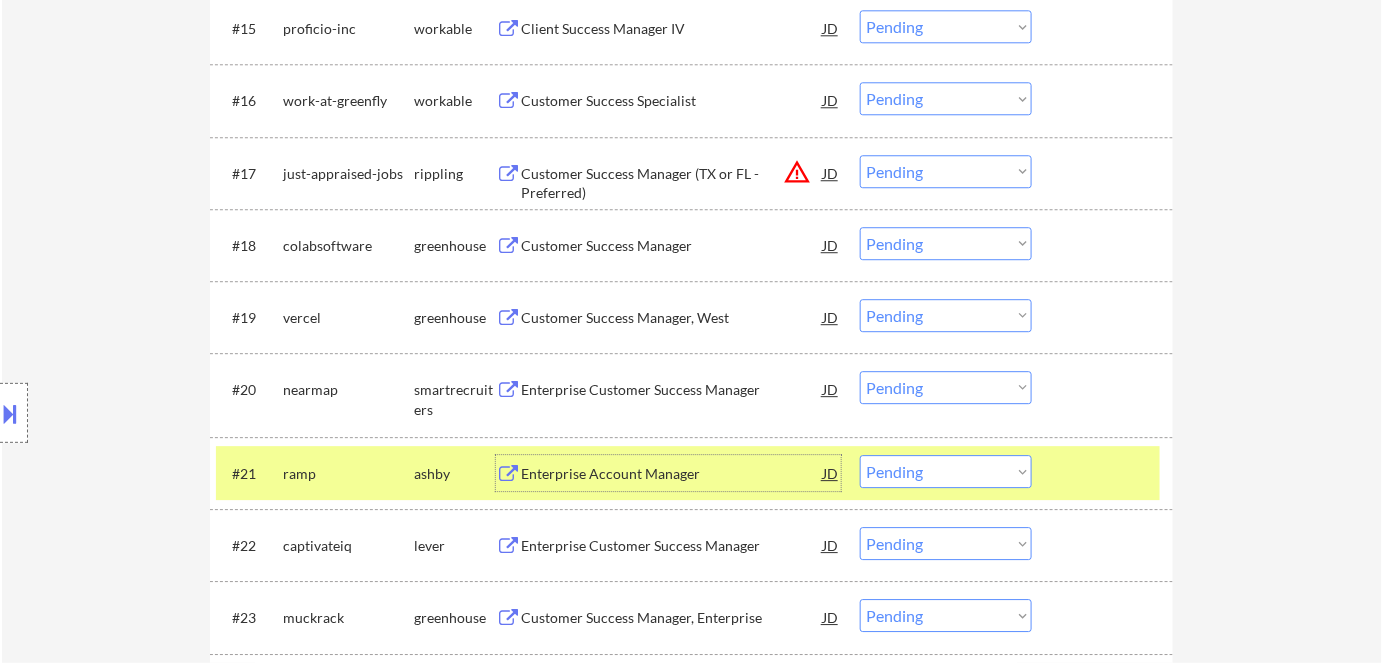 click at bounding box center [11, 413] 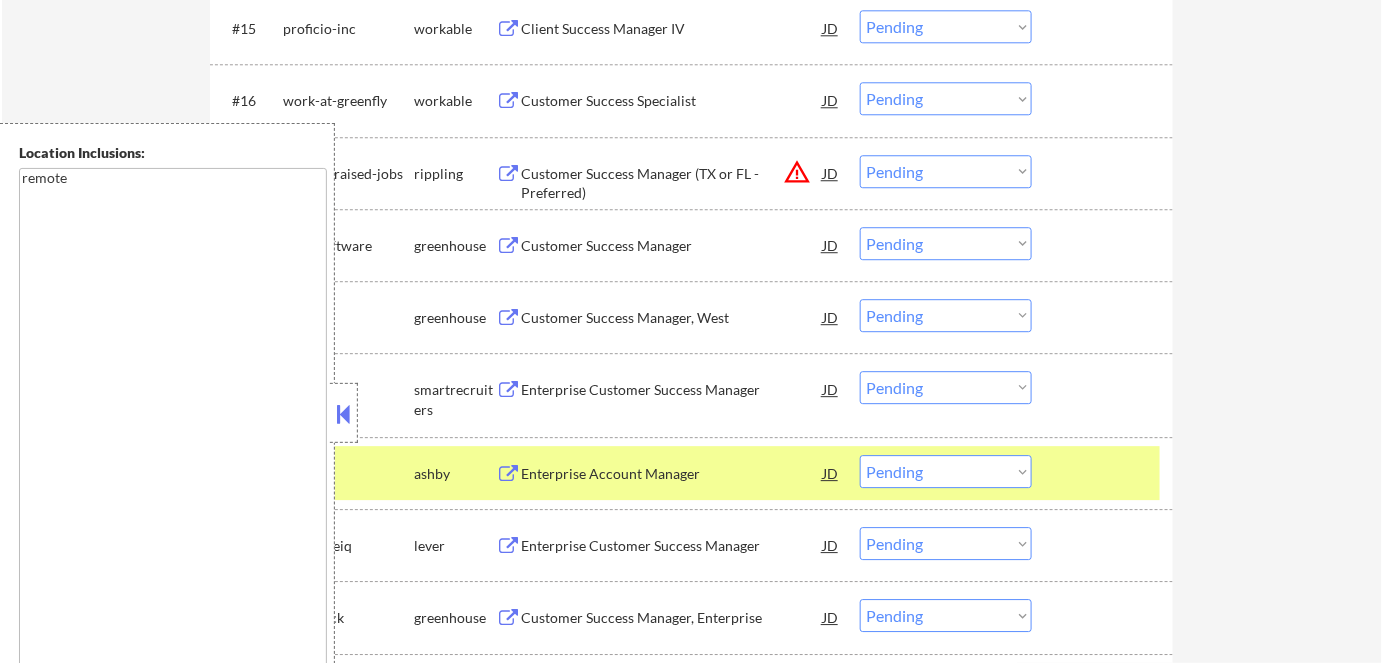 click at bounding box center [344, 414] 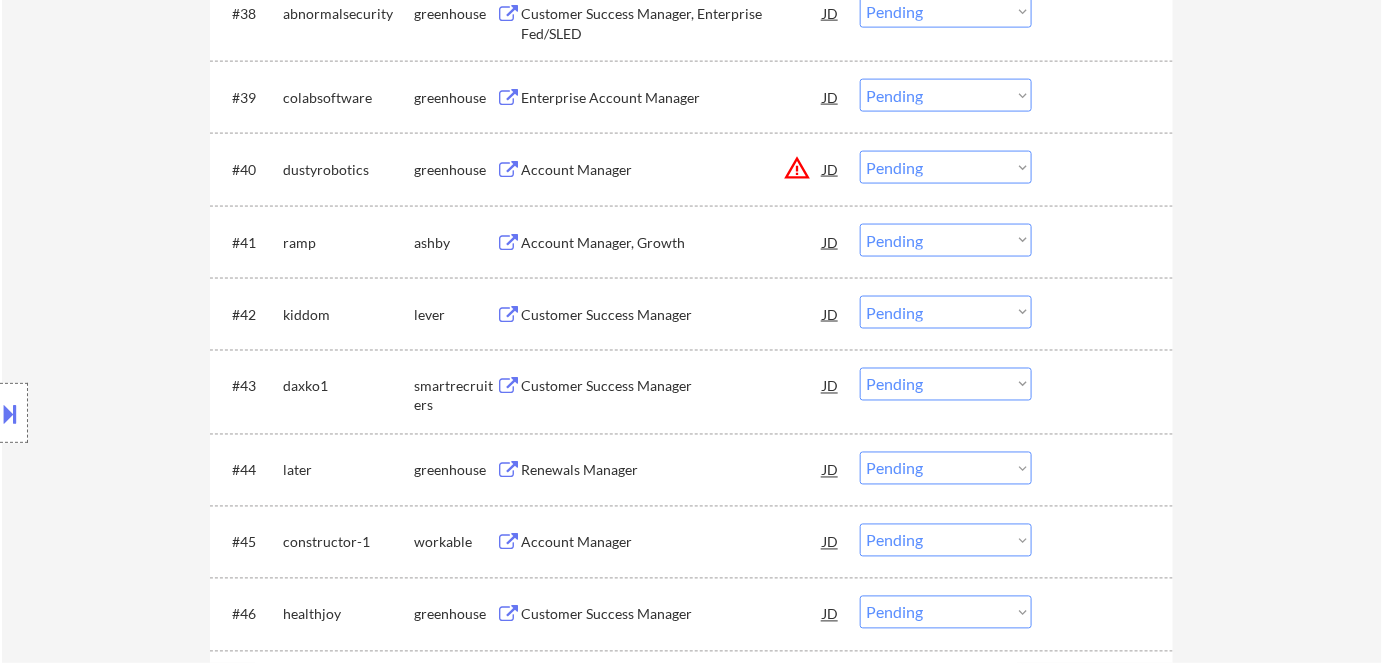 scroll, scrollTop: 3545, scrollLeft: 0, axis: vertical 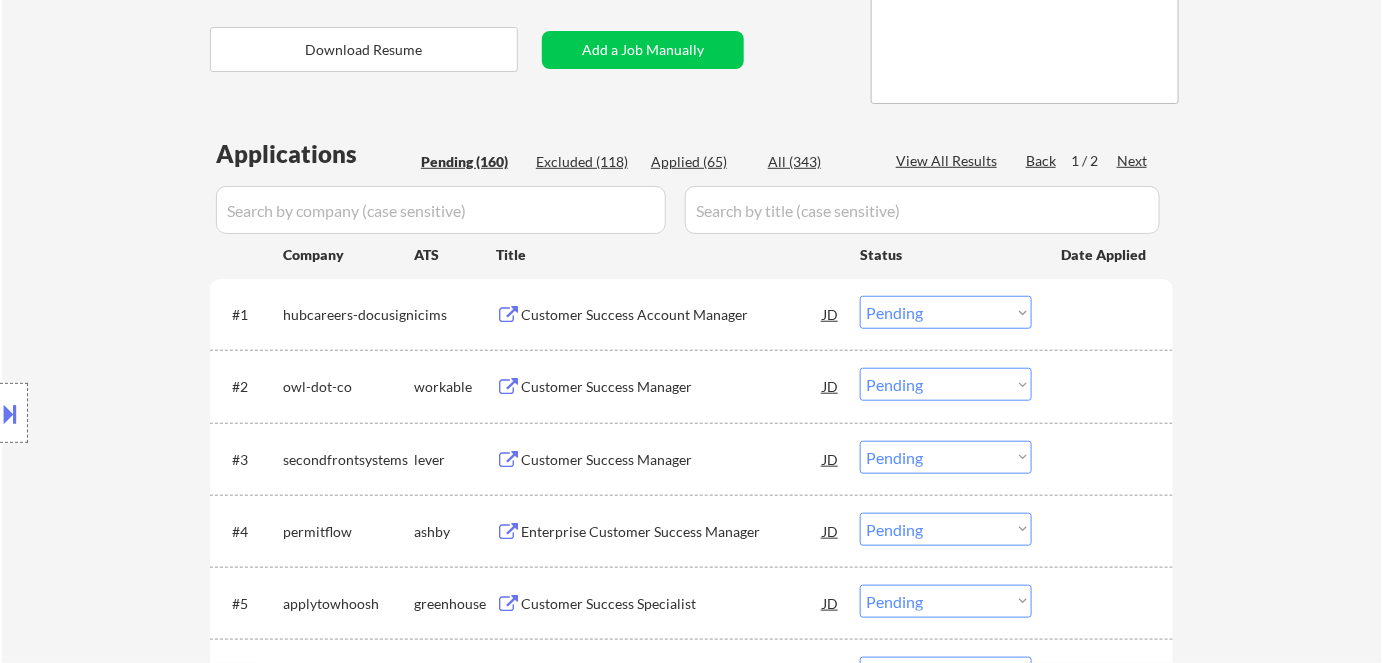 click on "Customer Success Manager" at bounding box center [672, 387] 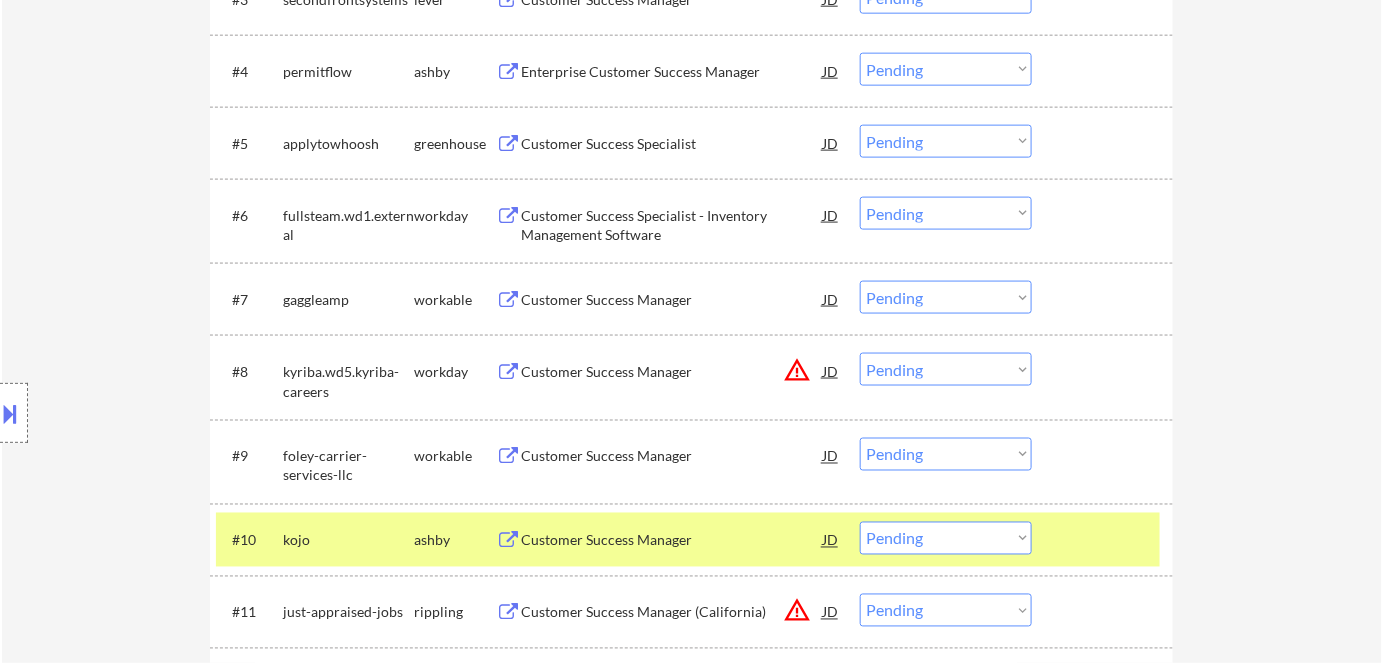 scroll, scrollTop: 909, scrollLeft: 0, axis: vertical 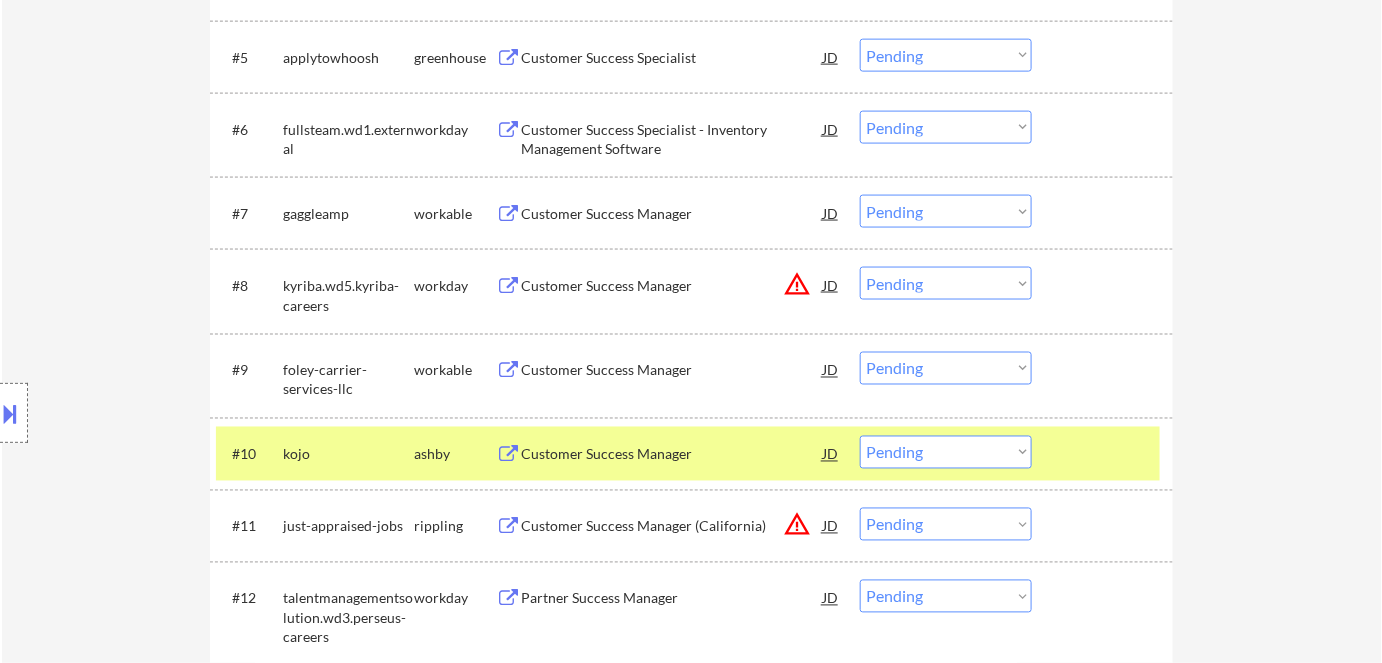 click on "Customer Success Manager" at bounding box center (672, 455) 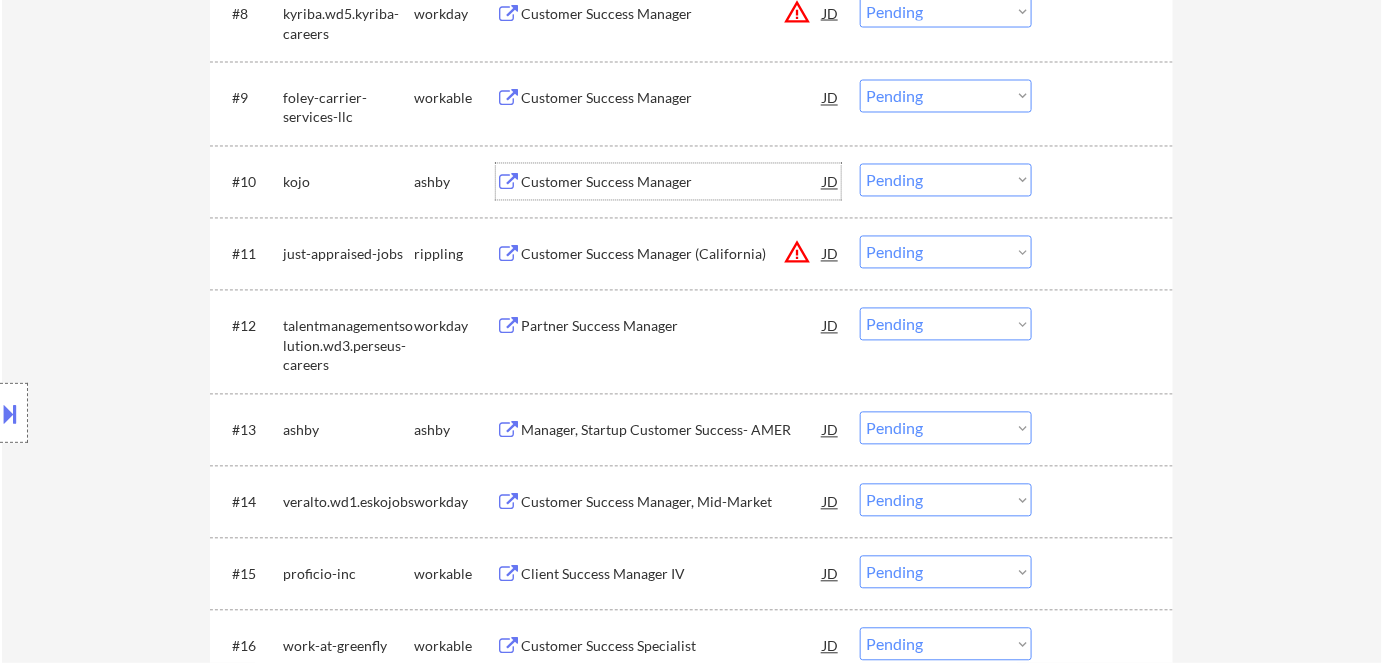 scroll, scrollTop: 1090, scrollLeft: 0, axis: vertical 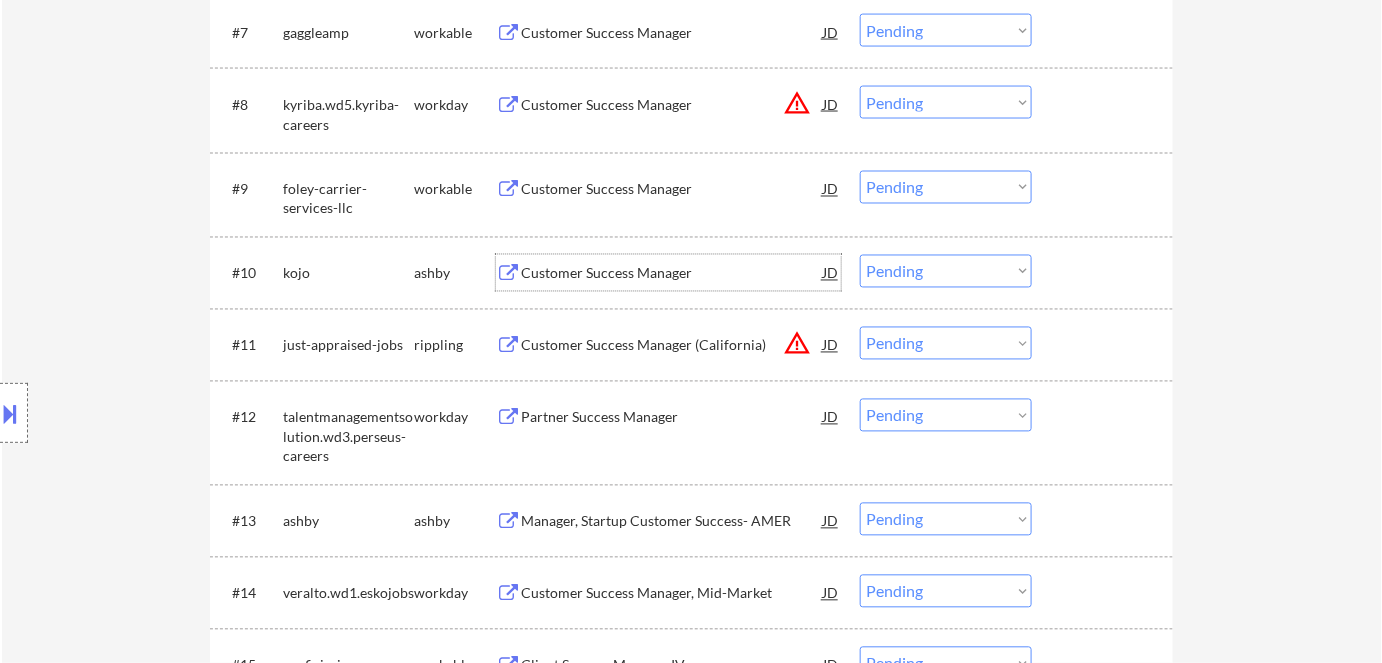click on "Choose an option... Pending Applied Excluded (Questions) Excluded (Expired) Excluded (Location) Excluded (Bad Match) Excluded (Blocklist) Excluded (Salary) Excluded (Other)" at bounding box center [946, 271] 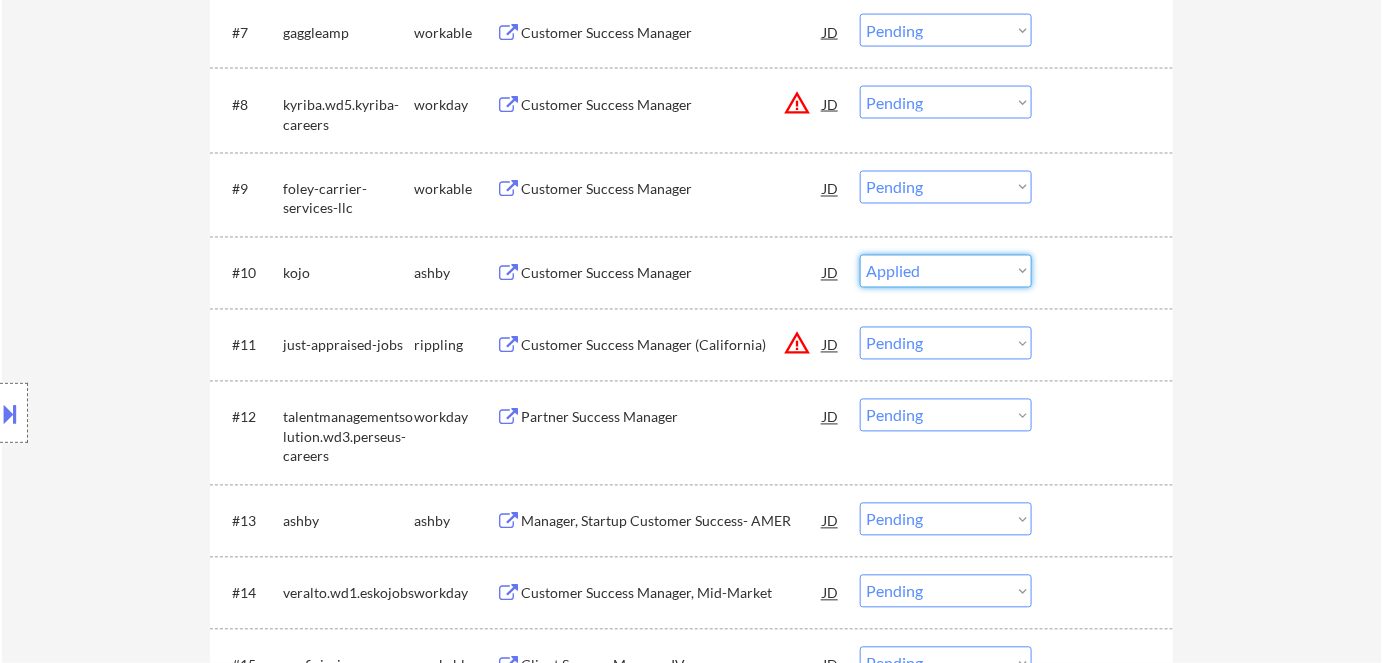 click on "Choose an option... Pending Applied Excluded (Questions) Excluded (Expired) Excluded (Location) Excluded (Bad Match) Excluded (Blocklist) Excluded (Salary) Excluded (Other)" at bounding box center [946, 271] 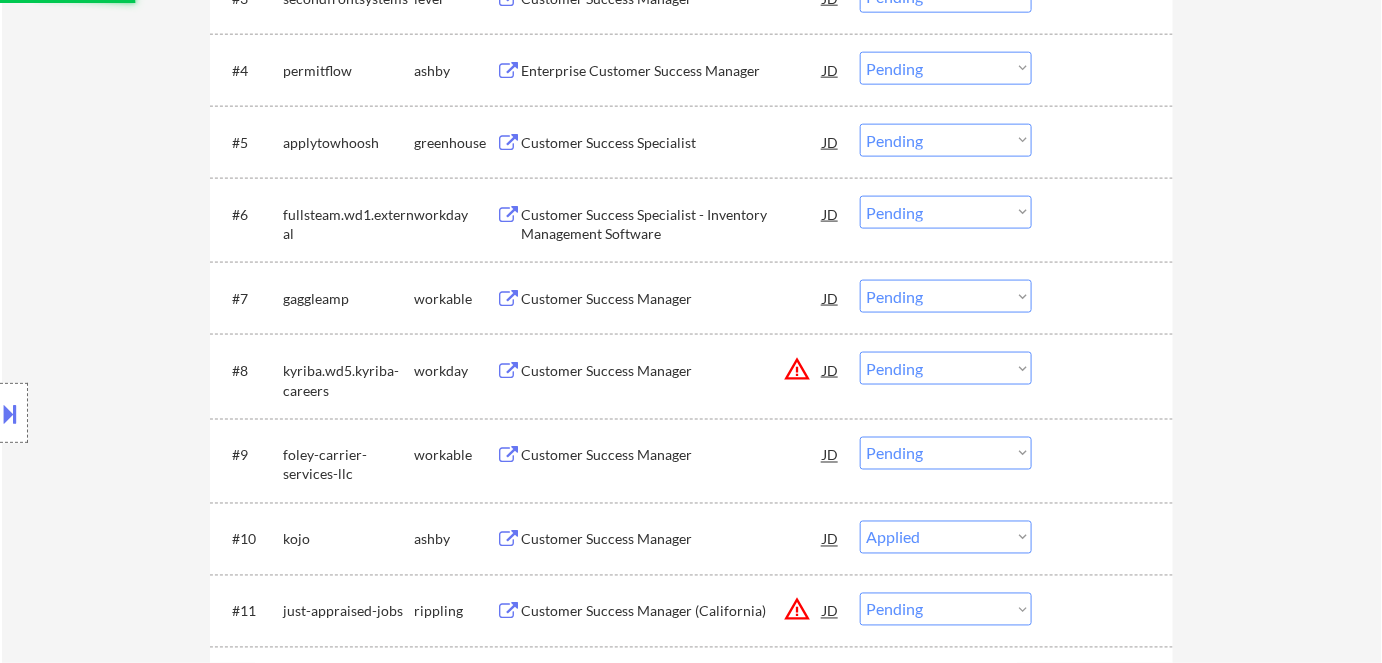 scroll, scrollTop: 818, scrollLeft: 0, axis: vertical 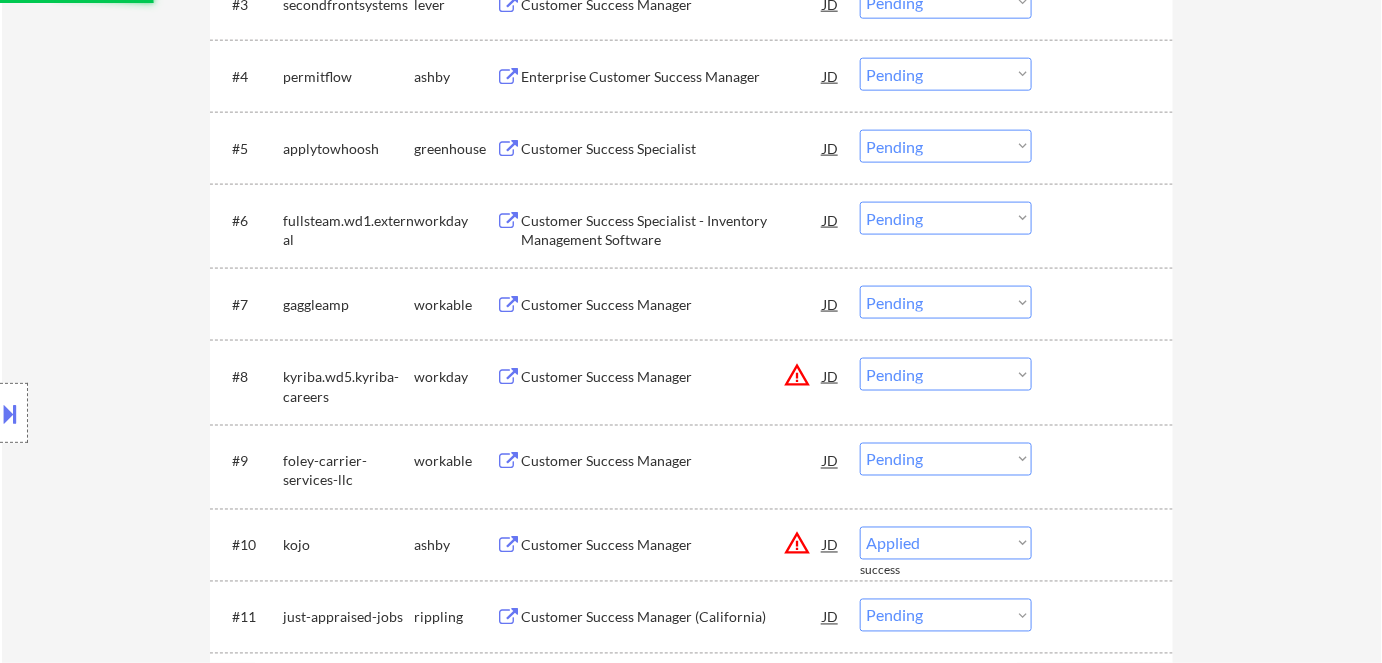select on ""pending"" 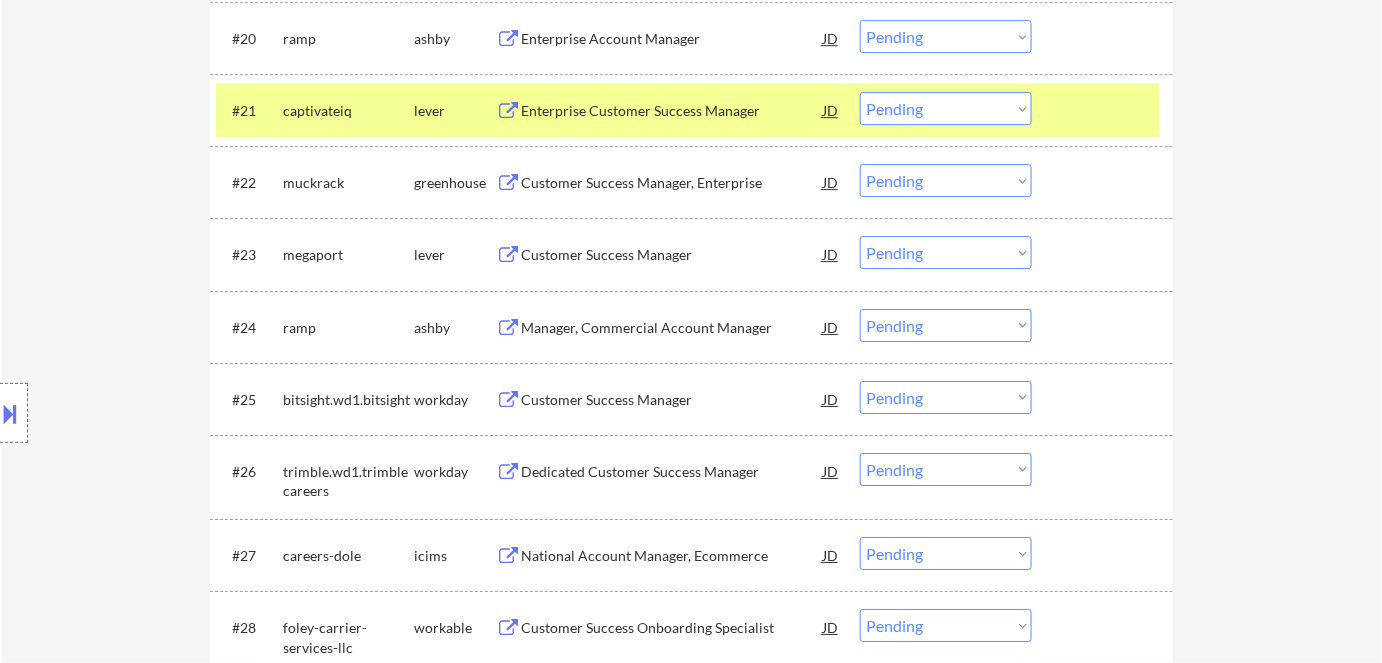 scroll, scrollTop: 2181, scrollLeft: 0, axis: vertical 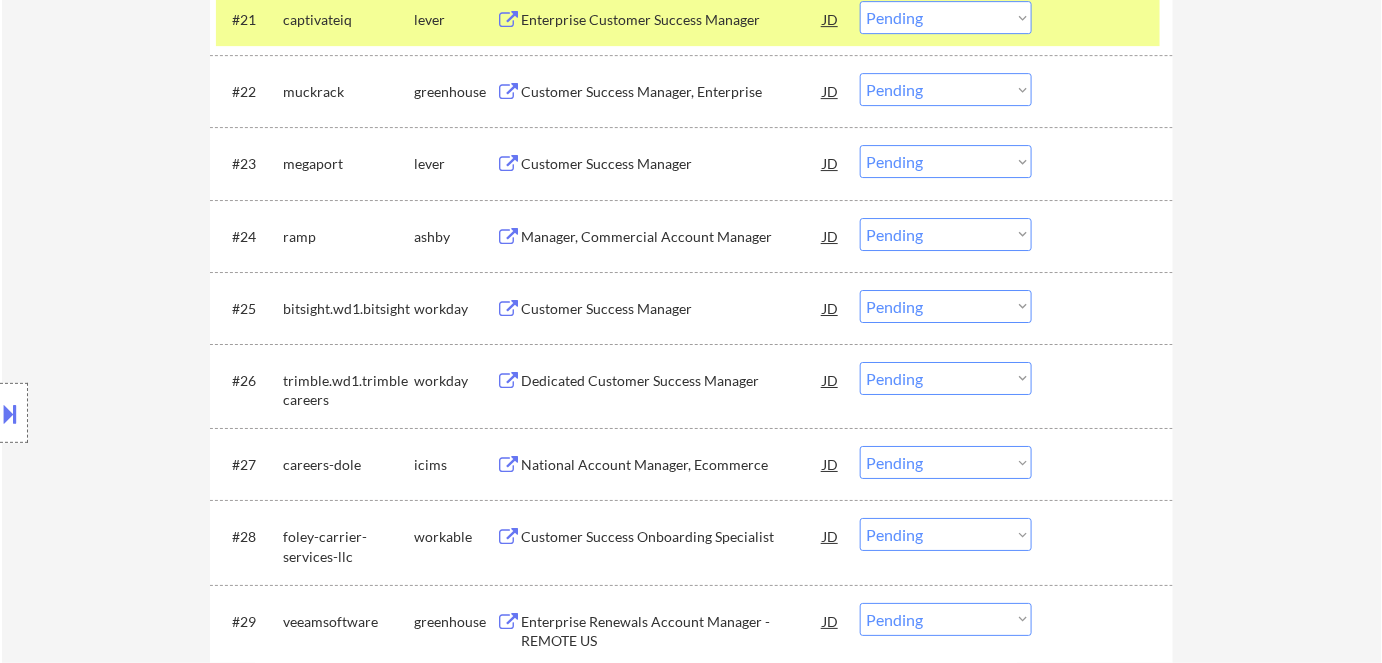 click on "Manager, Commercial Account Manager" at bounding box center (672, 237) 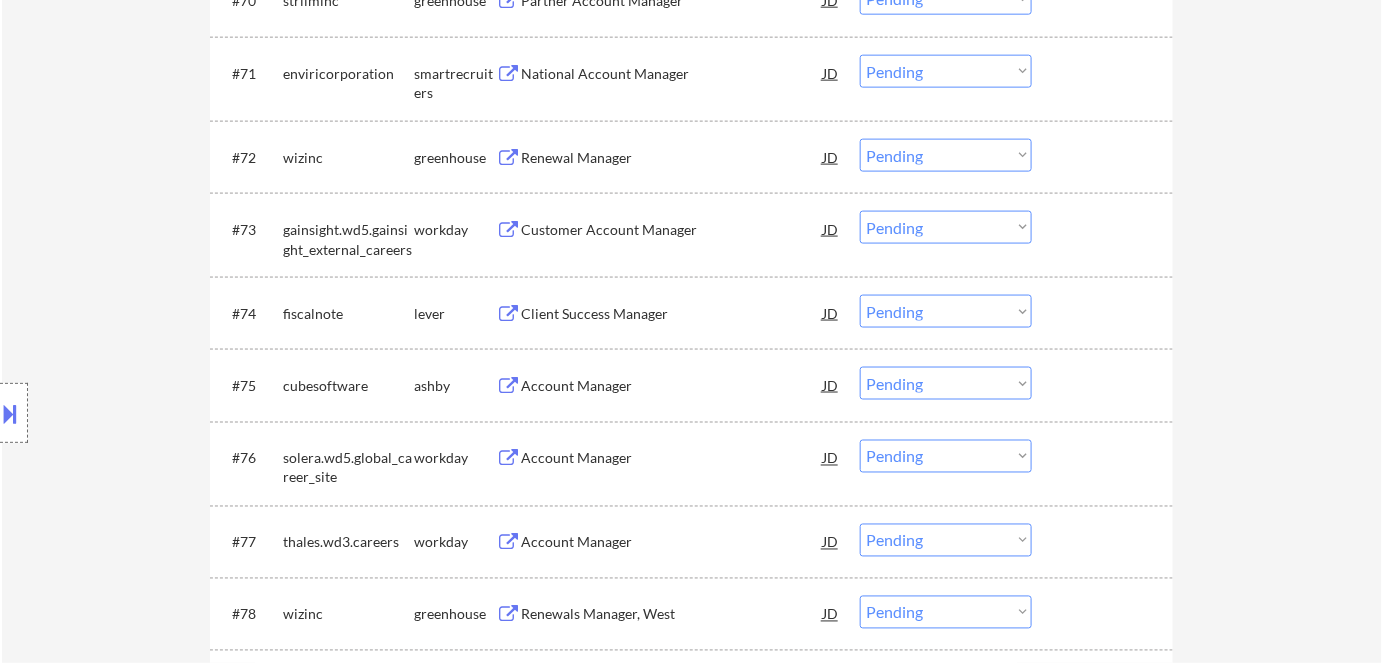 scroll, scrollTop: 5909, scrollLeft: 0, axis: vertical 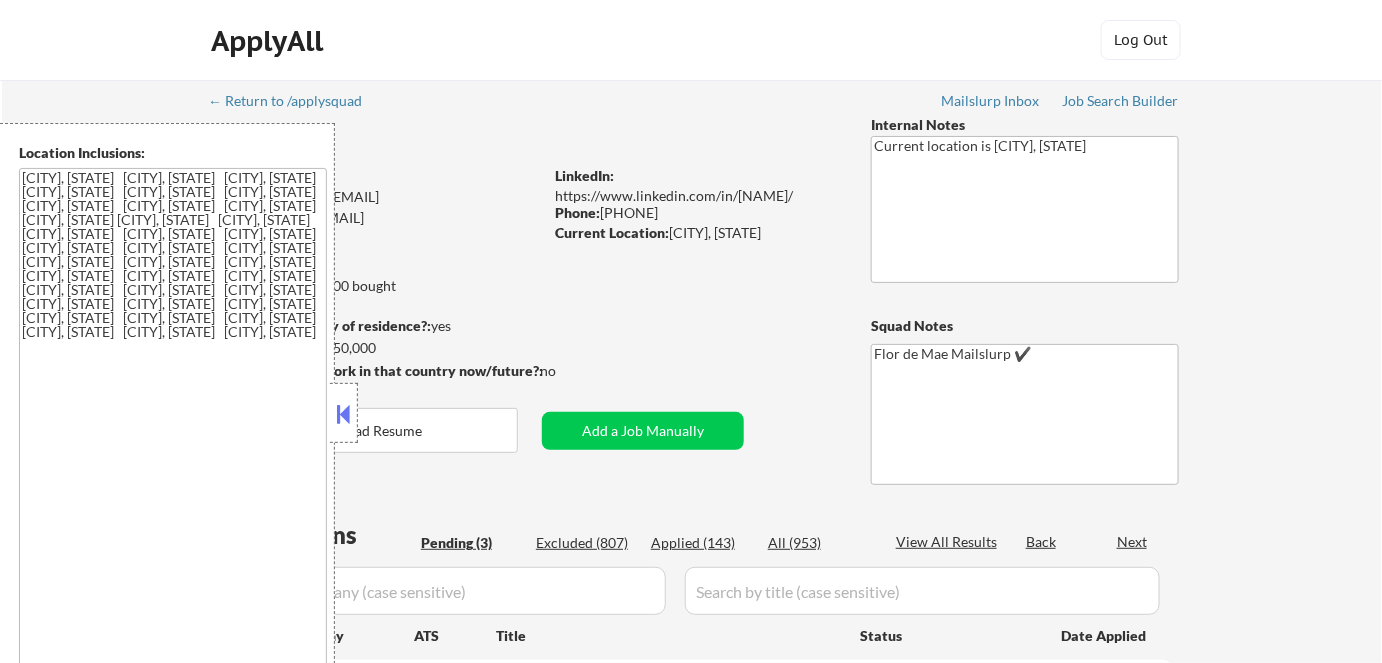 select on ""pending"" 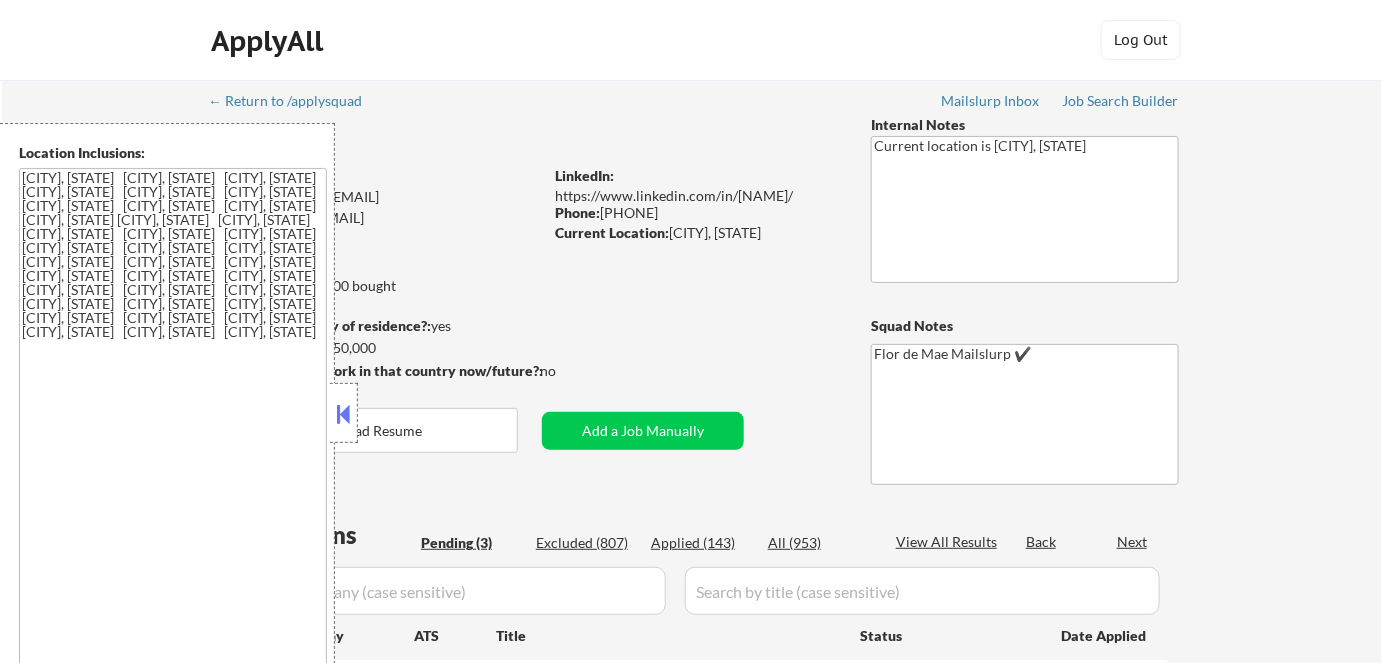 select on ""pending"" 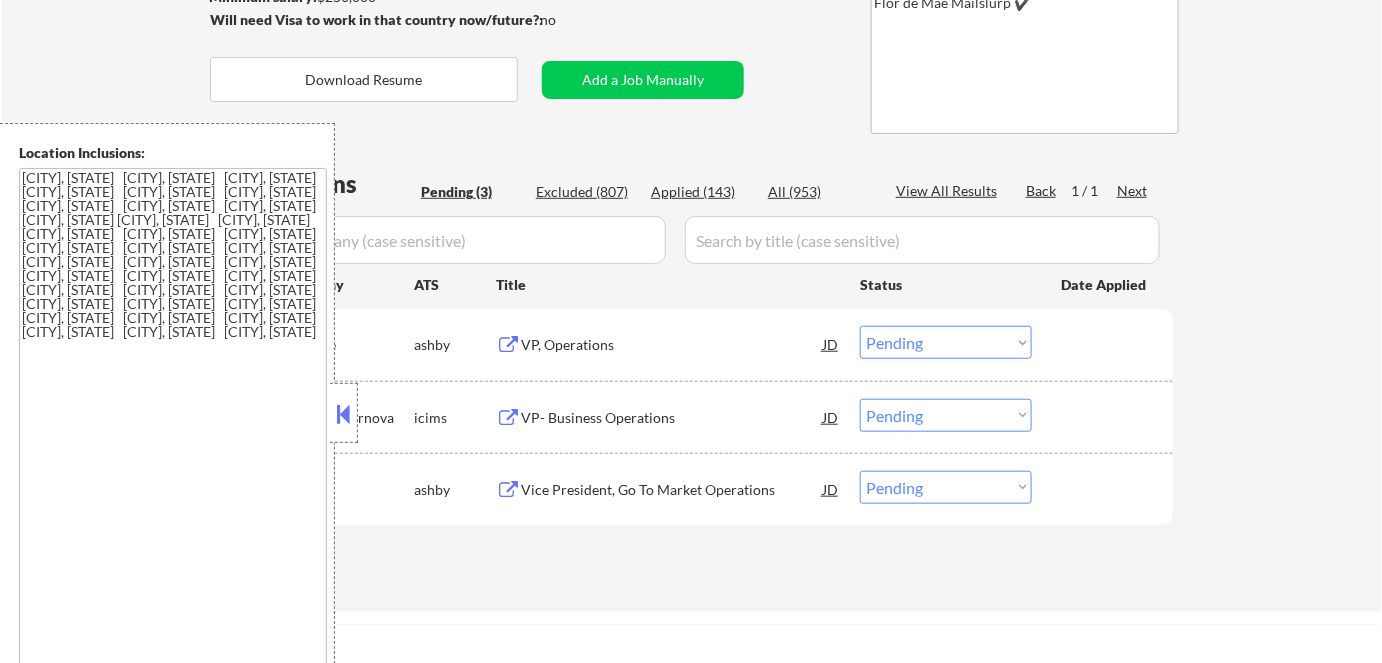 scroll, scrollTop: 363, scrollLeft: 0, axis: vertical 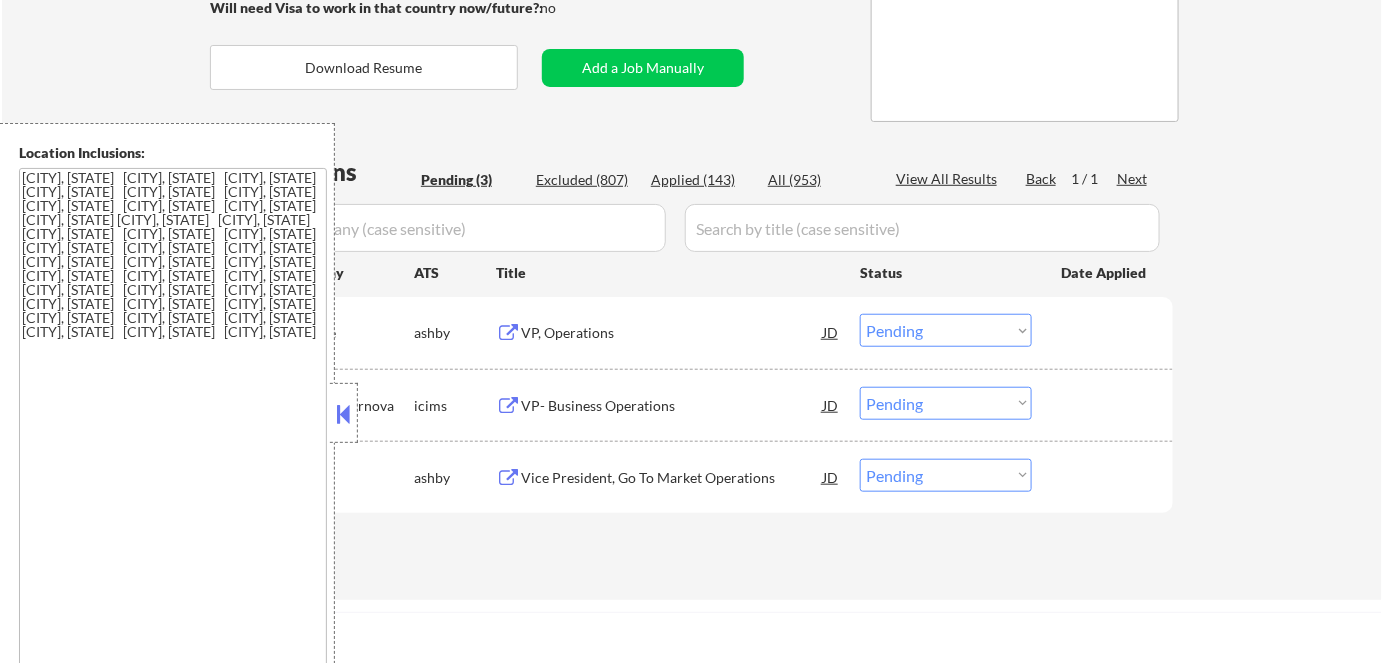 click at bounding box center [344, 414] 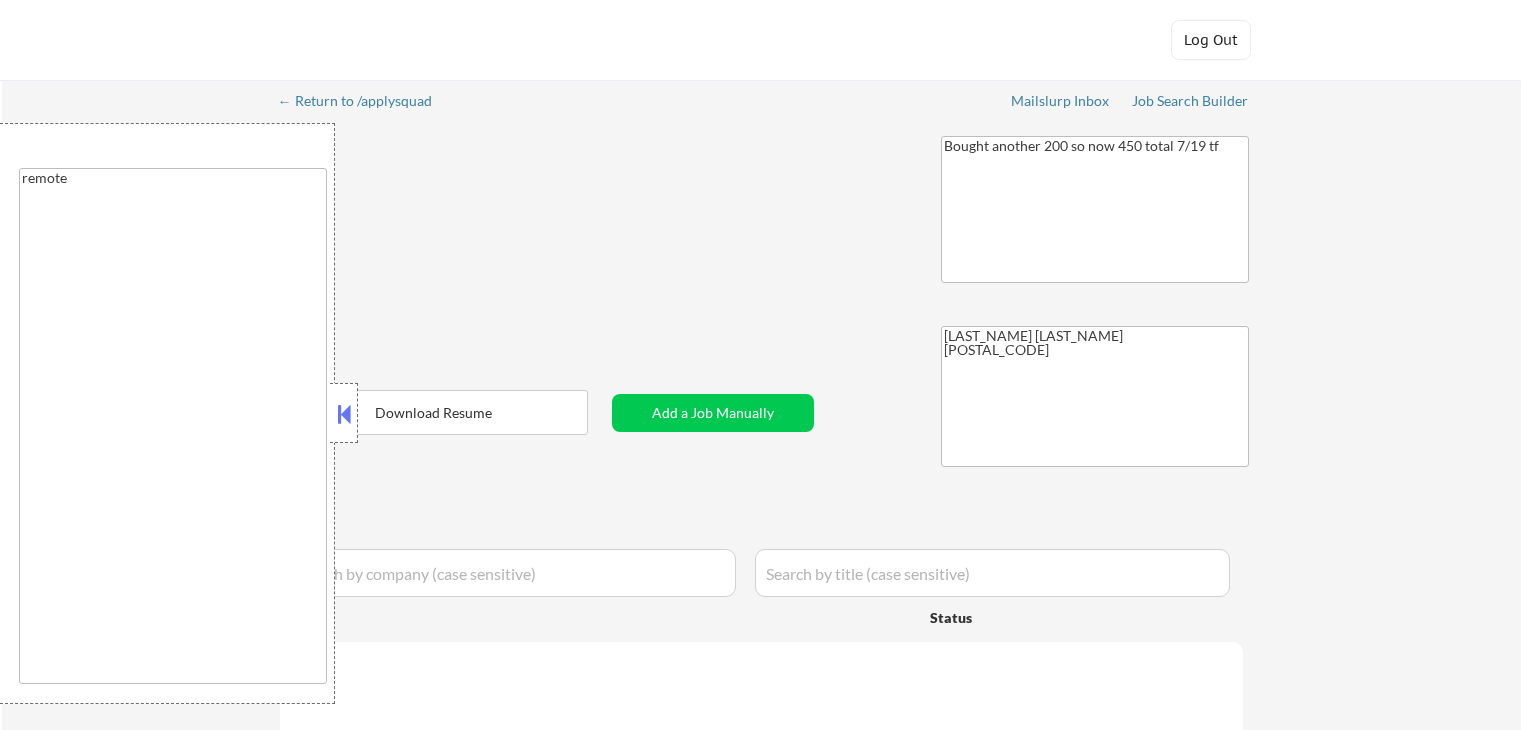 select on ""applied"" 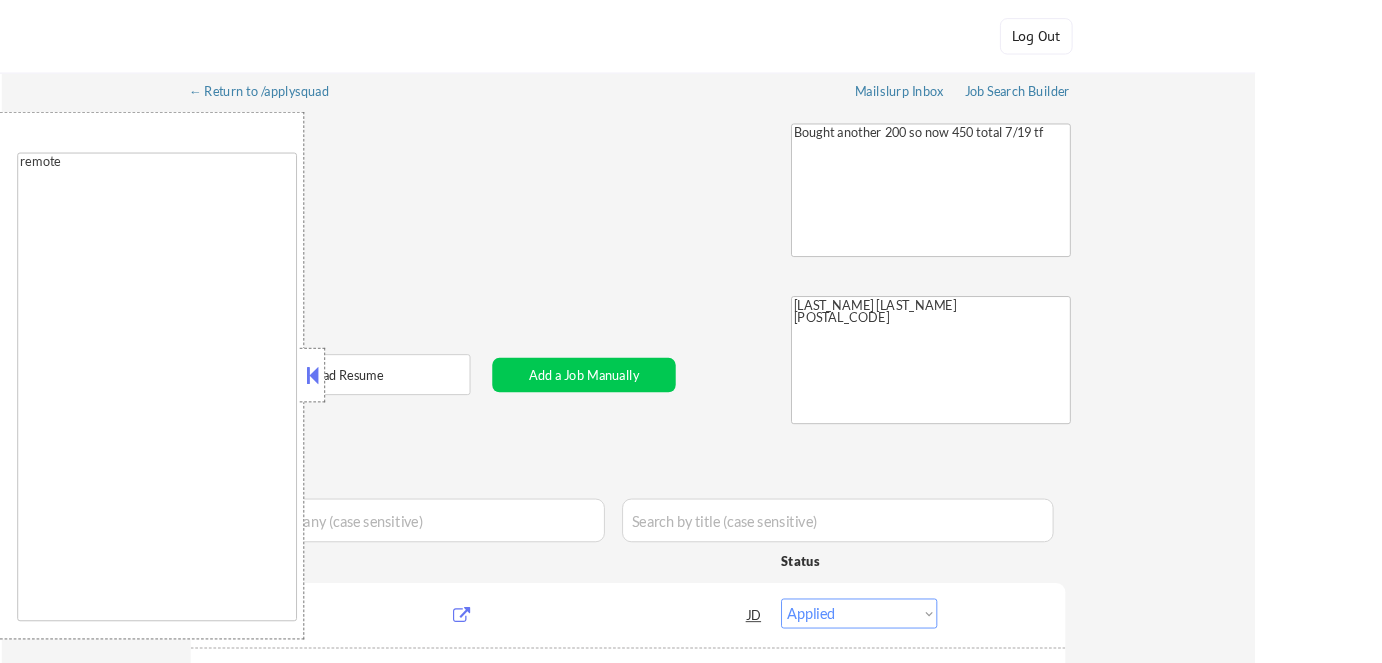 scroll, scrollTop: 0, scrollLeft: 0, axis: both 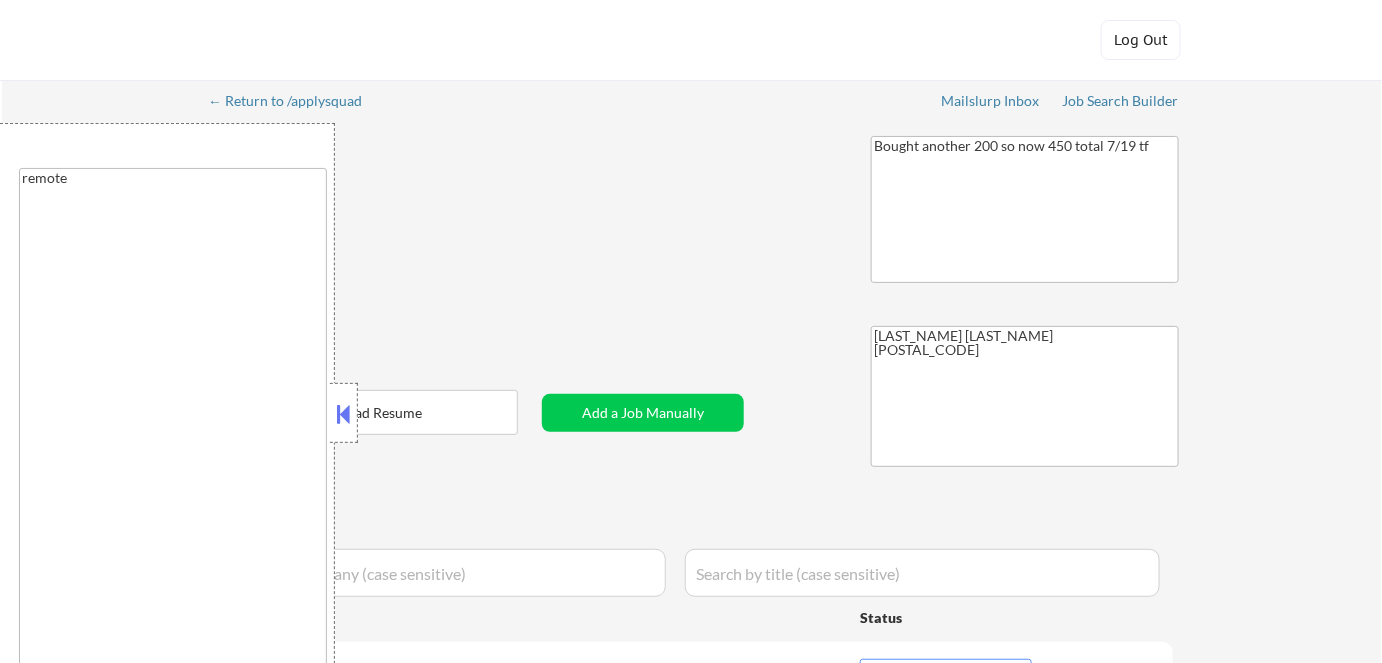 select on ""pending"" 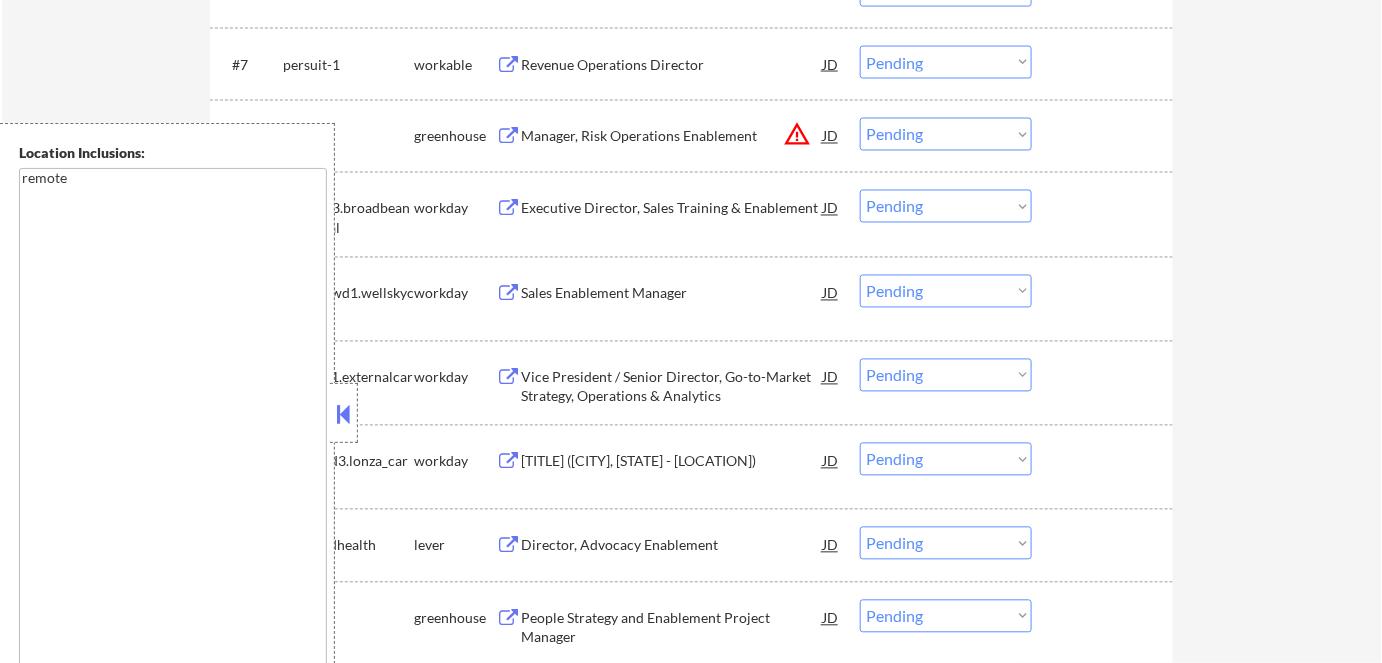scroll, scrollTop: 1090, scrollLeft: 0, axis: vertical 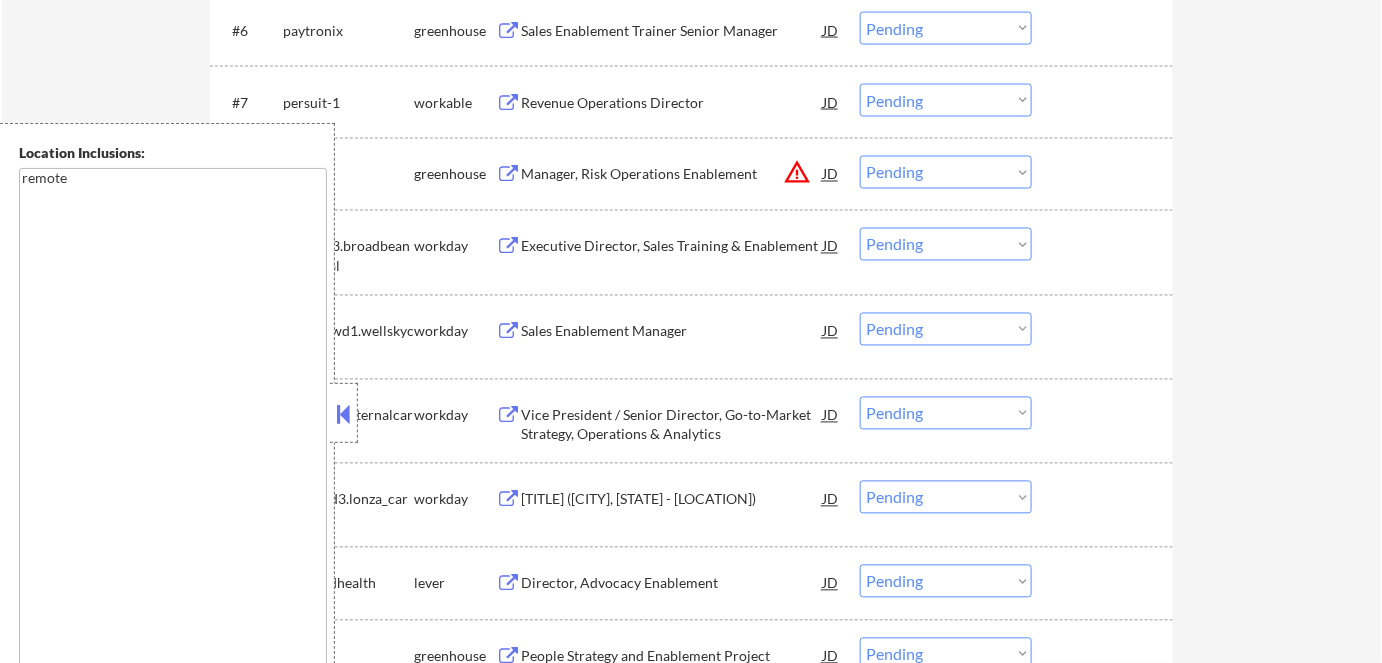 click at bounding box center (344, 414) 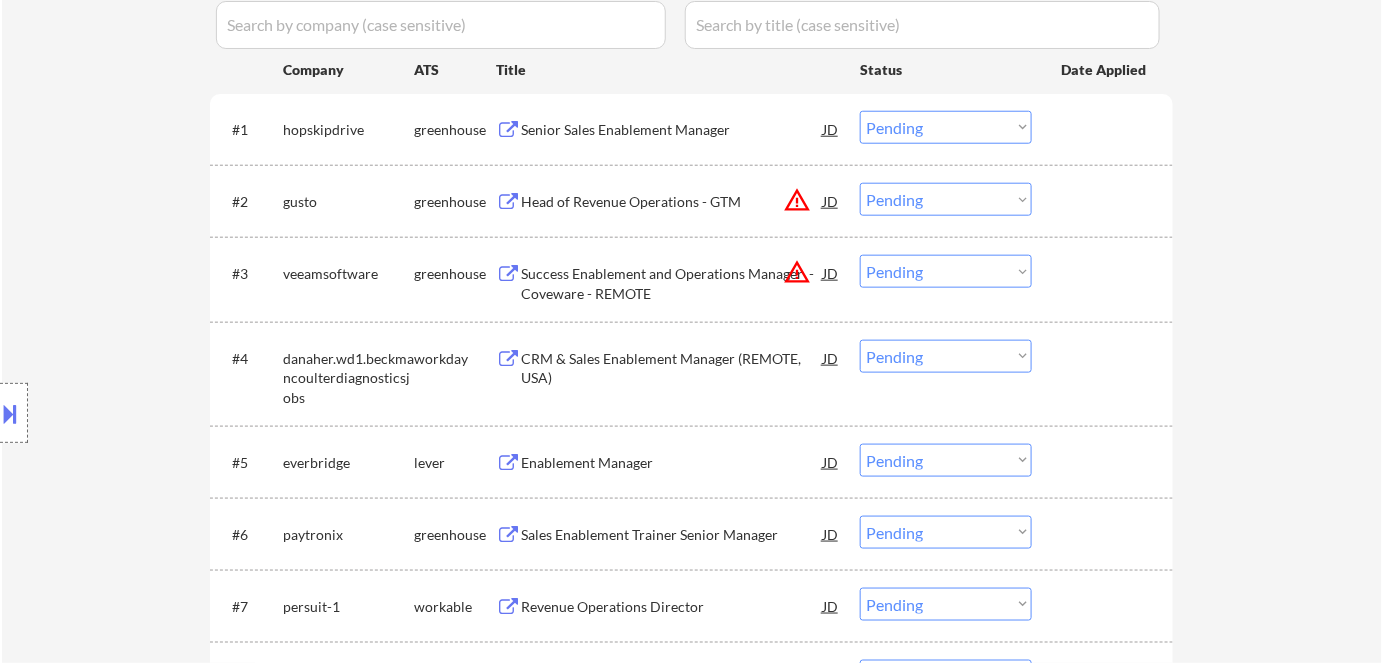 scroll, scrollTop: 545, scrollLeft: 0, axis: vertical 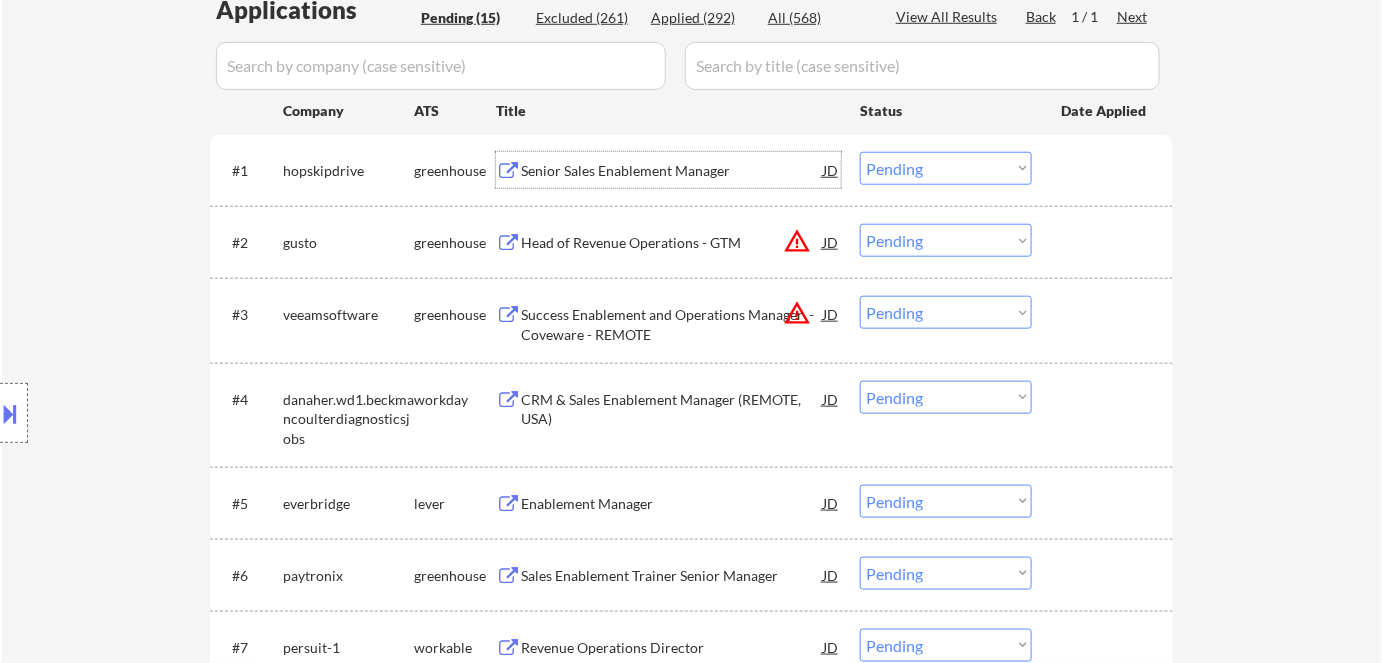 click on "Senior Sales Enablement Manager" at bounding box center [672, 171] 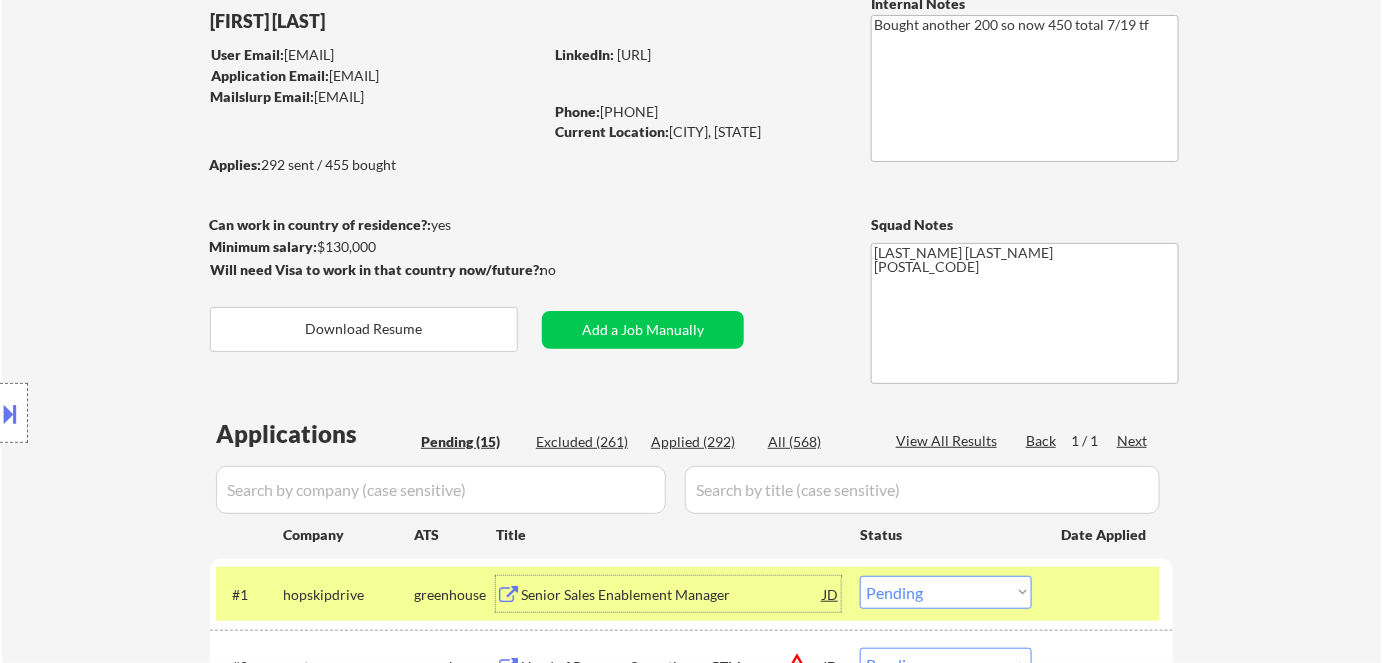 scroll, scrollTop: 90, scrollLeft: 0, axis: vertical 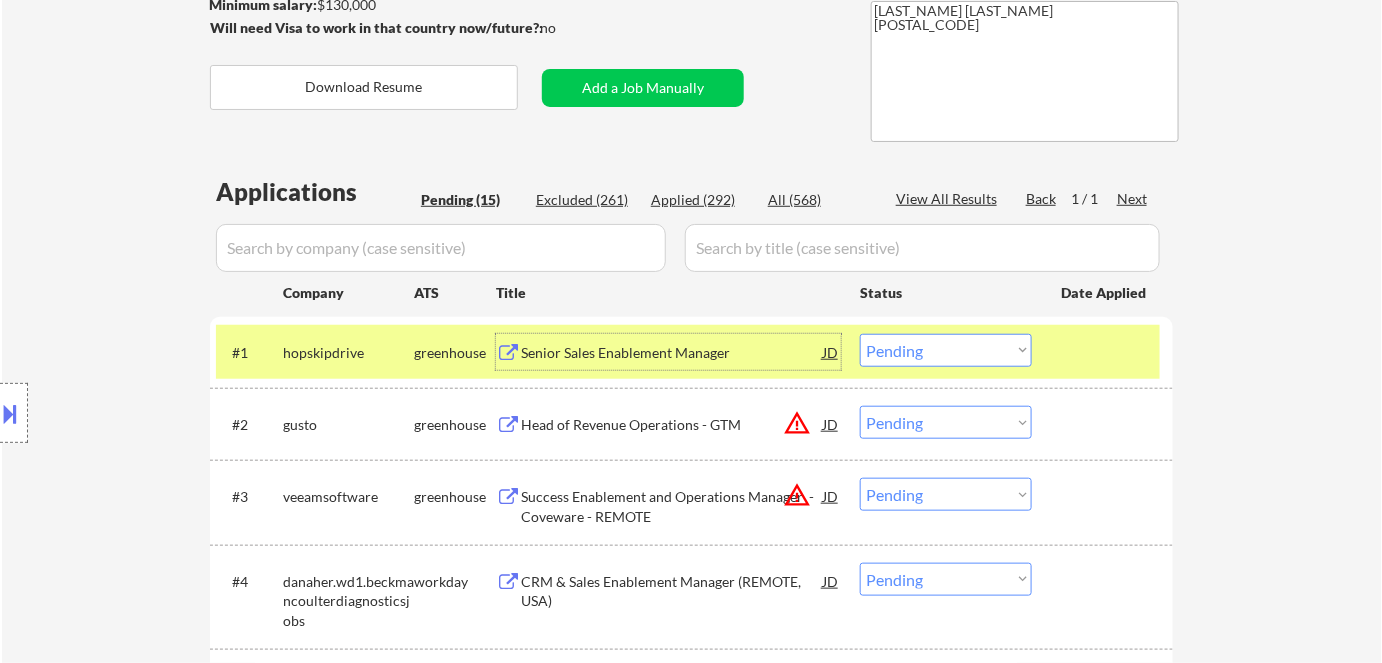 drag, startPoint x: 906, startPoint y: 353, endPoint x: 906, endPoint y: 364, distance: 11 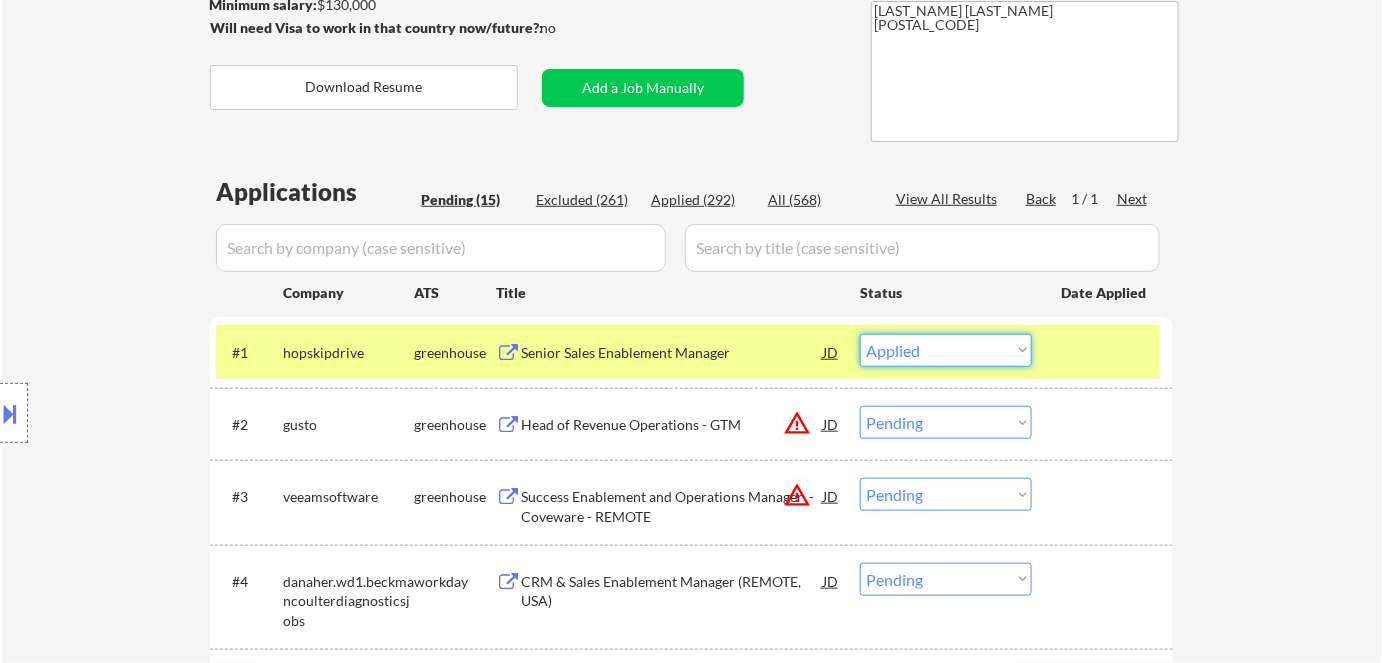 click on "Choose an option... Pending Applied Excluded (Questions) Excluded (Expired) Excluded (Location) Excluded (Bad Match) Excluded (Blocklist) Excluded (Salary) Excluded (Other)" at bounding box center (946, 350) 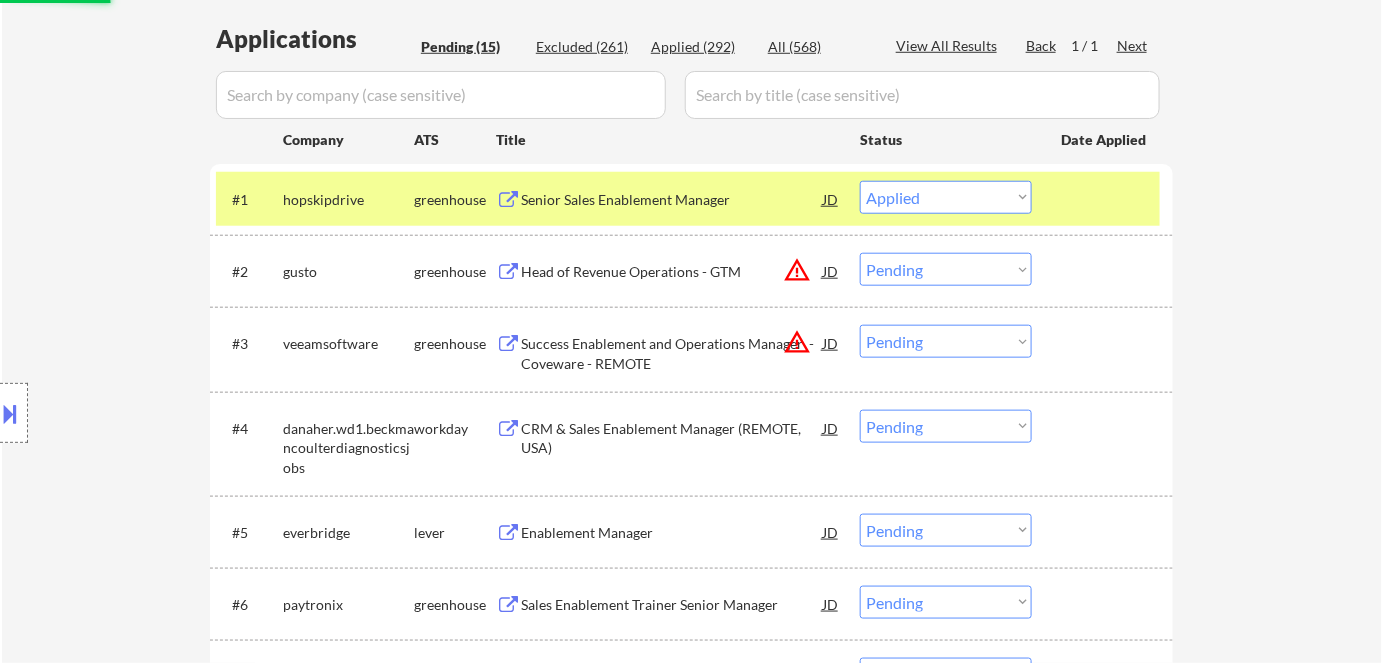 scroll, scrollTop: 545, scrollLeft: 0, axis: vertical 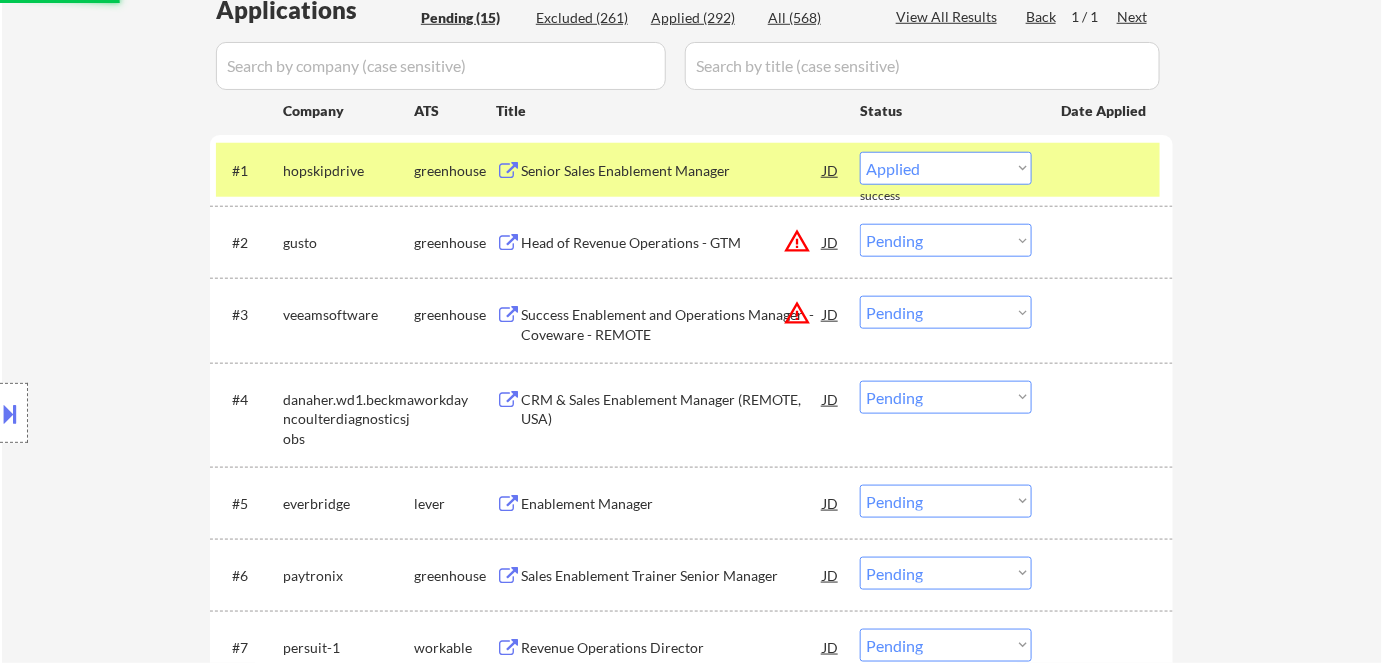 select on ""pending"" 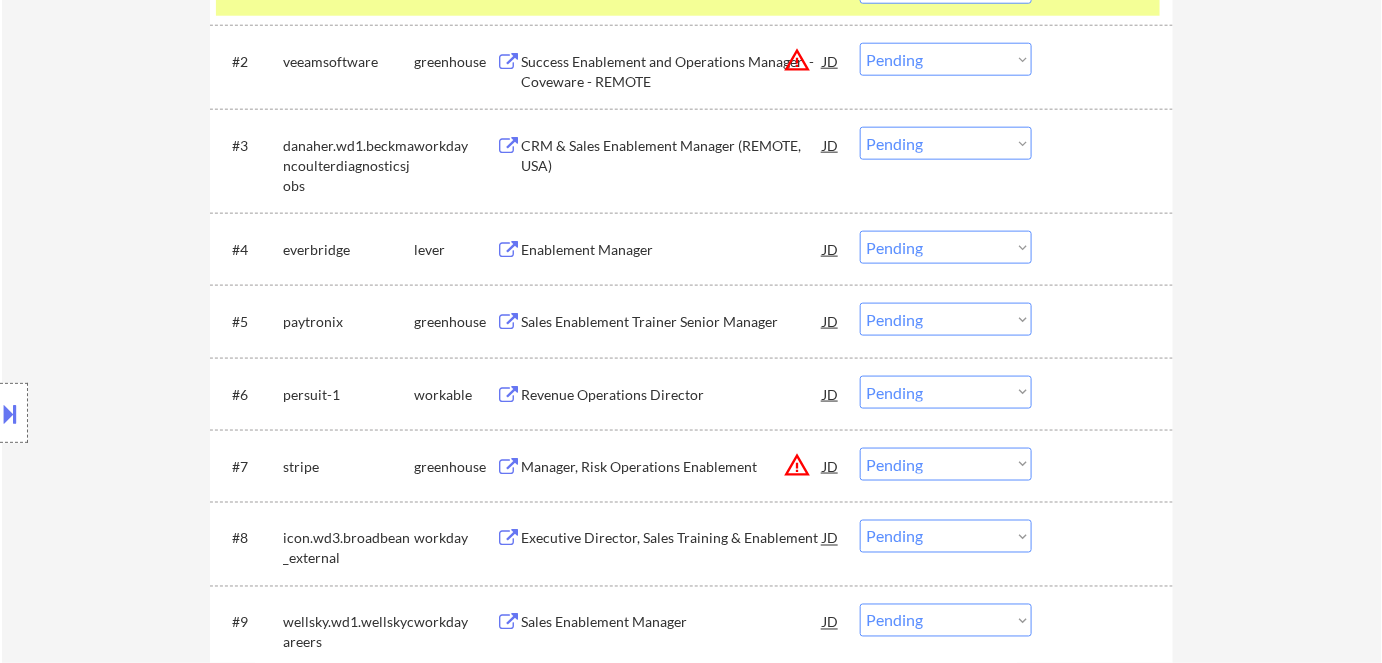 scroll, scrollTop: 727, scrollLeft: 0, axis: vertical 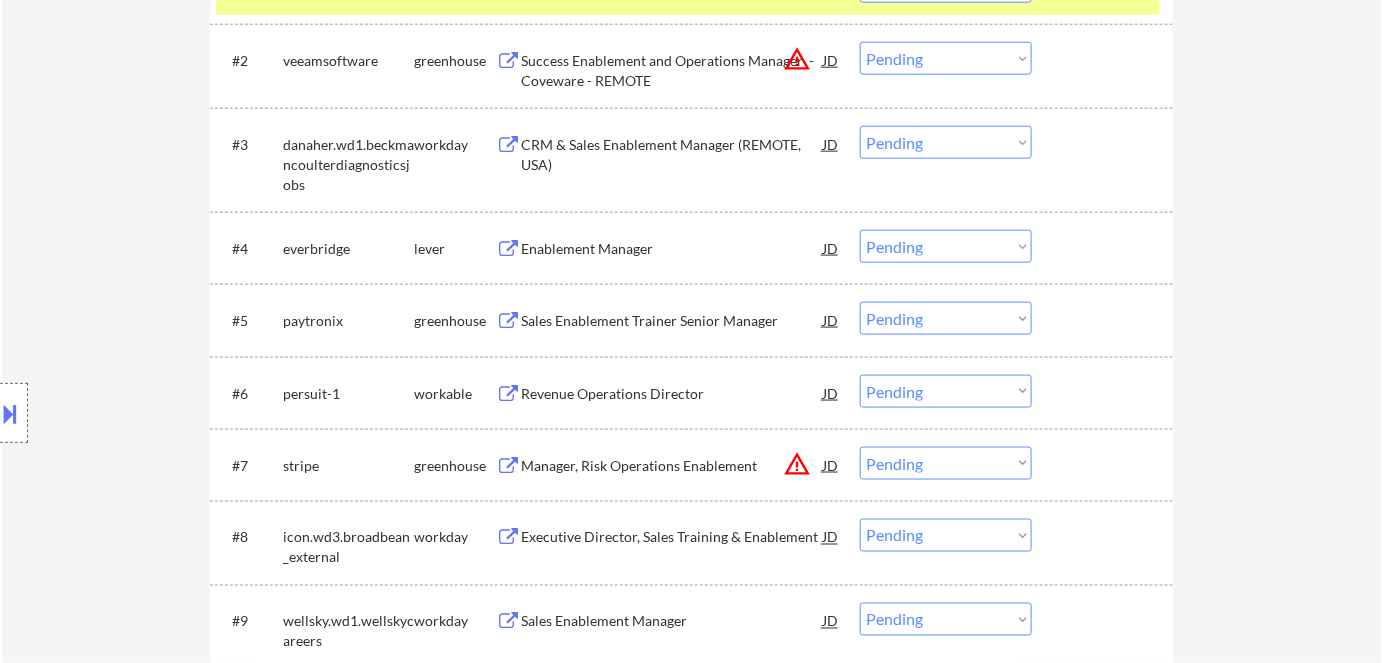 click on "Revenue Operations Director" at bounding box center [672, 393] 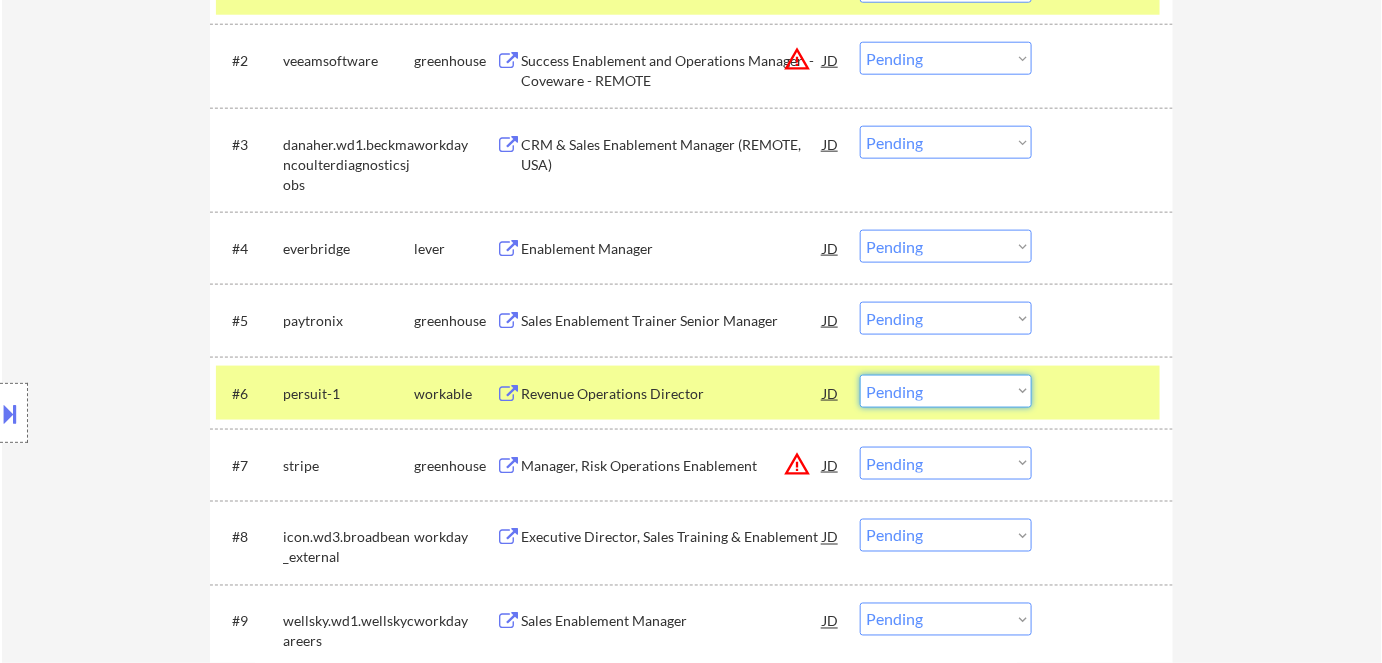 drag, startPoint x: 933, startPoint y: 391, endPoint x: 926, endPoint y: 401, distance: 12.206555 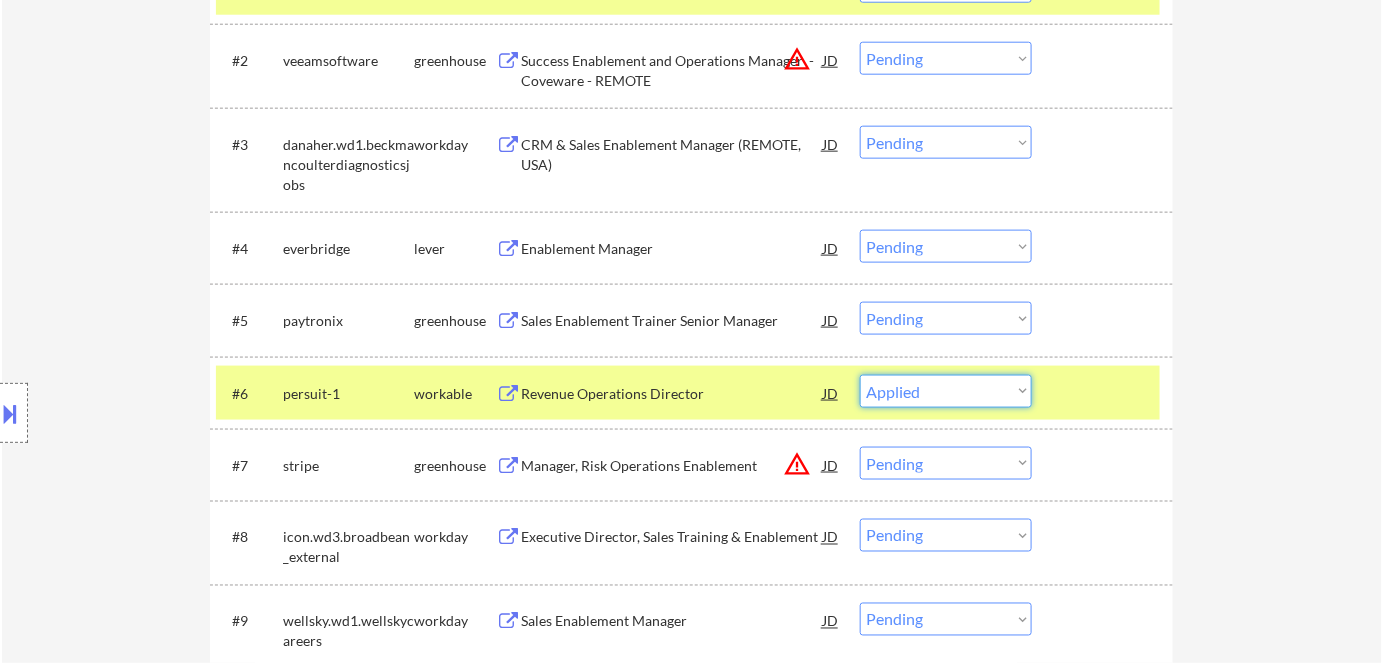 click on "Choose an option... Pending Applied Excluded (Questions) Excluded (Expired) Excluded (Location) Excluded (Bad Match) Excluded (Blocklist) Excluded (Salary) Excluded (Other)" at bounding box center [946, 391] 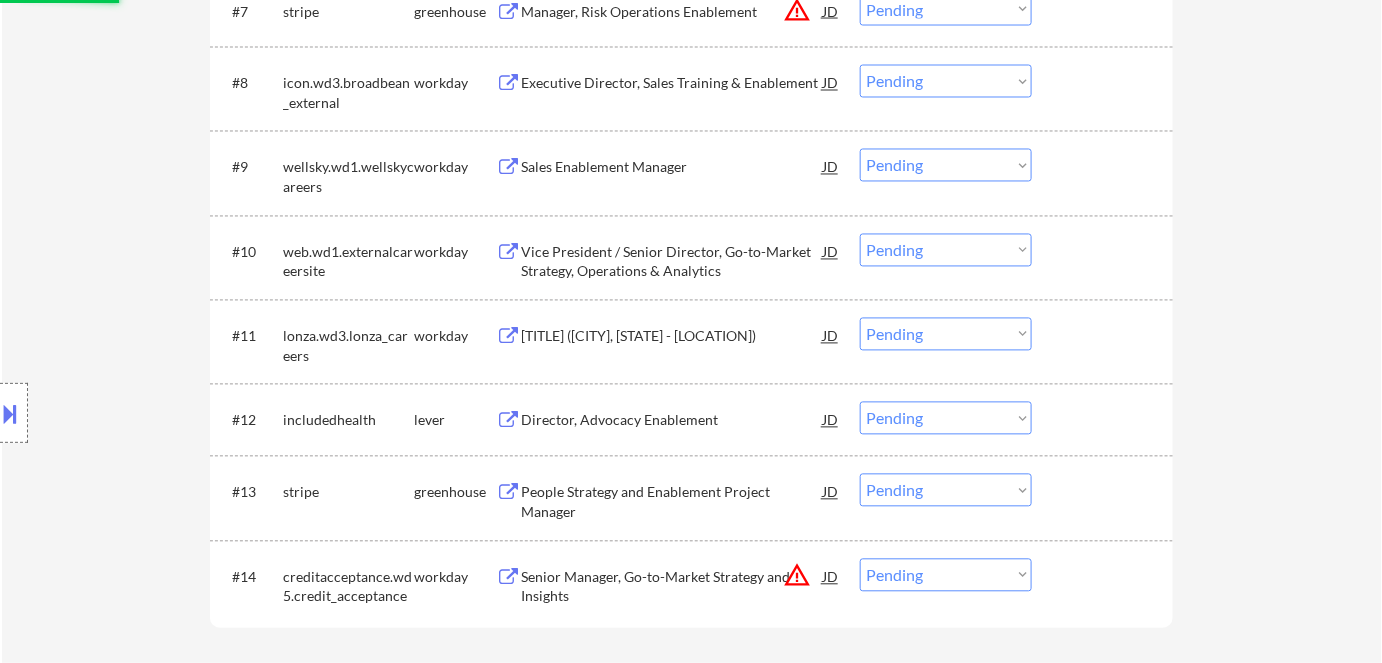 select on ""pending"" 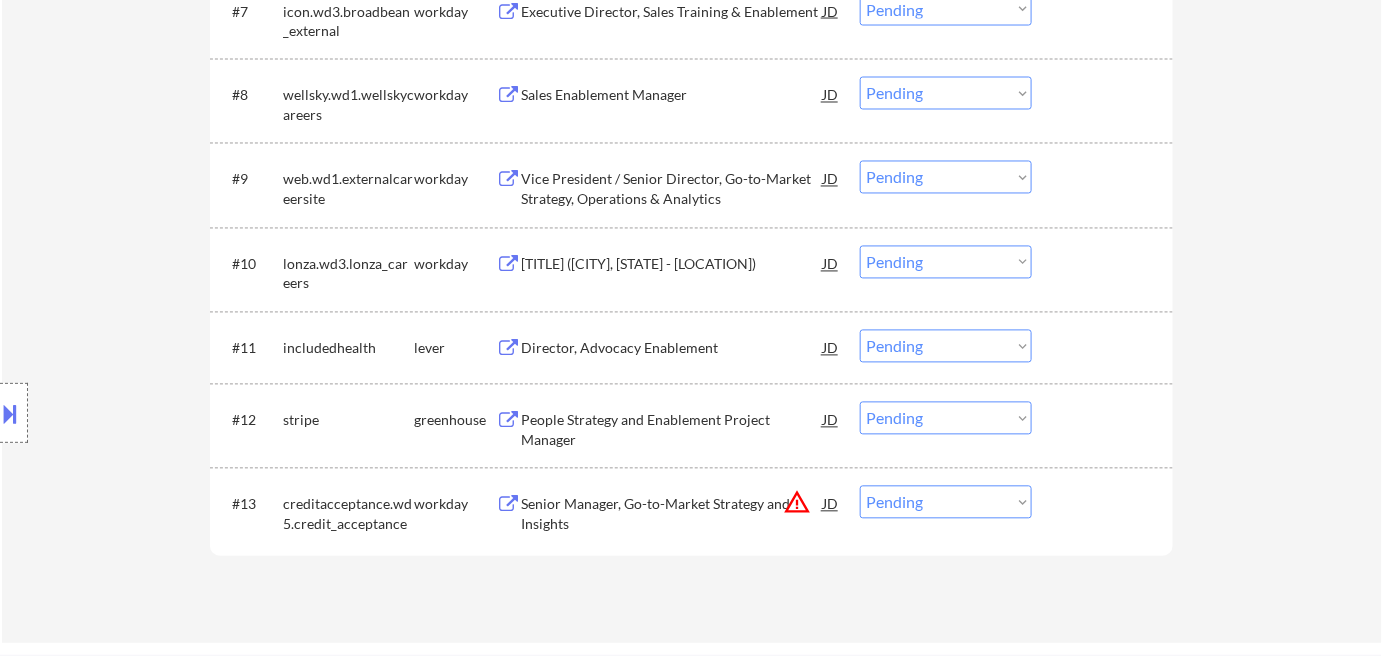 click on "Director, Advocacy Enablement" at bounding box center (672, 349) 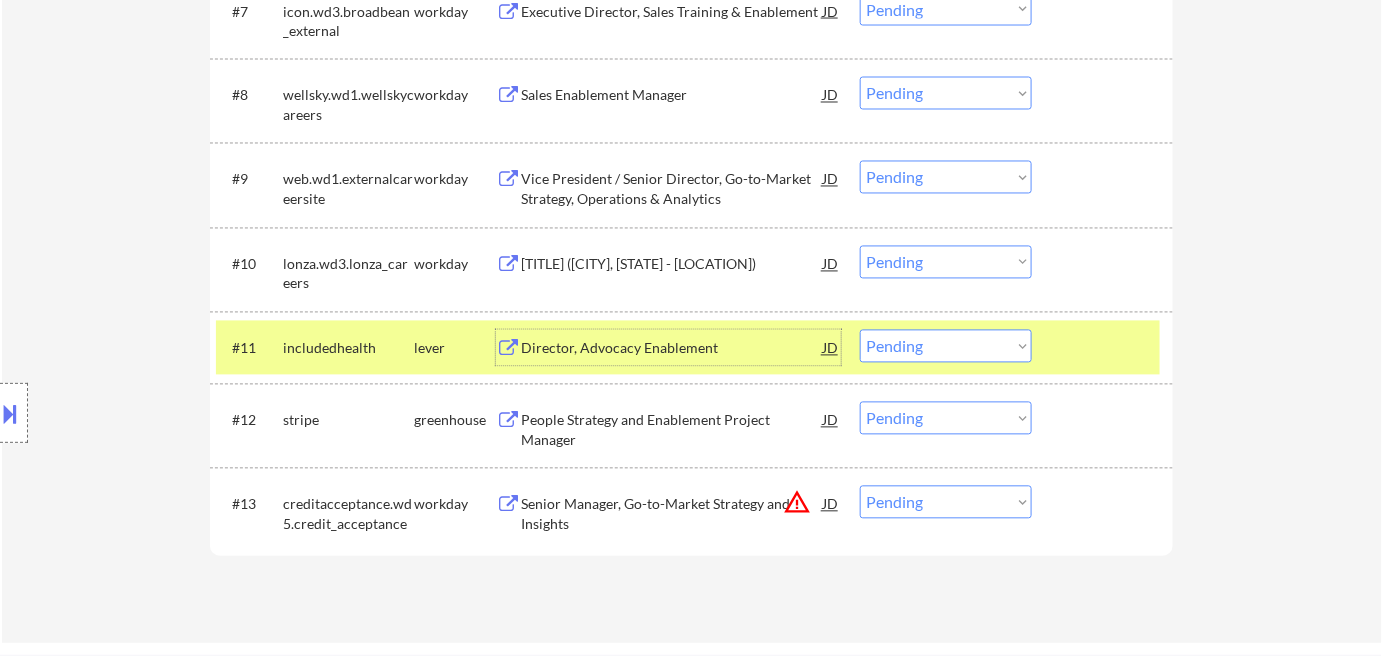 click on "Choose an option... Pending Applied Excluded (Questions) Excluded (Expired) Excluded (Location) Excluded (Bad Match) Excluded (Blocklist) Excluded (Salary) Excluded (Other)" at bounding box center [946, 346] 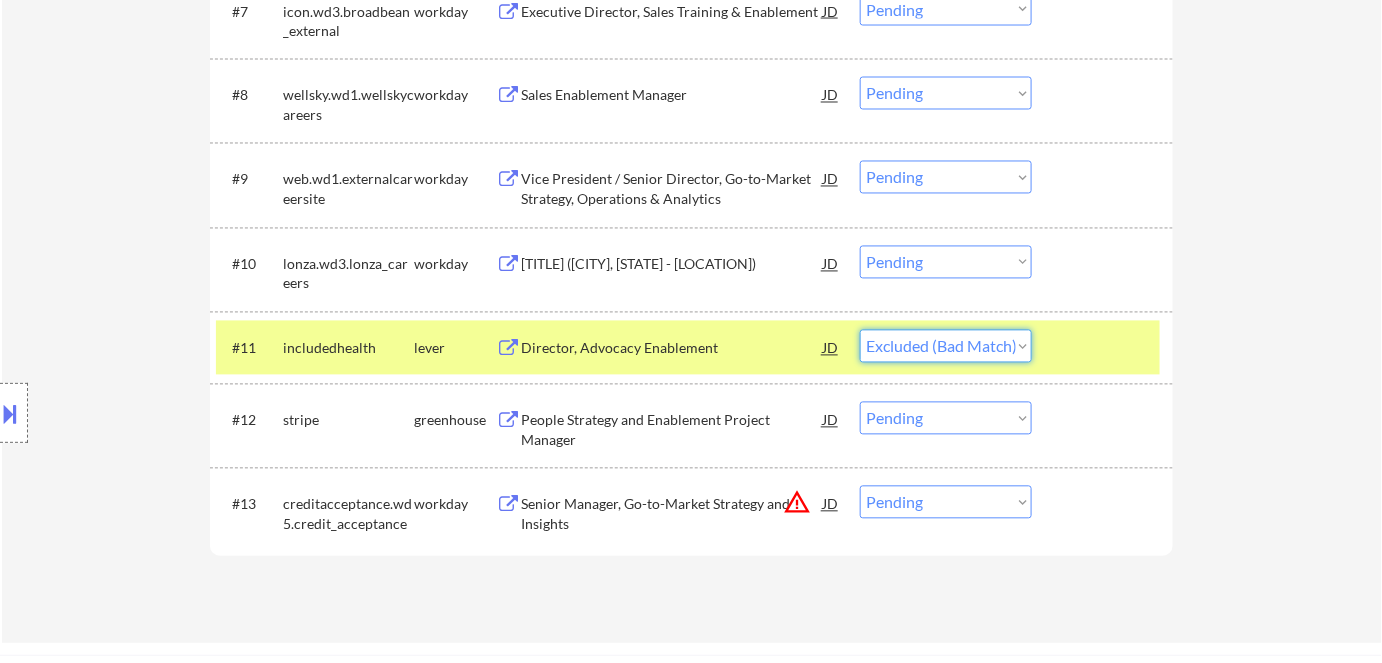 click on "Choose an option... Pending Applied Excluded (Questions) Excluded (Expired) Excluded (Location) Excluded (Bad Match) Excluded (Blocklist) Excluded (Salary) Excluded (Other)" at bounding box center (946, 346) 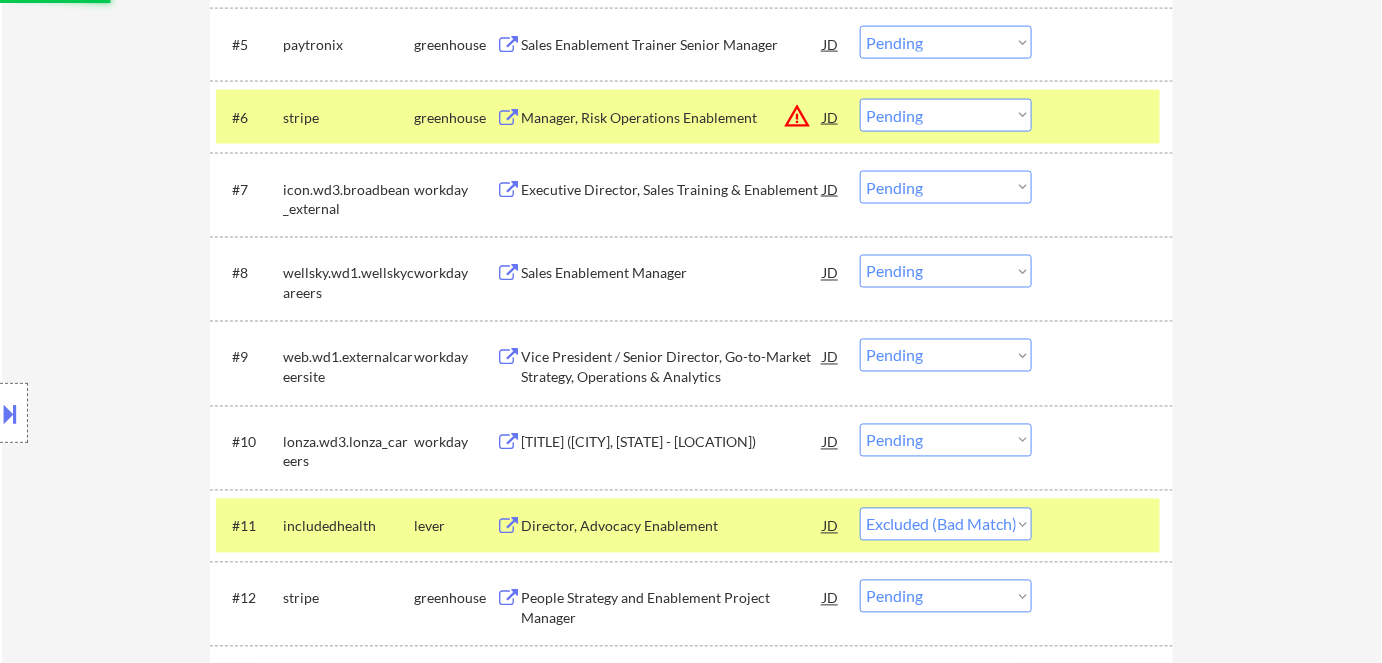scroll, scrollTop: 909, scrollLeft: 0, axis: vertical 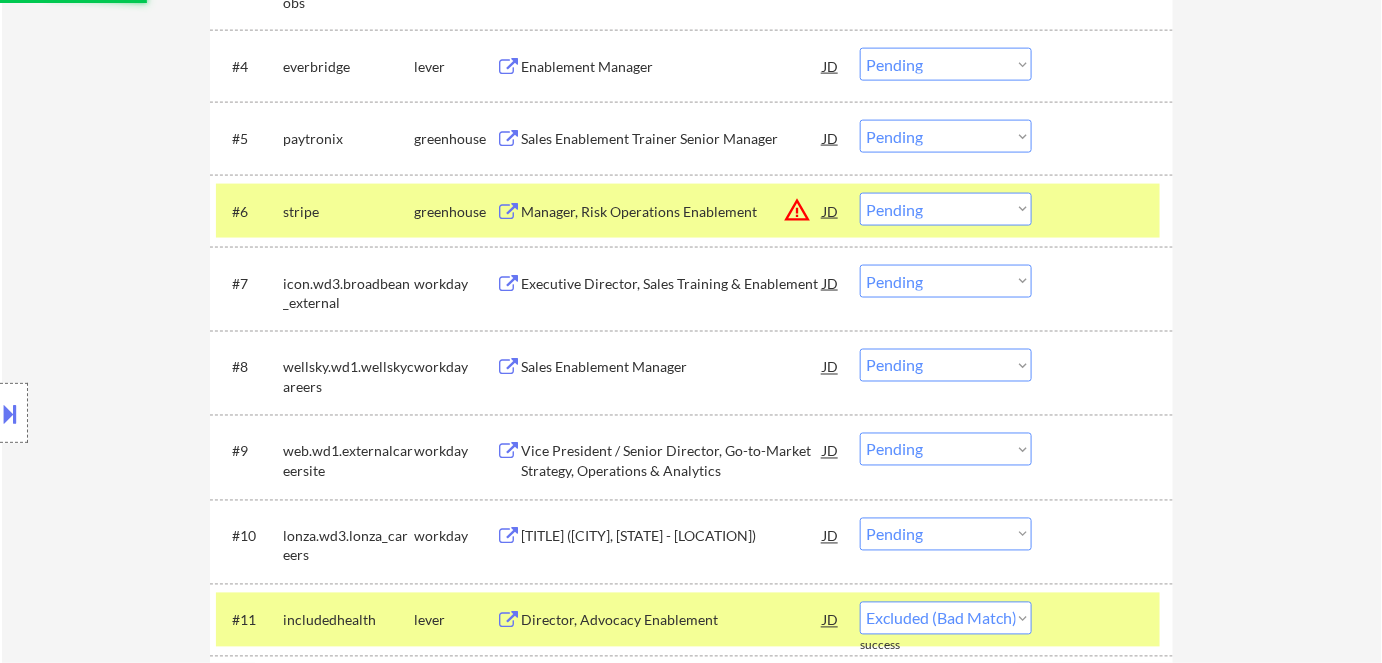 select on ""pending"" 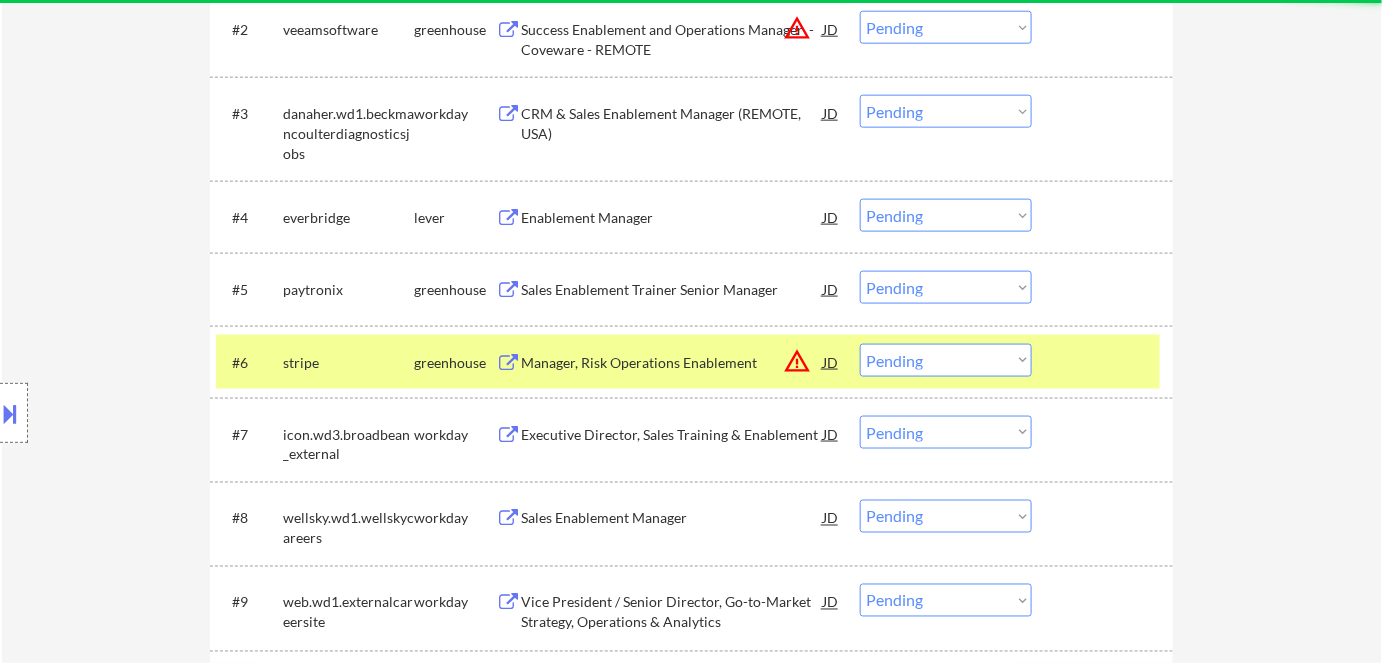 scroll, scrollTop: 727, scrollLeft: 0, axis: vertical 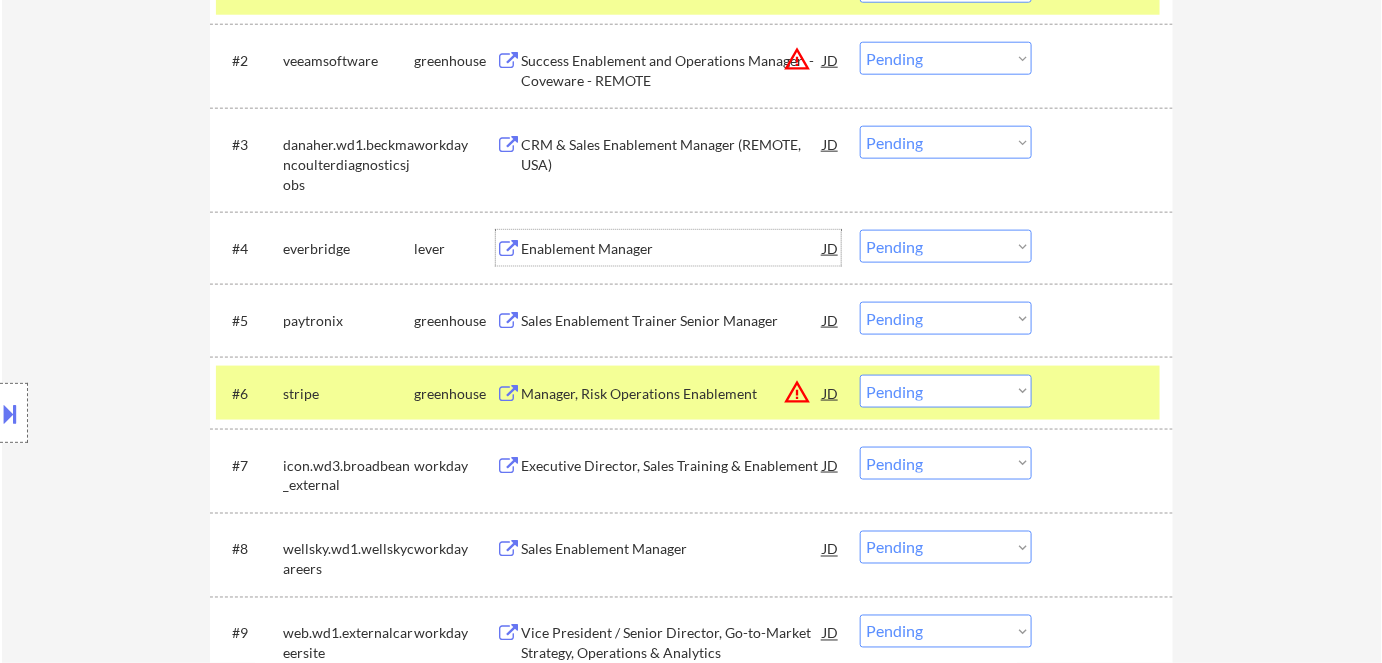 click on "Enablement Manager" at bounding box center (672, 249) 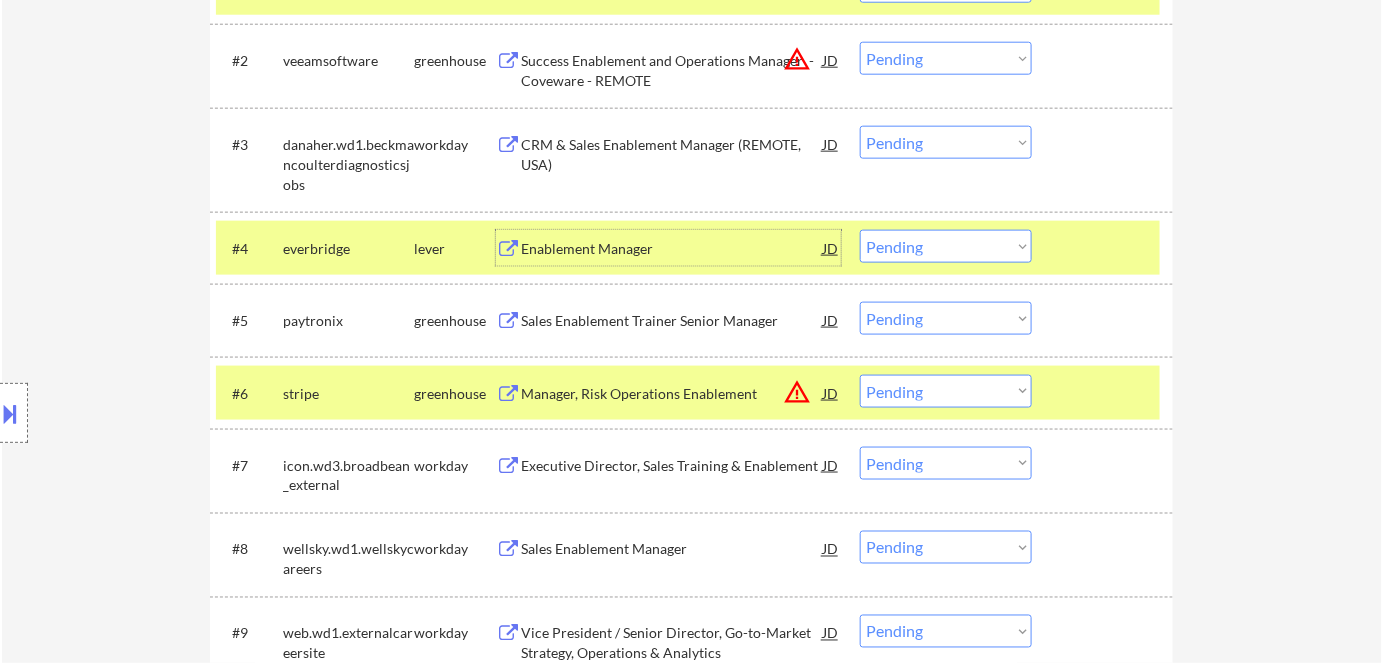 click on "Choose an option... Pending Applied Excluded (Questions) Excluded (Expired) Excluded (Location) Excluded (Bad Match) Excluded (Blocklist) Excluded (Salary) Excluded (Other)" at bounding box center [946, 246] 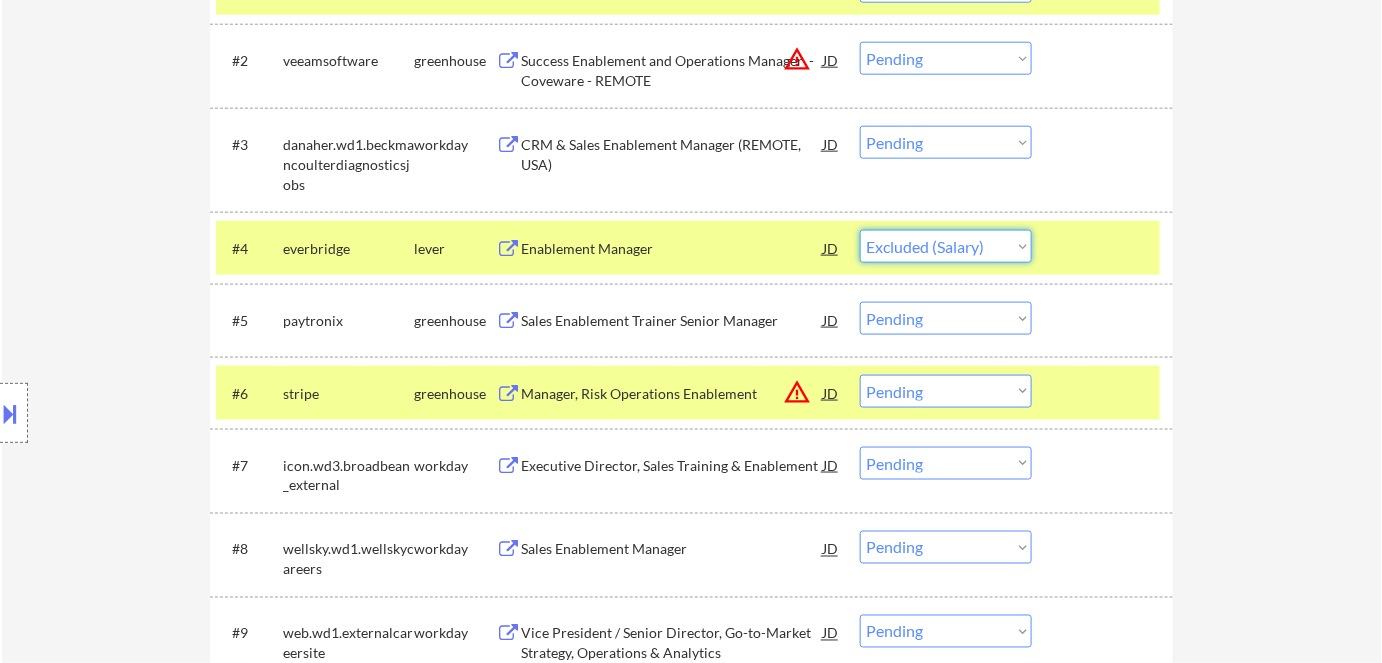 click on "Choose an option... Pending Applied Excluded (Questions) Excluded (Expired) Excluded (Location) Excluded (Bad Match) Excluded (Blocklist) Excluded (Salary) Excluded (Other)" at bounding box center (946, 246) 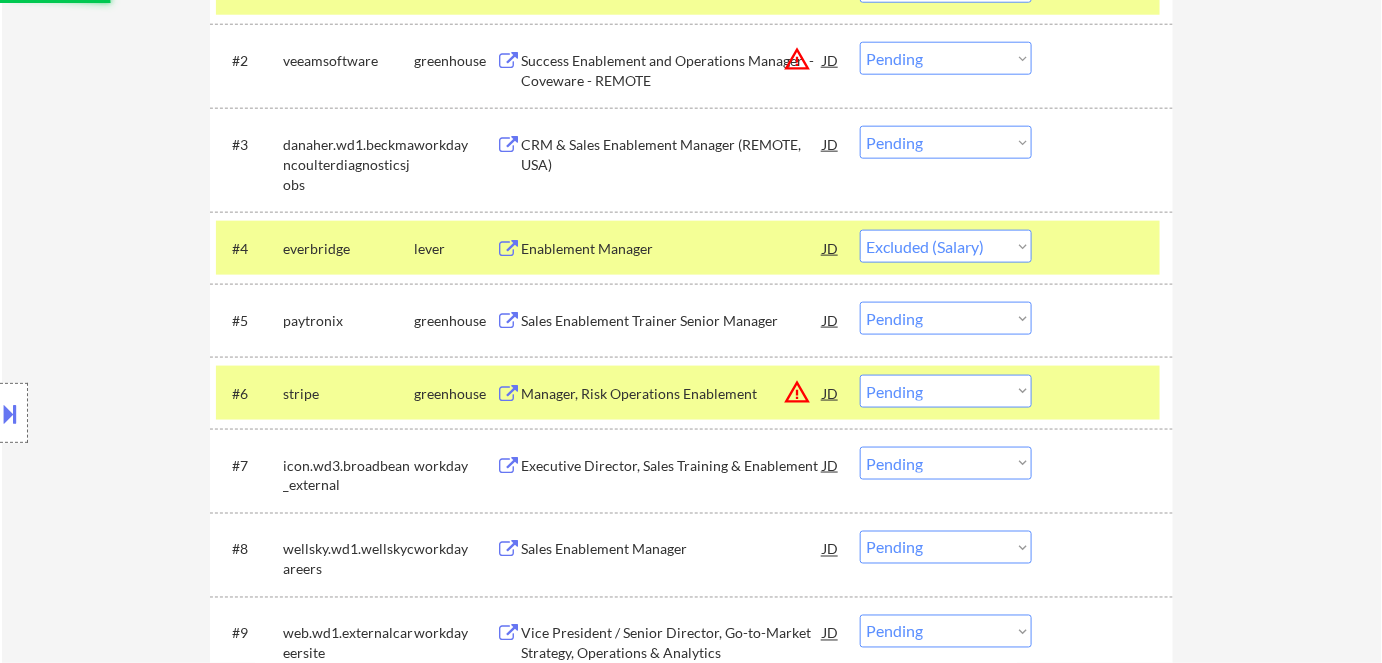 scroll, scrollTop: 545, scrollLeft: 0, axis: vertical 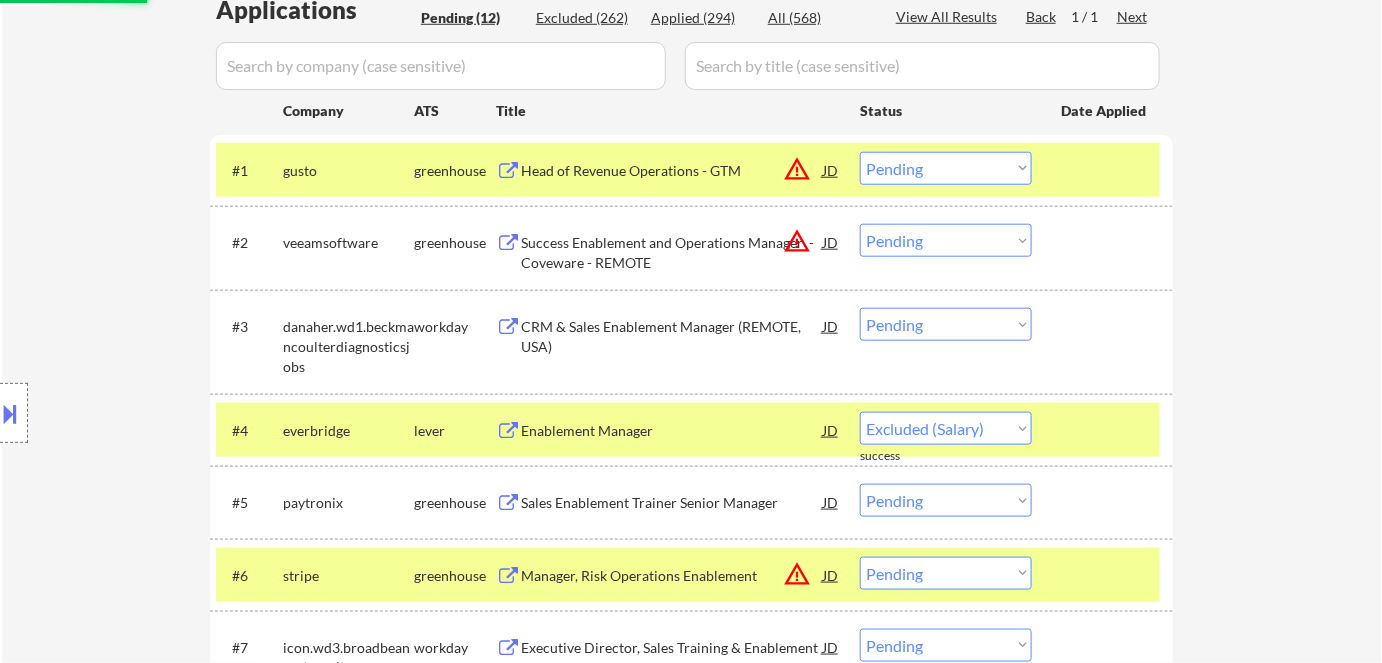 select on ""pending"" 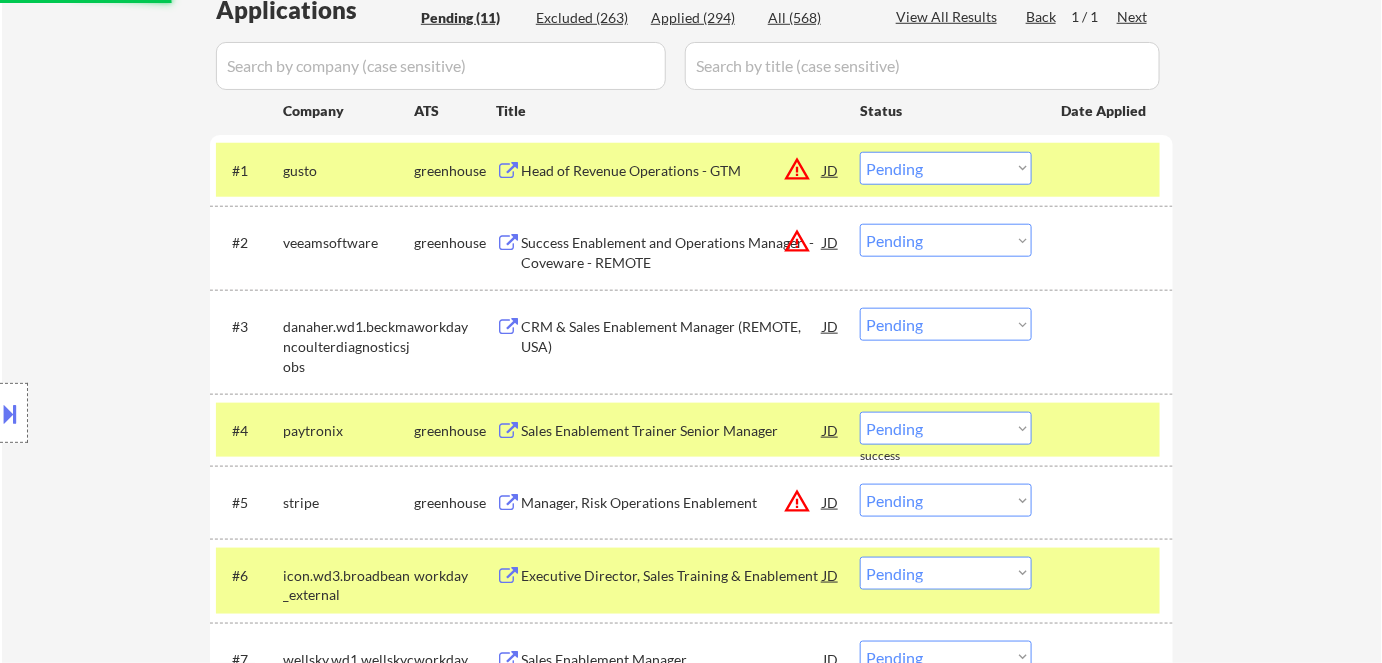 click on "warning_amber" at bounding box center (797, 169) 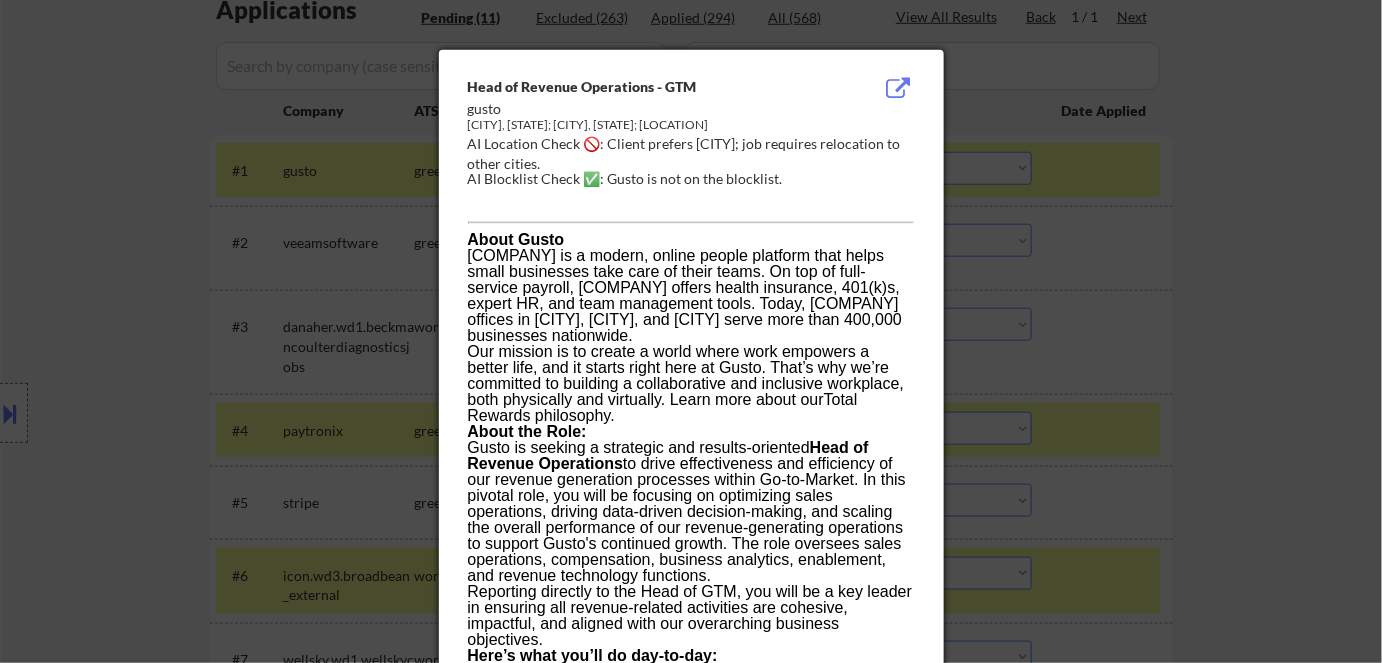 click at bounding box center [691, 331] 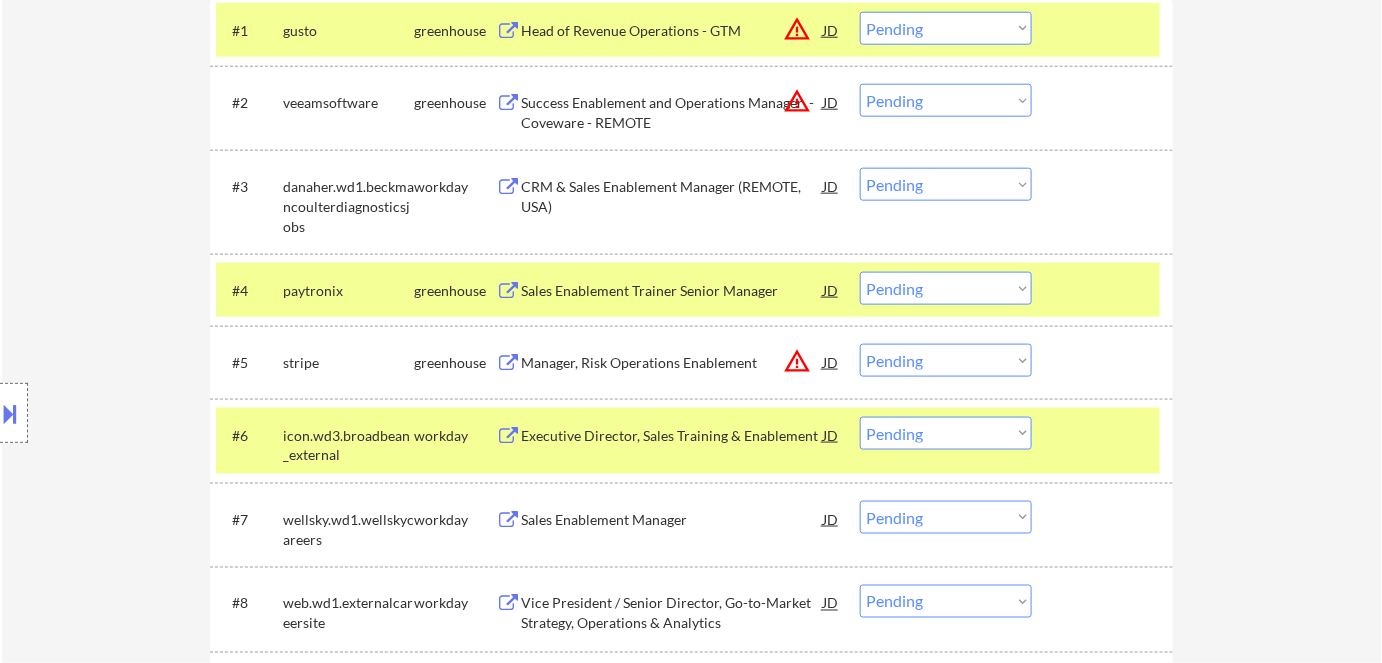 scroll, scrollTop: 636, scrollLeft: 0, axis: vertical 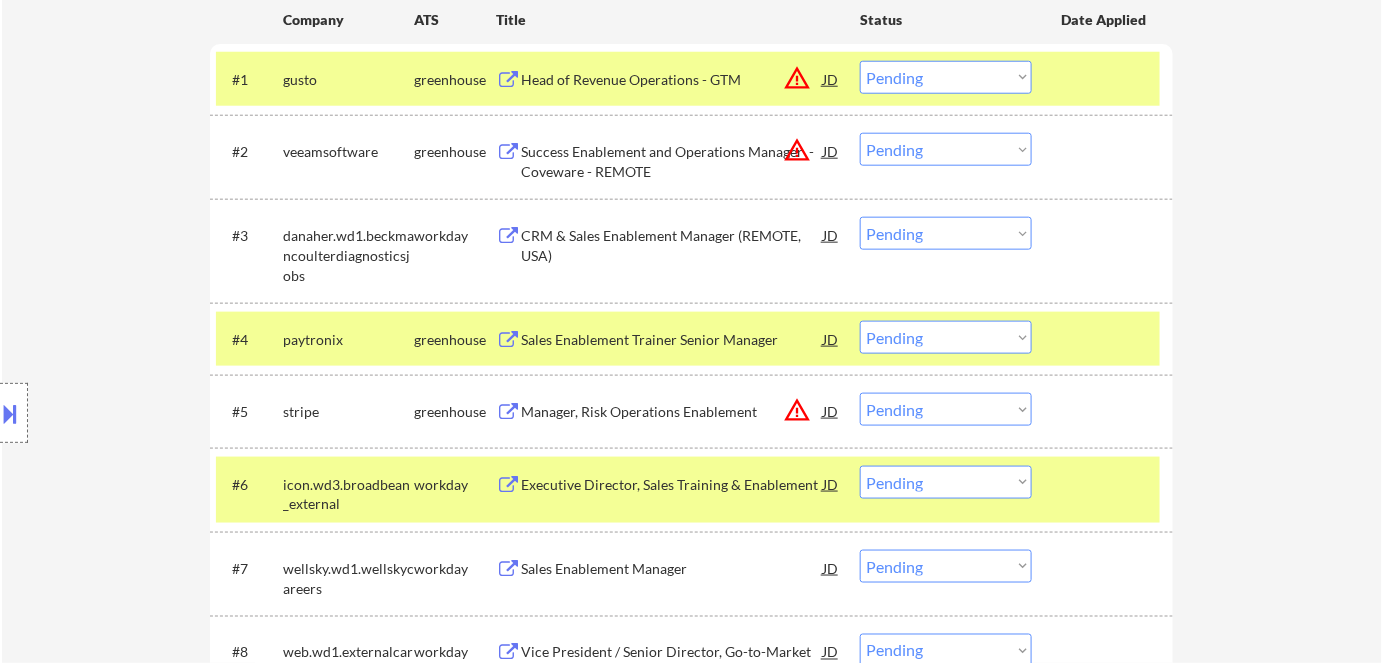 click on "warning_amber" at bounding box center (797, 410) 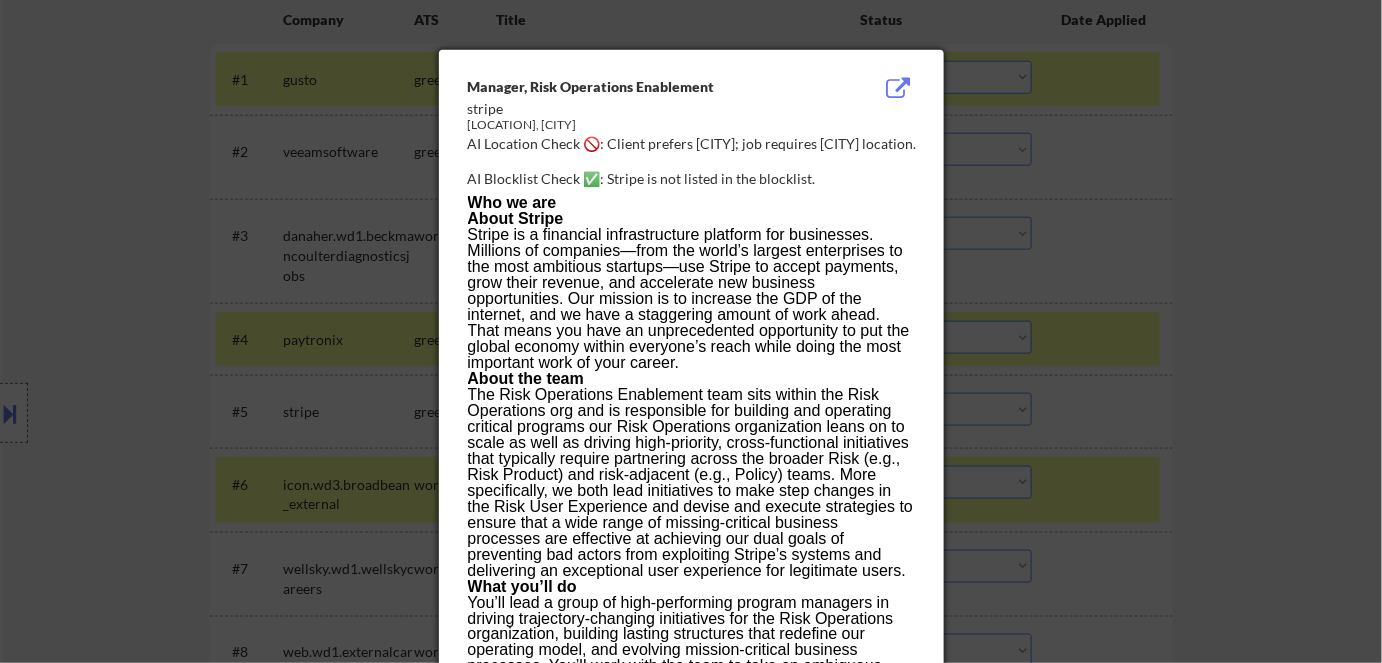 click at bounding box center [691, 331] 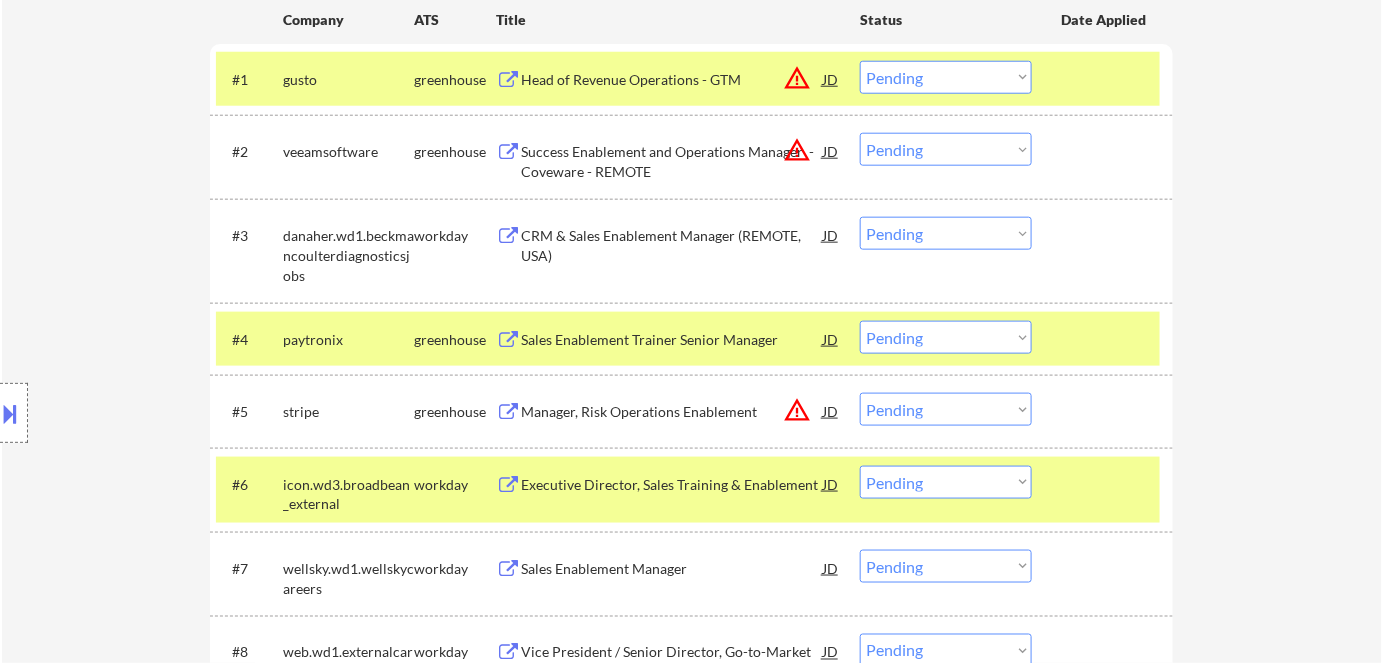 scroll, scrollTop: 363, scrollLeft: 0, axis: vertical 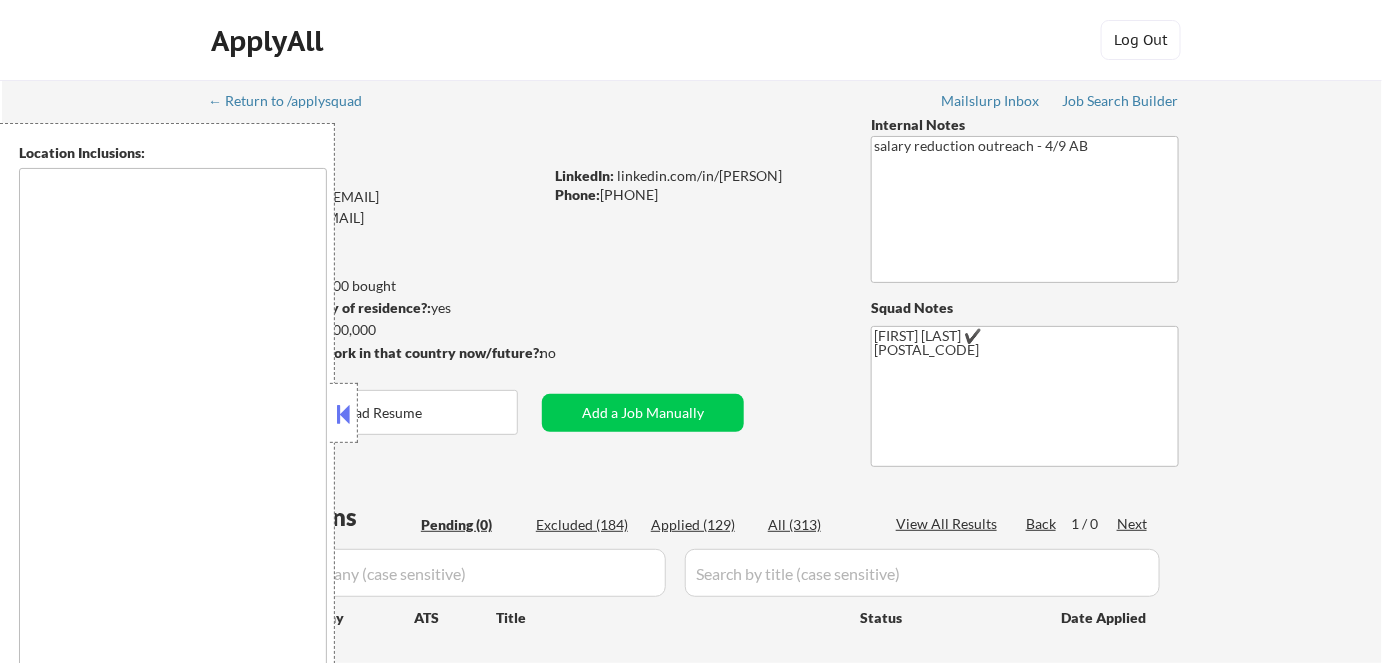 type on "[CITY], [STATE]   [CITY], [STATE]   [CITY], [STATE]   [CITY], [STATE]   [CITY], [STATE]   [CITY], [STATE]   [CITY], [STATE]   [CITY], [STATE]   [CITY], [STATE]   [CITY], [STATE] [CITY], [STATE]   [CITY], [STATE]" 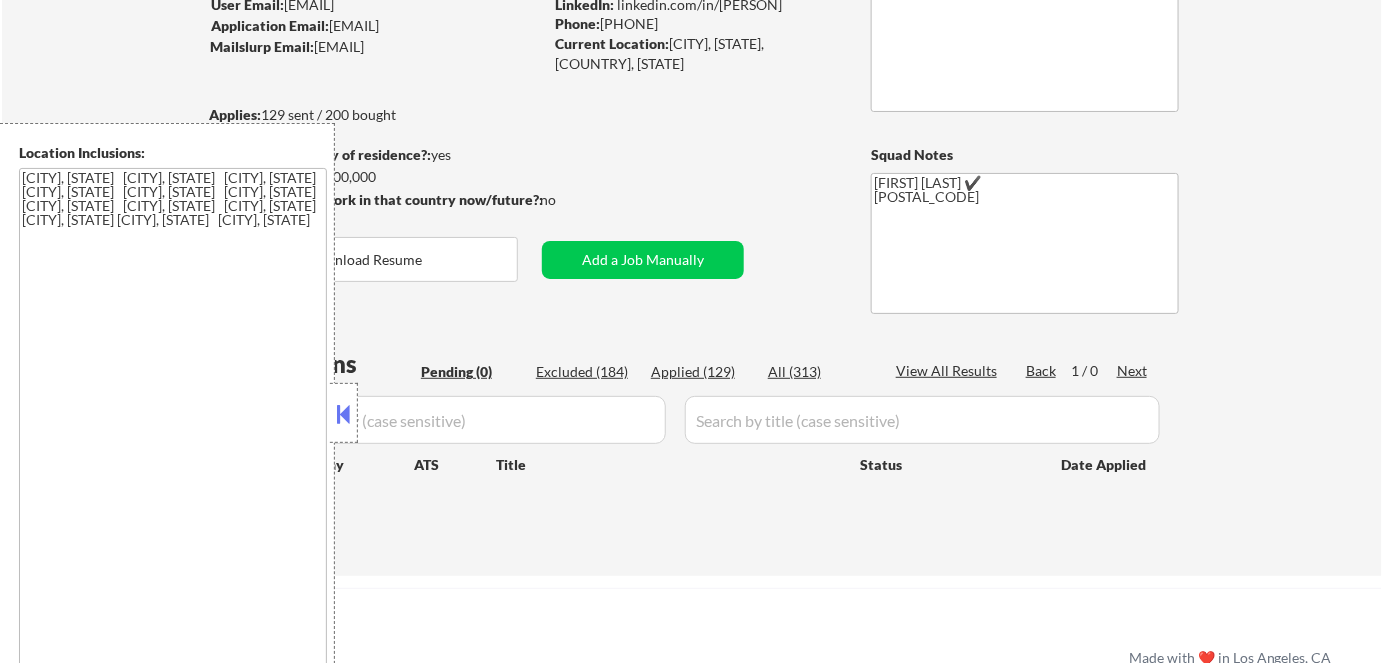 scroll, scrollTop: 181, scrollLeft: 0, axis: vertical 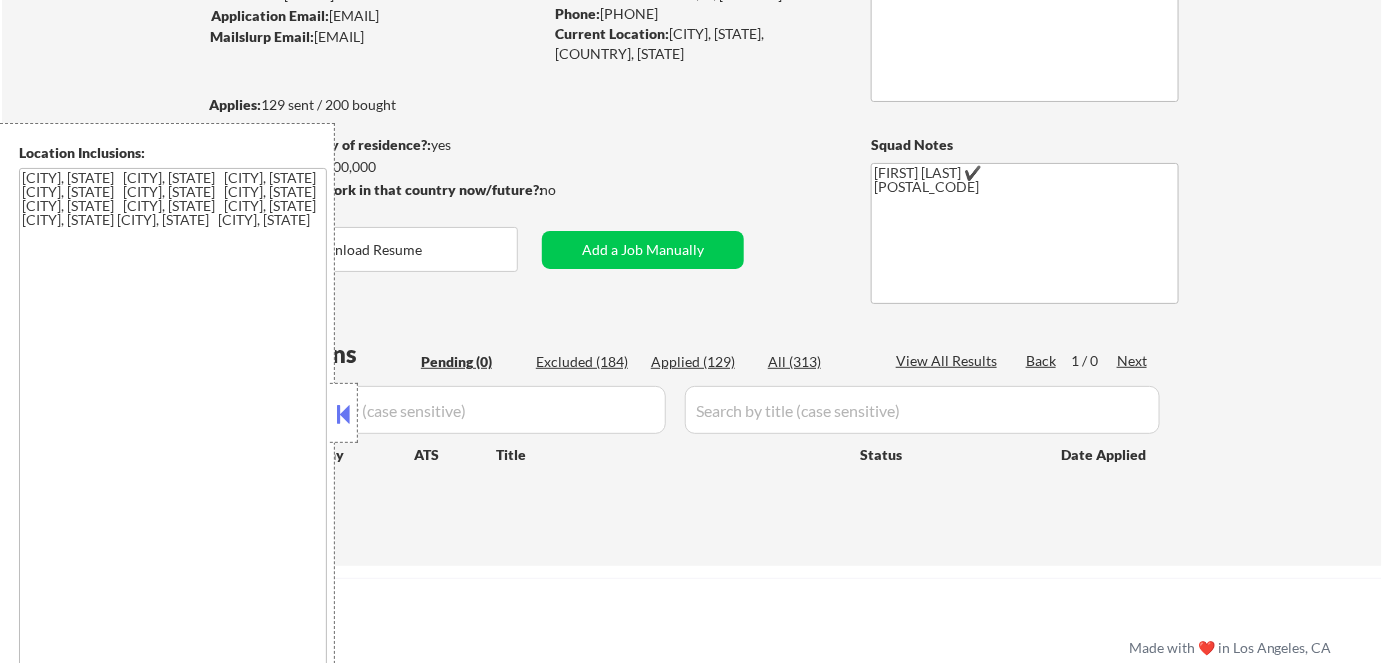 click at bounding box center (344, 414) 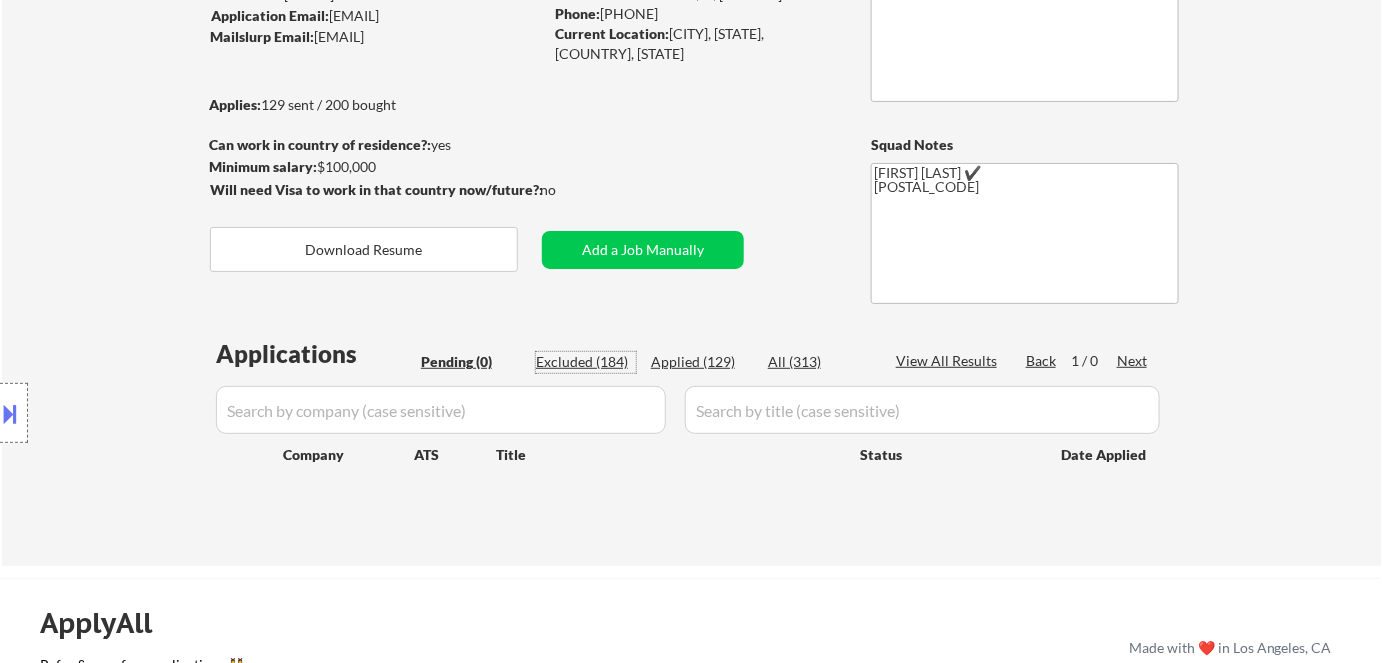 click on "Excluded (184)" at bounding box center [586, 362] 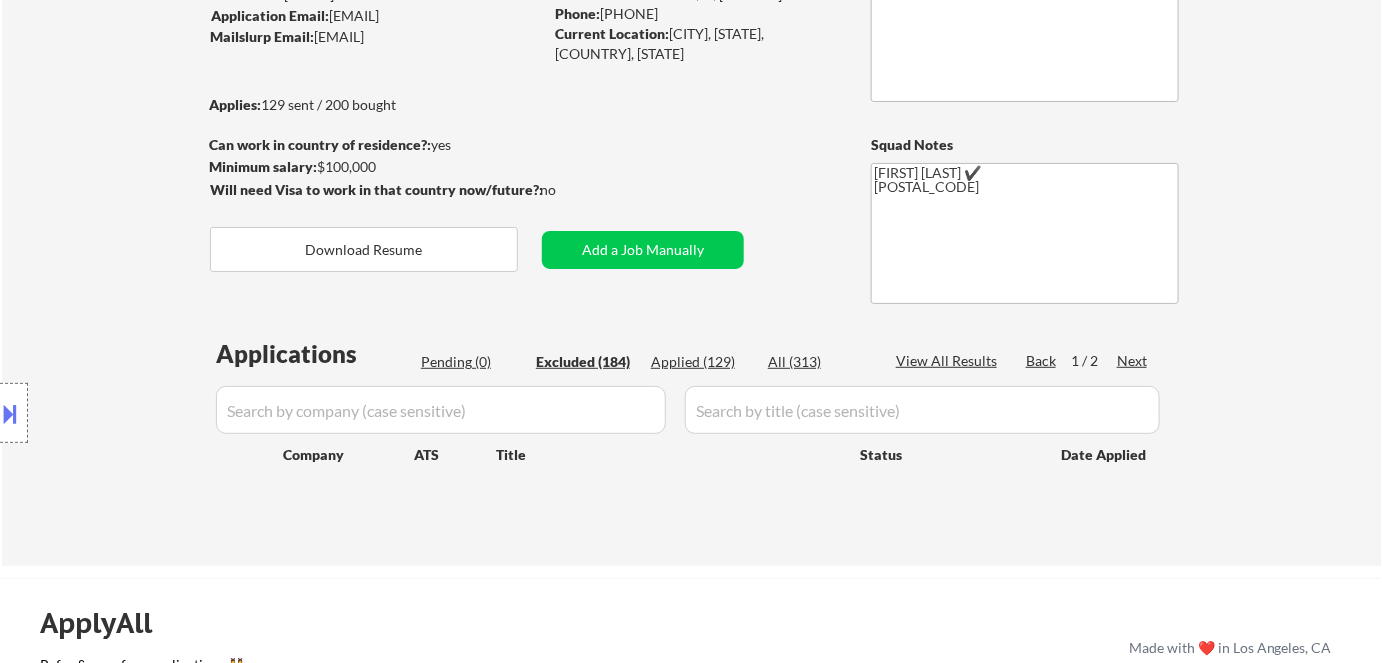 select on ""excluded__location_"" 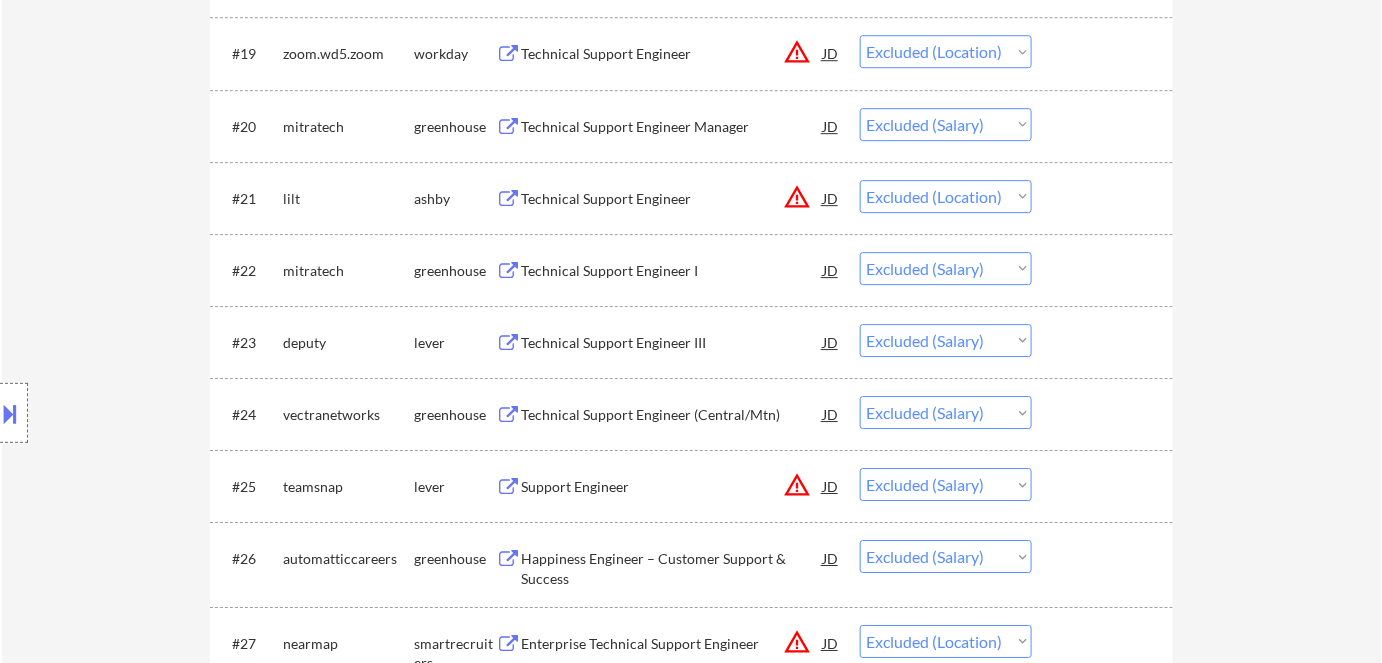 scroll, scrollTop: 2181, scrollLeft: 0, axis: vertical 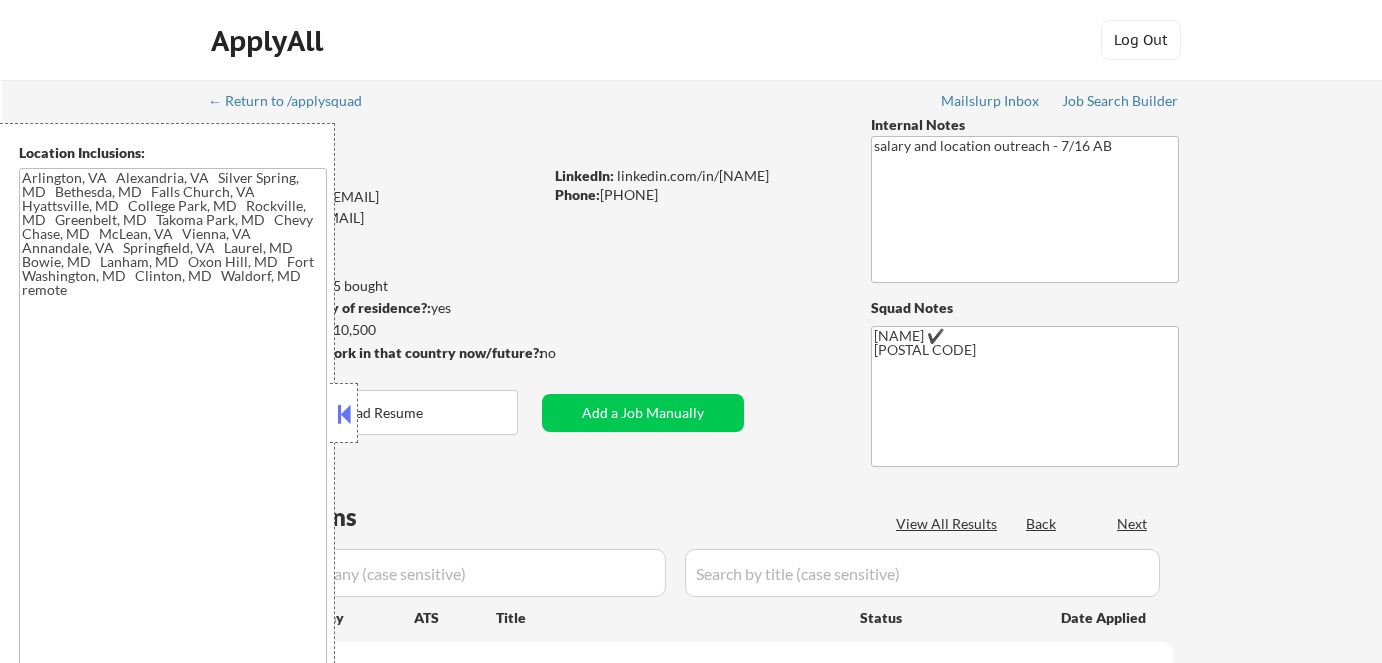 type on "[CITY], [STATE] [CITY], [STATE] [CITY], [STATE] [CITY], [STATE] [CITY], [STATE] [CITY], [STATE] [CITY], [STATE] [CITY], [STATE] [CITY], [STATE] [CITY], [STATE] [CITY], [STATE] [CITY], [STATE] [CITY], [STATE] [CITY], [STATE] [CITY], [STATE] [CITY], [STATE] [CITY], [STATE] [CITY], [STATE] [CITY], [STATE] [CITY], [STATE] [CITY], [STATE] [CITY], [STATE] [CITY], [STATE] remote" 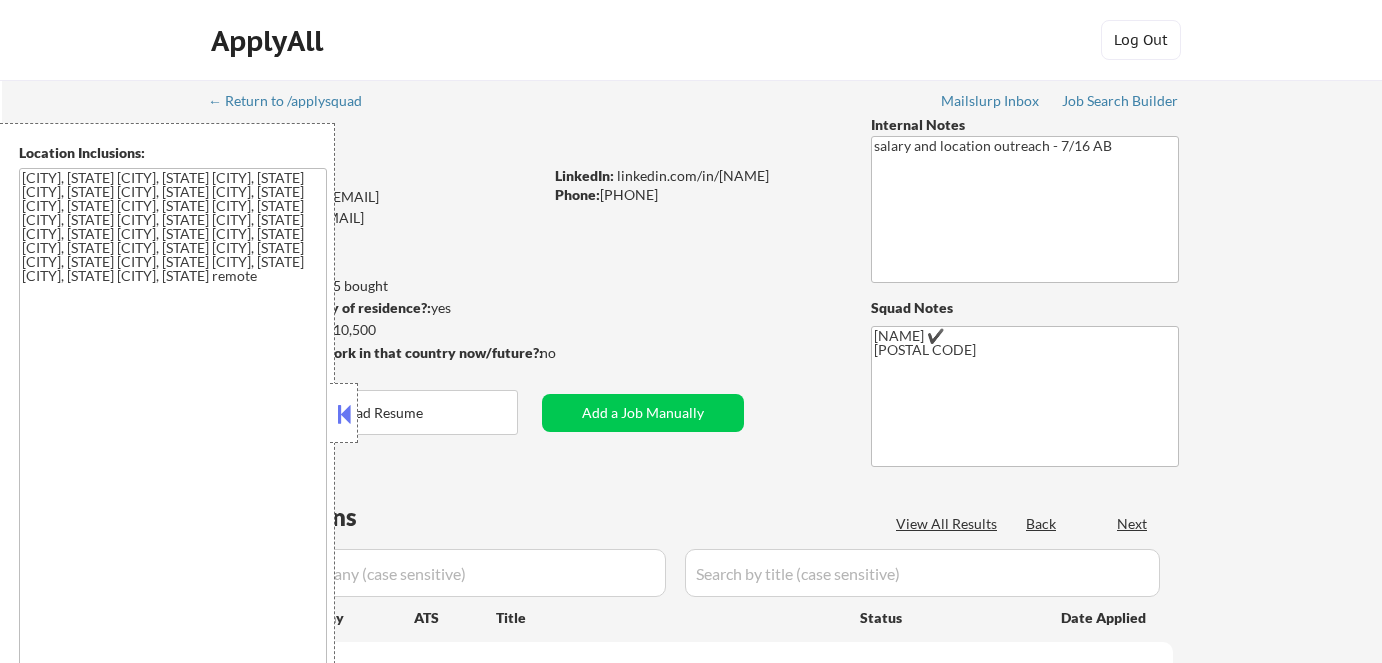 select on ""applied"" 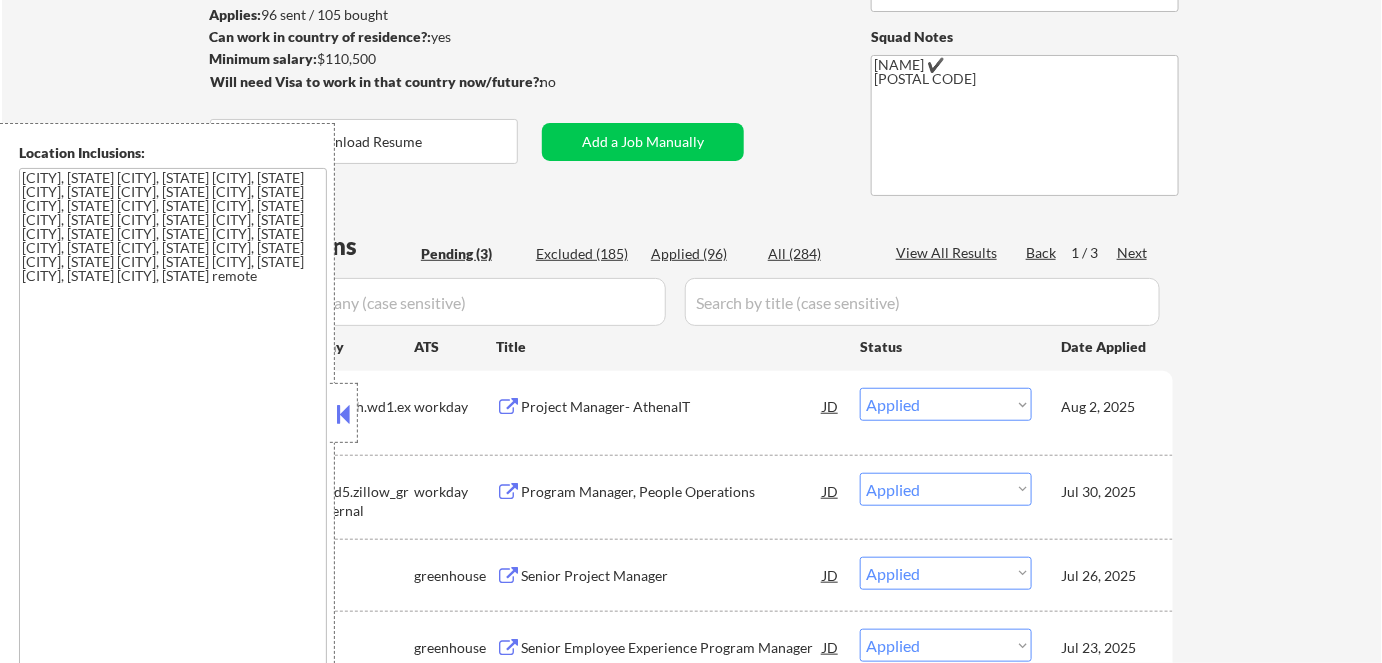 scroll, scrollTop: 272, scrollLeft: 0, axis: vertical 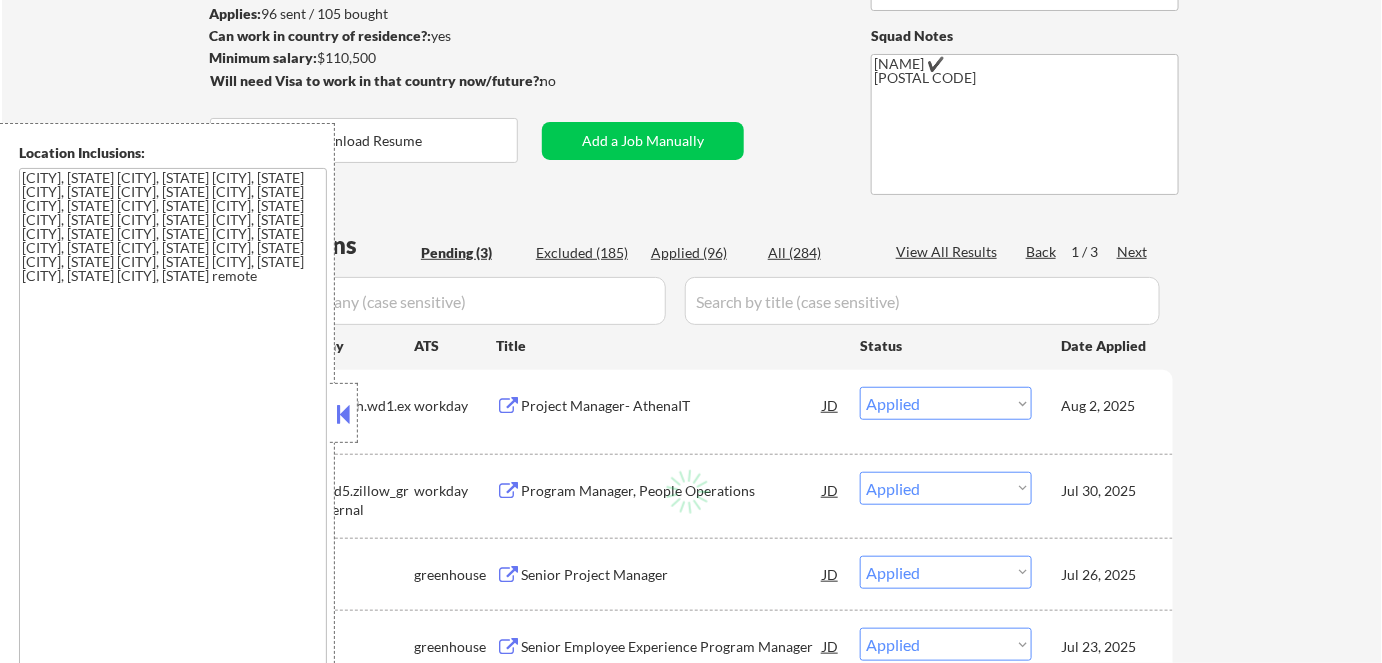 click at bounding box center (344, 414) 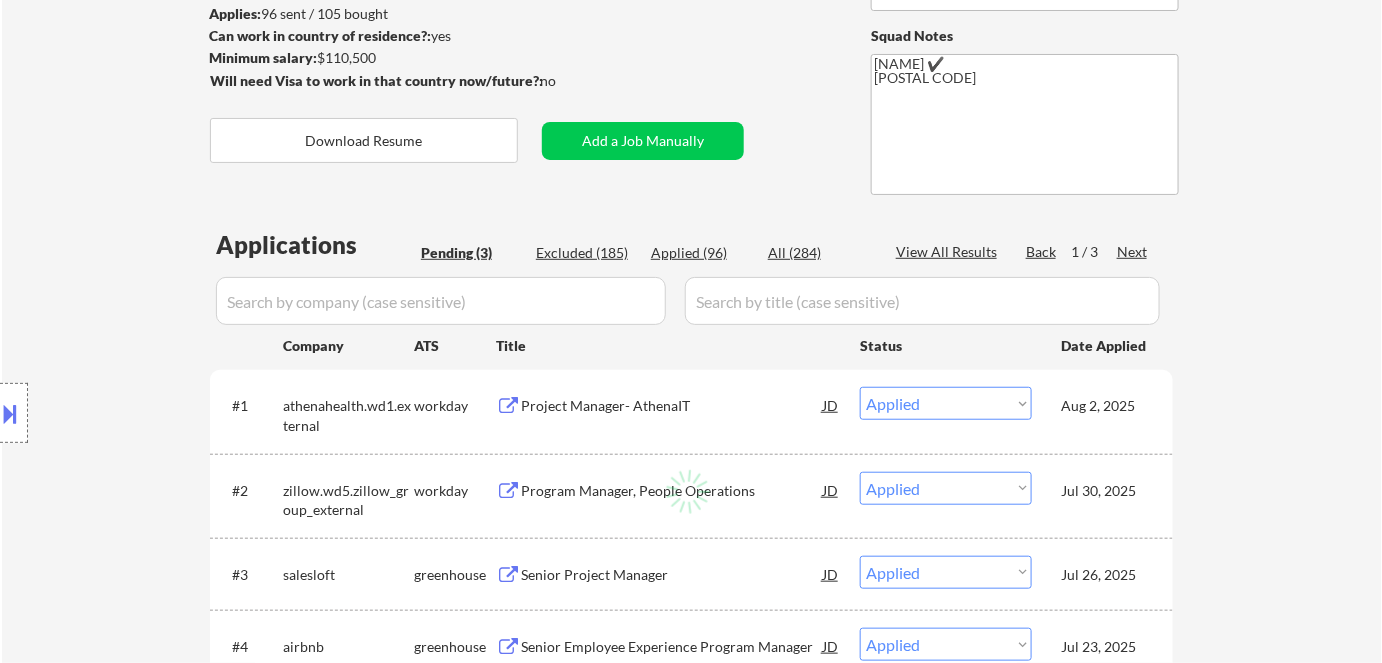select on ""pending"" 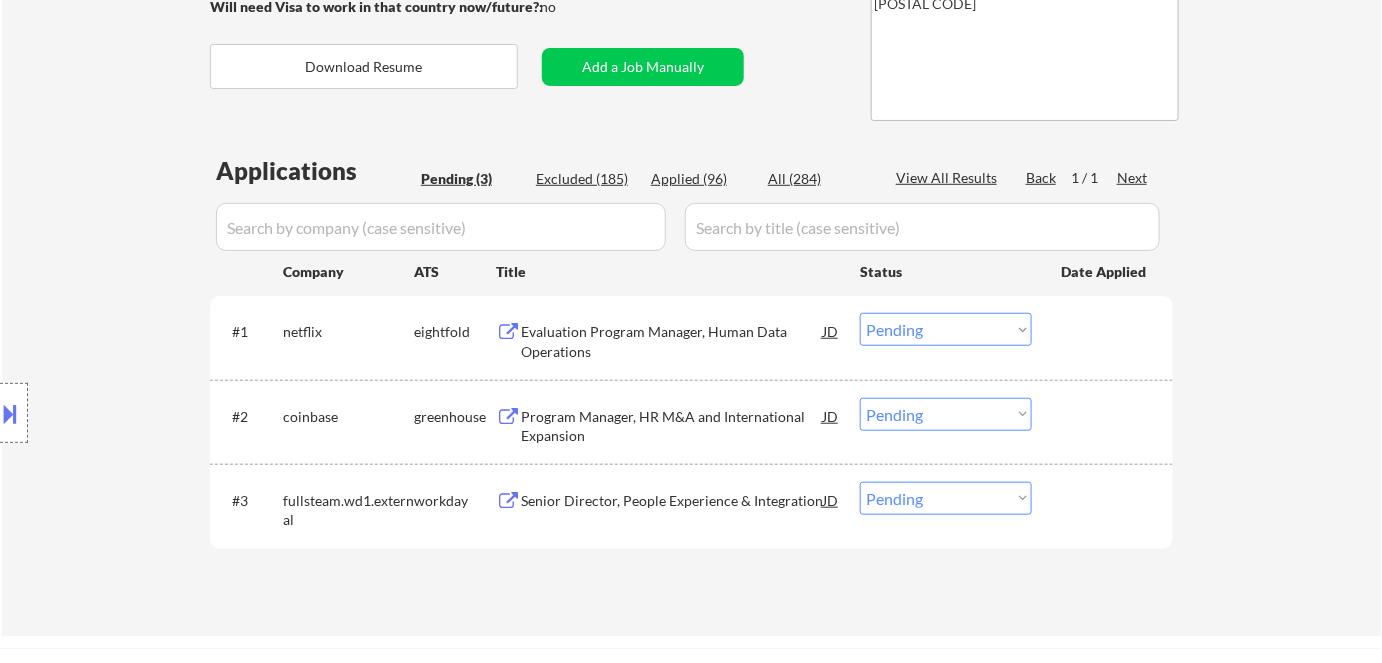 scroll, scrollTop: 363, scrollLeft: 0, axis: vertical 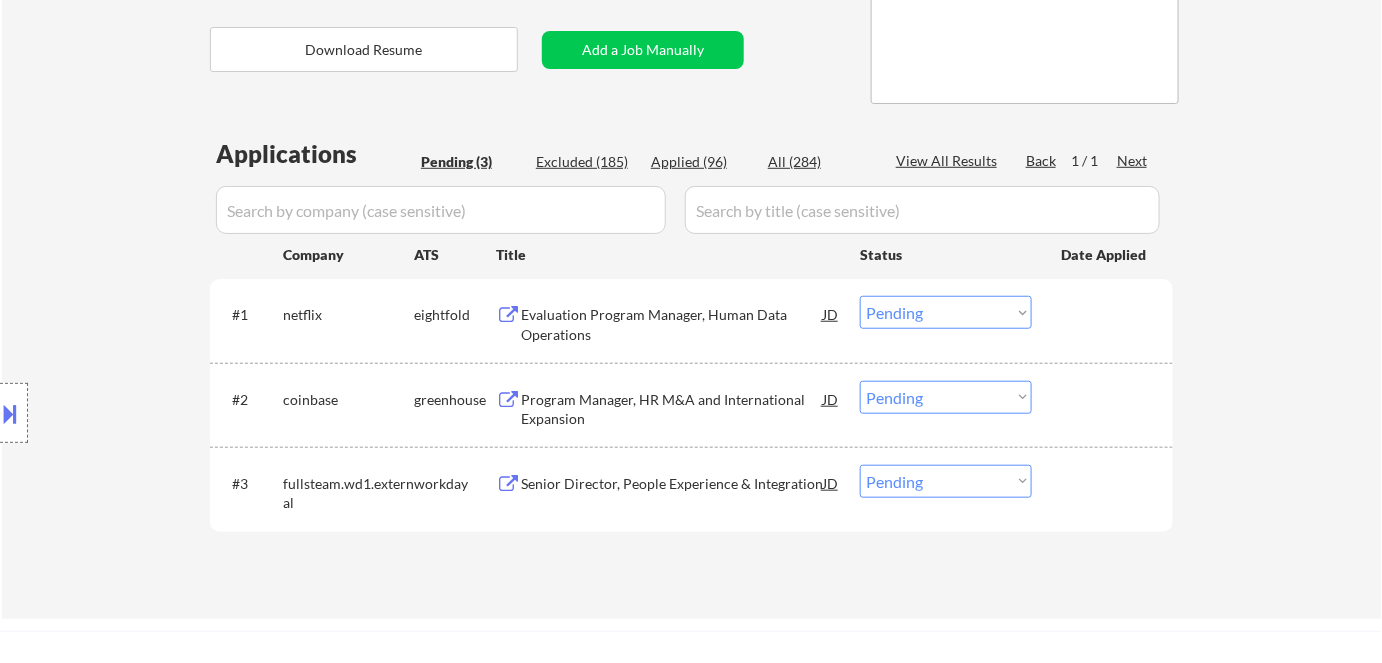 click on "Evaluation Program Manager, Human Data Operations" at bounding box center [672, 324] 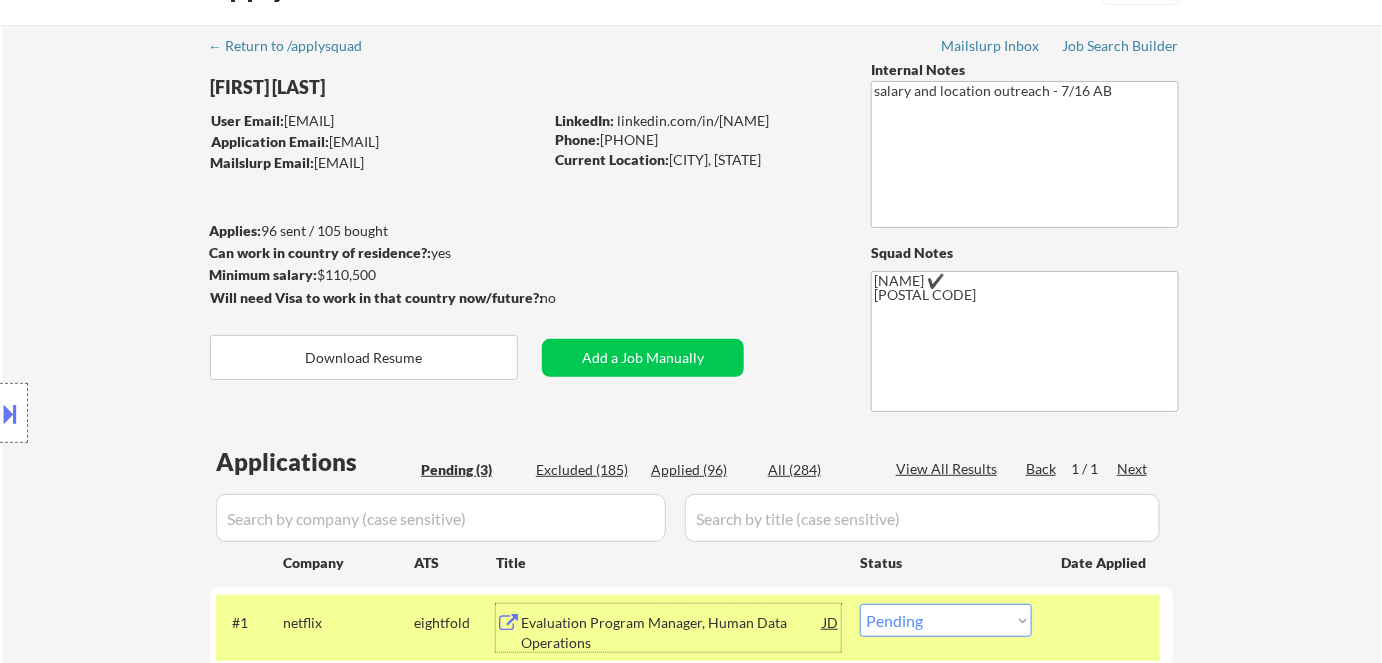 scroll, scrollTop: 0, scrollLeft: 0, axis: both 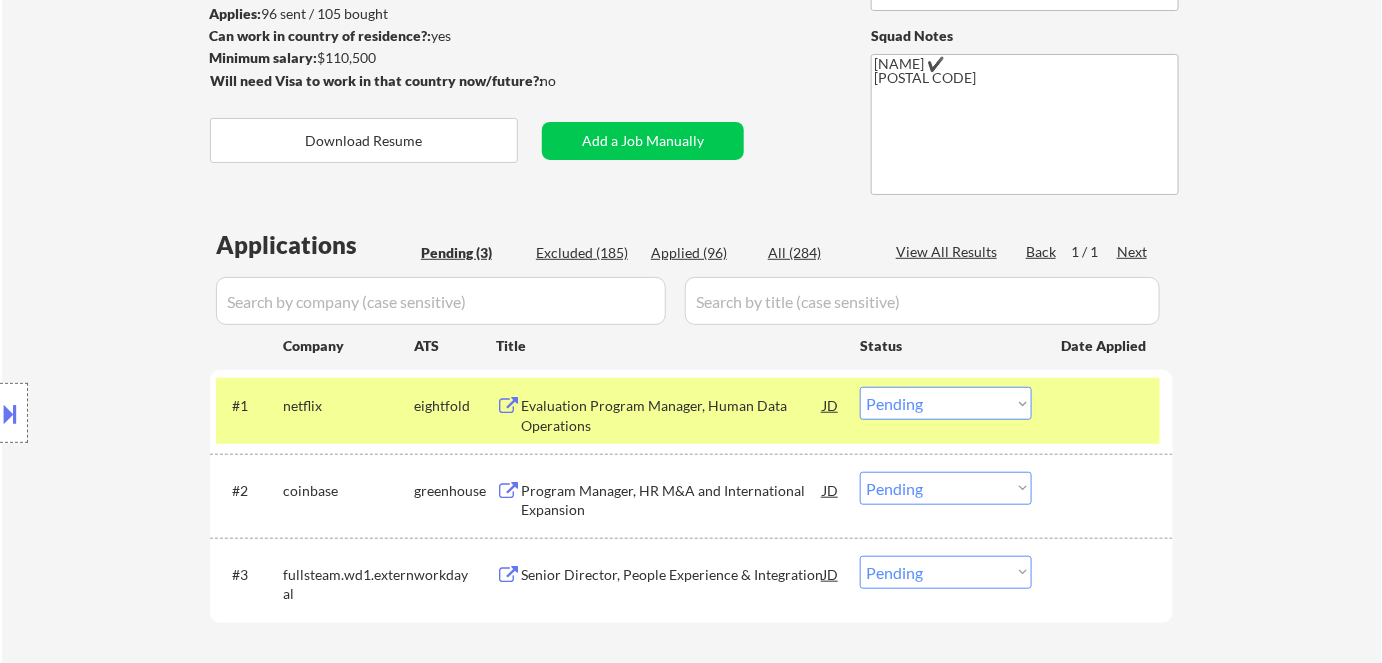 click on "Choose an option... Pending Applied Excluded (Questions) Excluded (Expired) Excluded (Location) Excluded (Bad Match) Excluded (Blocklist) Excluded (Salary) Excluded (Other)" at bounding box center (946, 403) 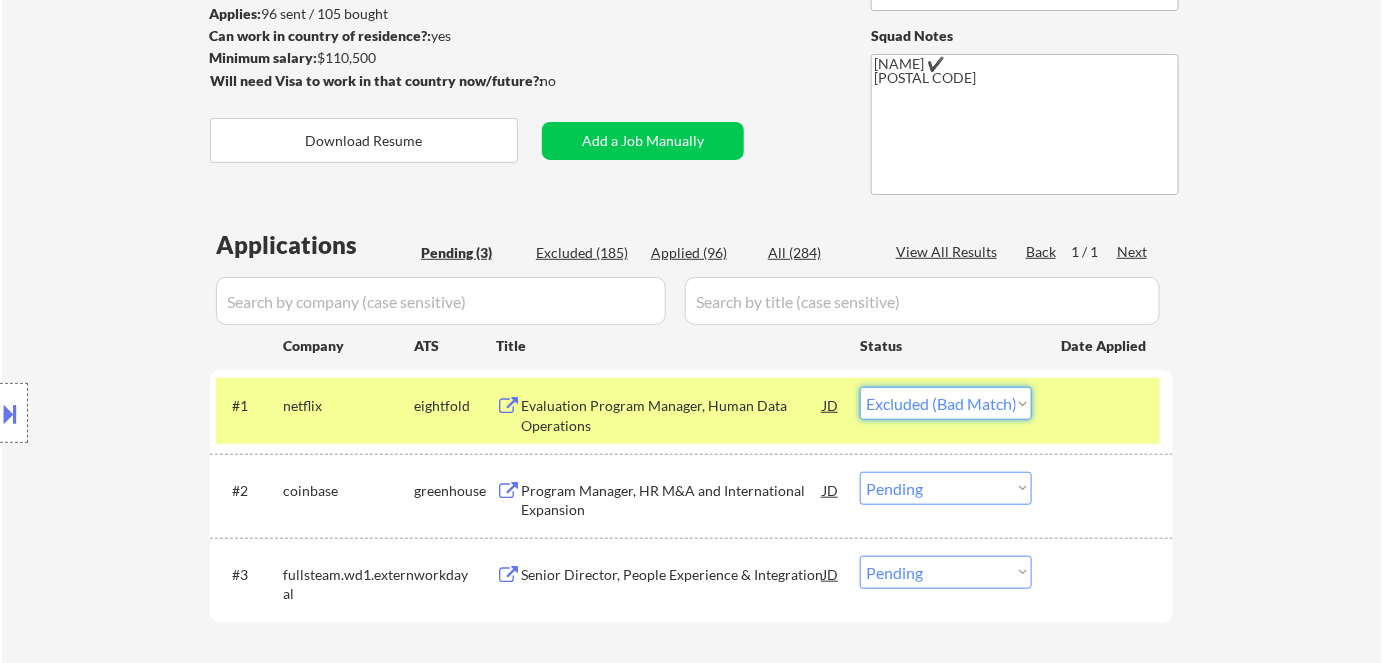 click on "Choose an option... Pending Applied Excluded (Questions) Excluded (Expired) Excluded (Location) Excluded (Bad Match) Excluded (Blocklist) Excluded (Salary) Excluded (Other)" at bounding box center (946, 403) 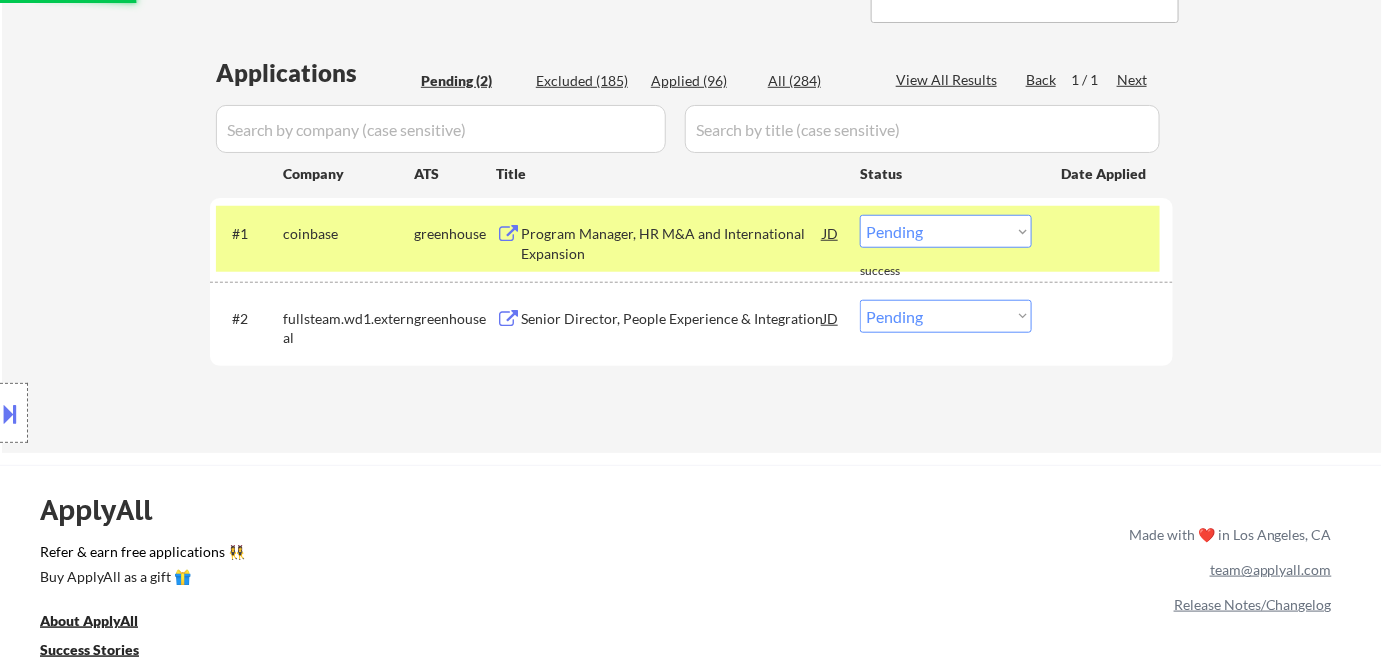 scroll, scrollTop: 454, scrollLeft: 0, axis: vertical 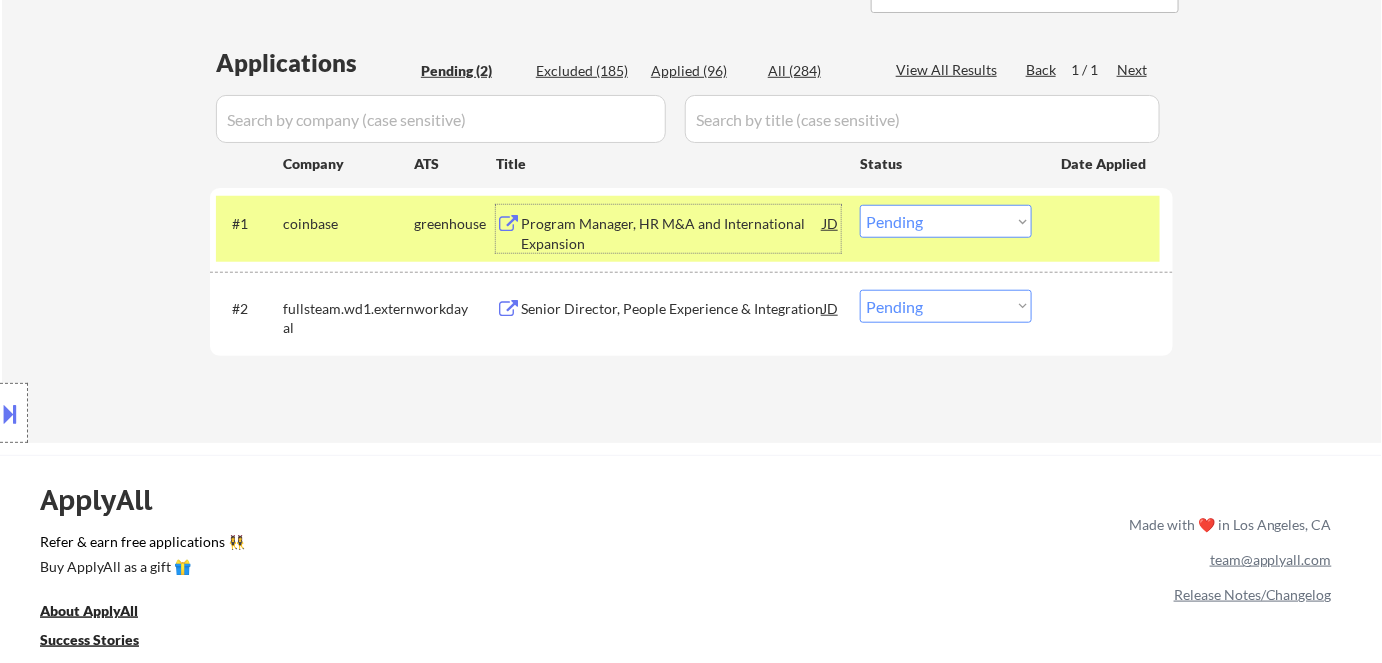 click on "Program Manager, HR M&A and International Expansion" at bounding box center [672, 233] 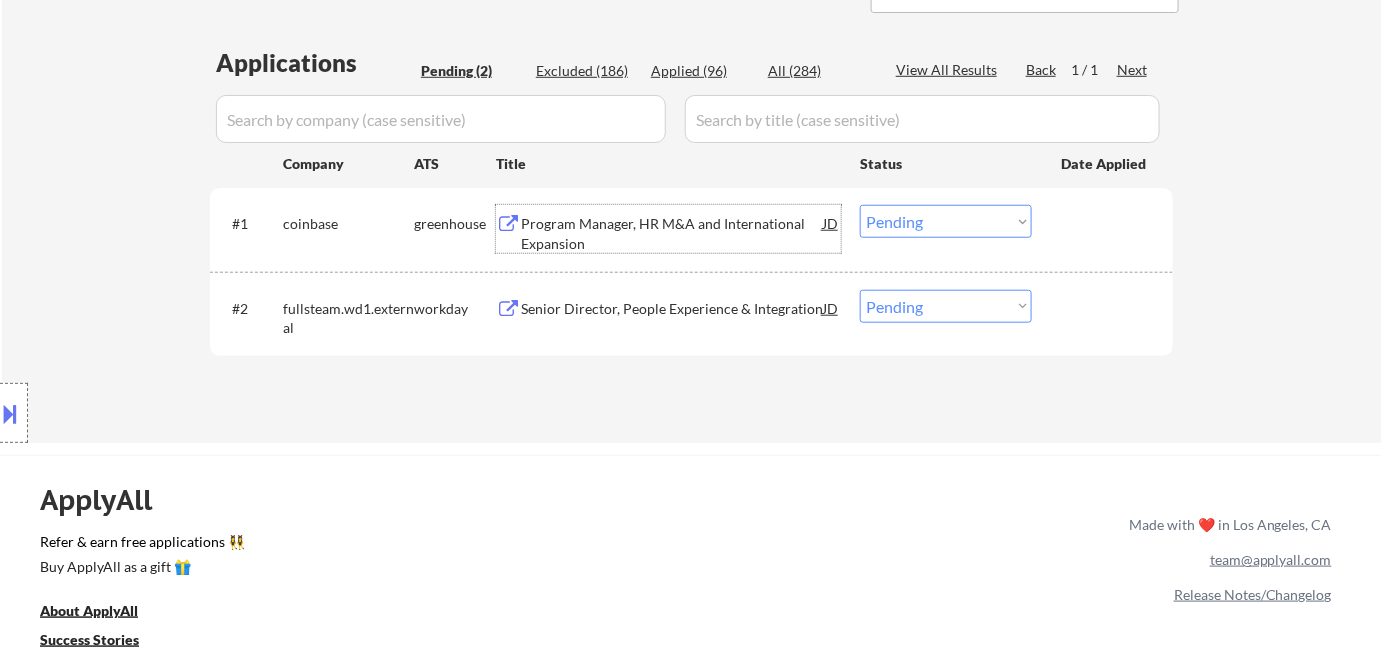 click on "Senior Director, People Experience & Integration" at bounding box center (672, 309) 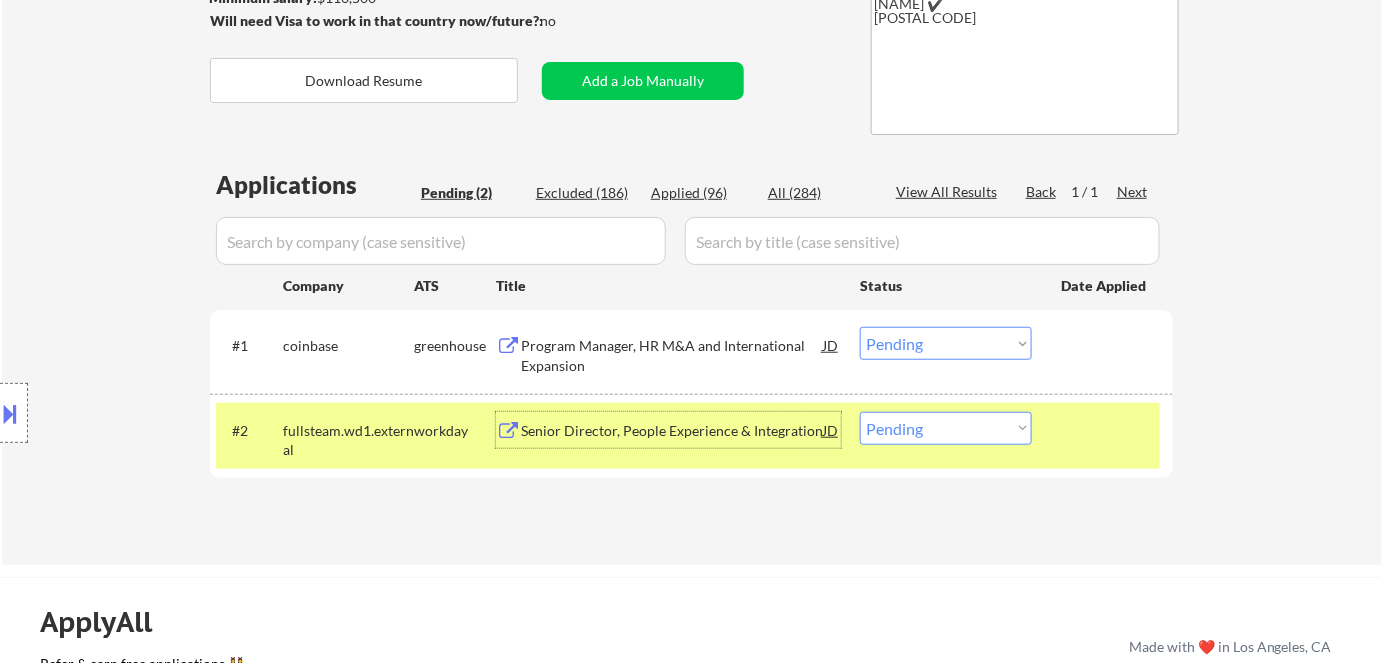 scroll, scrollTop: 363, scrollLeft: 0, axis: vertical 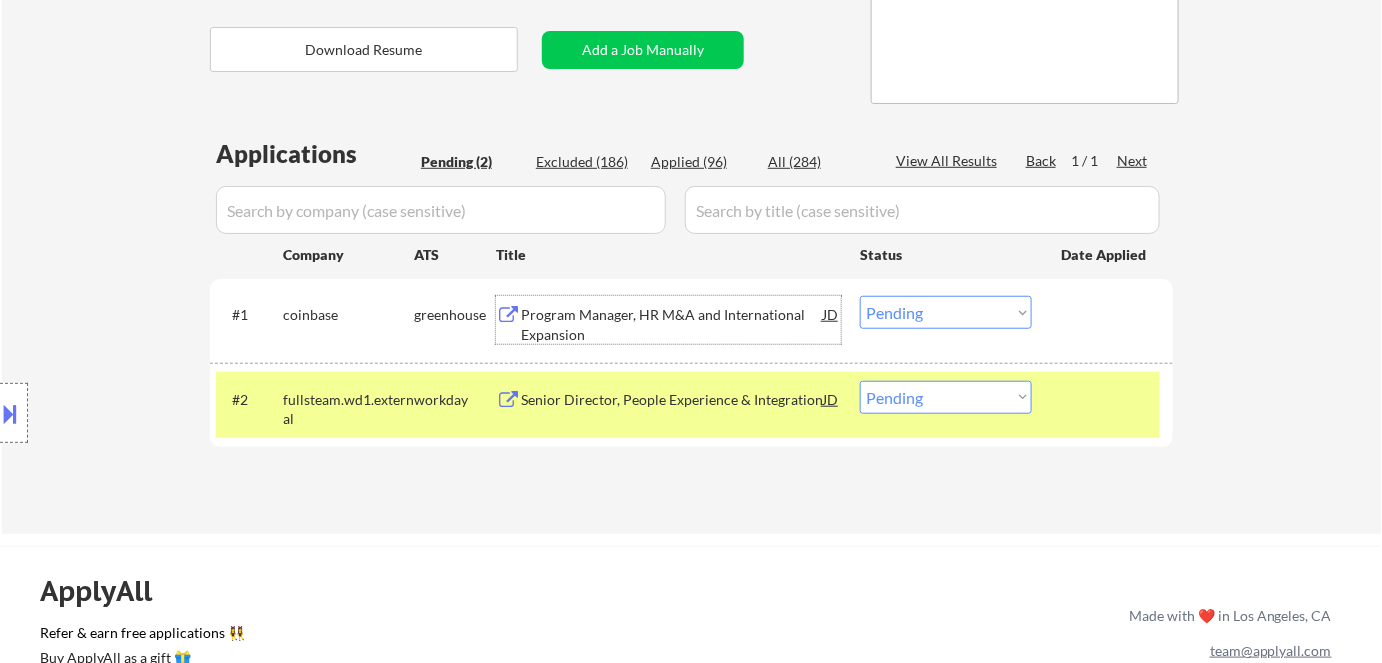 click on "Program Manager, HR M&A and International Expansion" at bounding box center [672, 324] 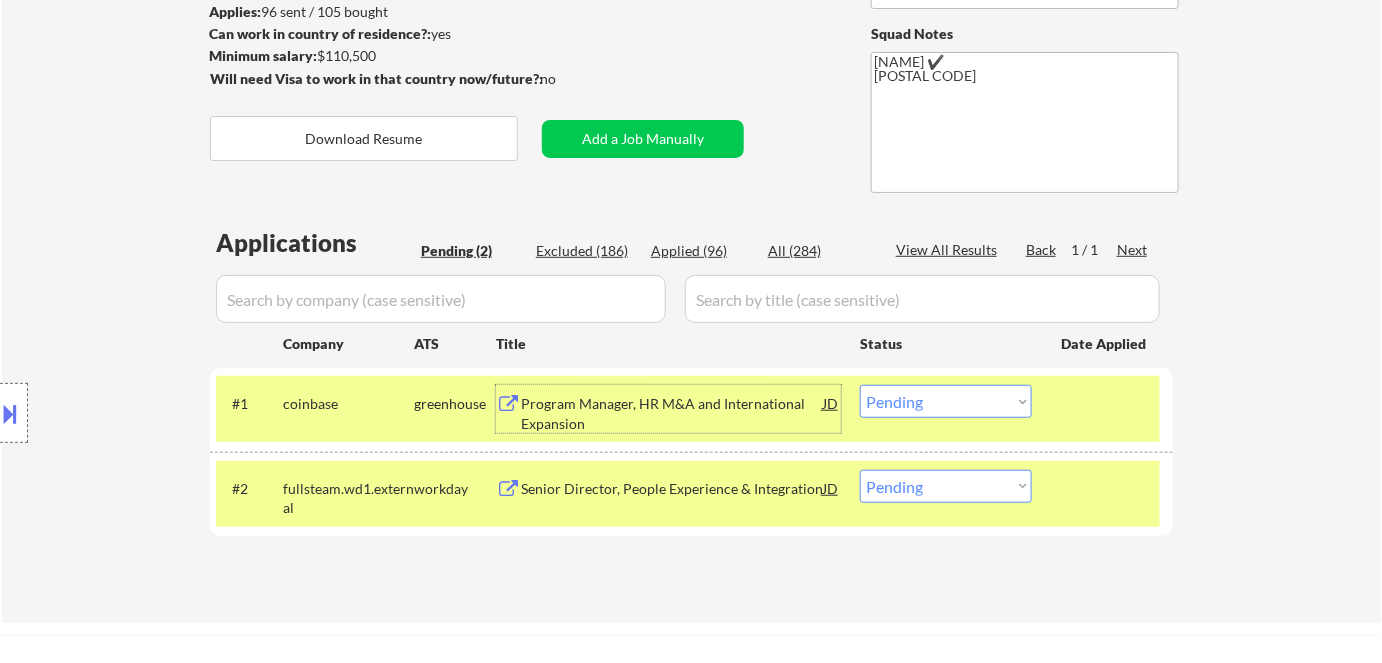 scroll, scrollTop: 0, scrollLeft: 0, axis: both 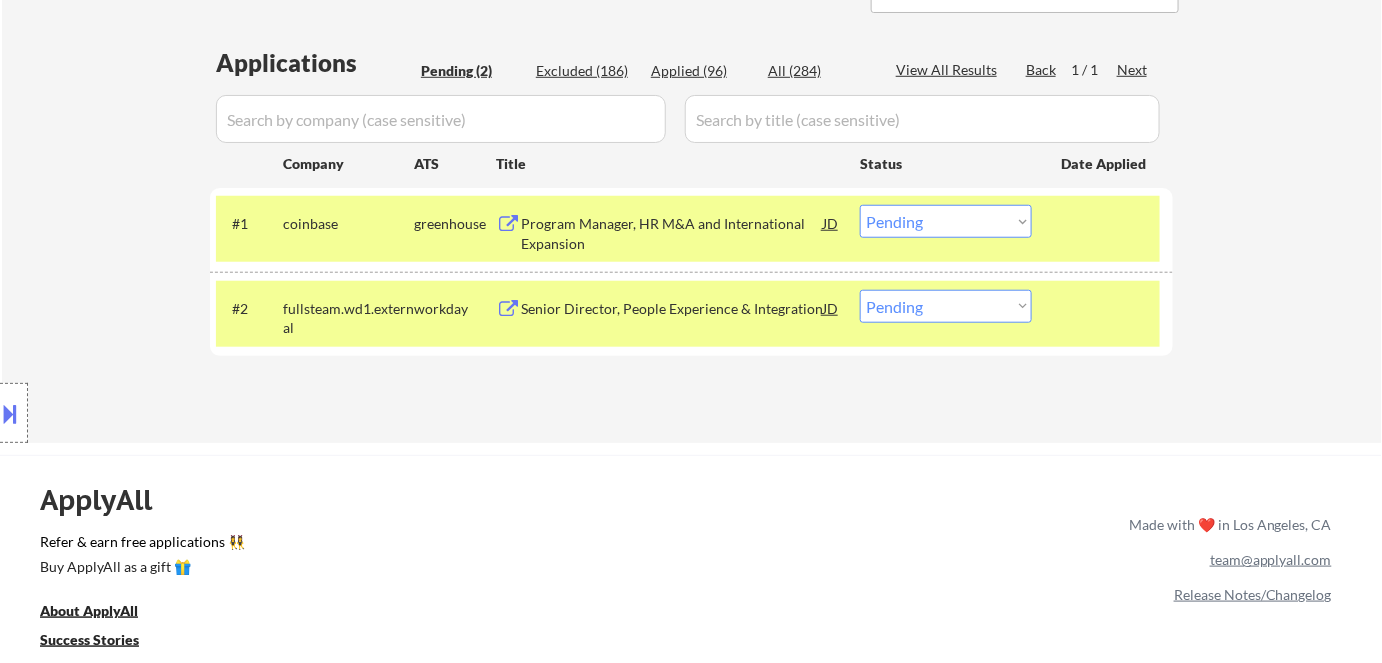 click on "Choose an option... Pending Applied Excluded (Questions) Excluded (Expired) Excluded (Location) Excluded (Bad Match) Excluded (Blocklist) Excluded (Salary) Excluded (Other)" at bounding box center [946, 221] 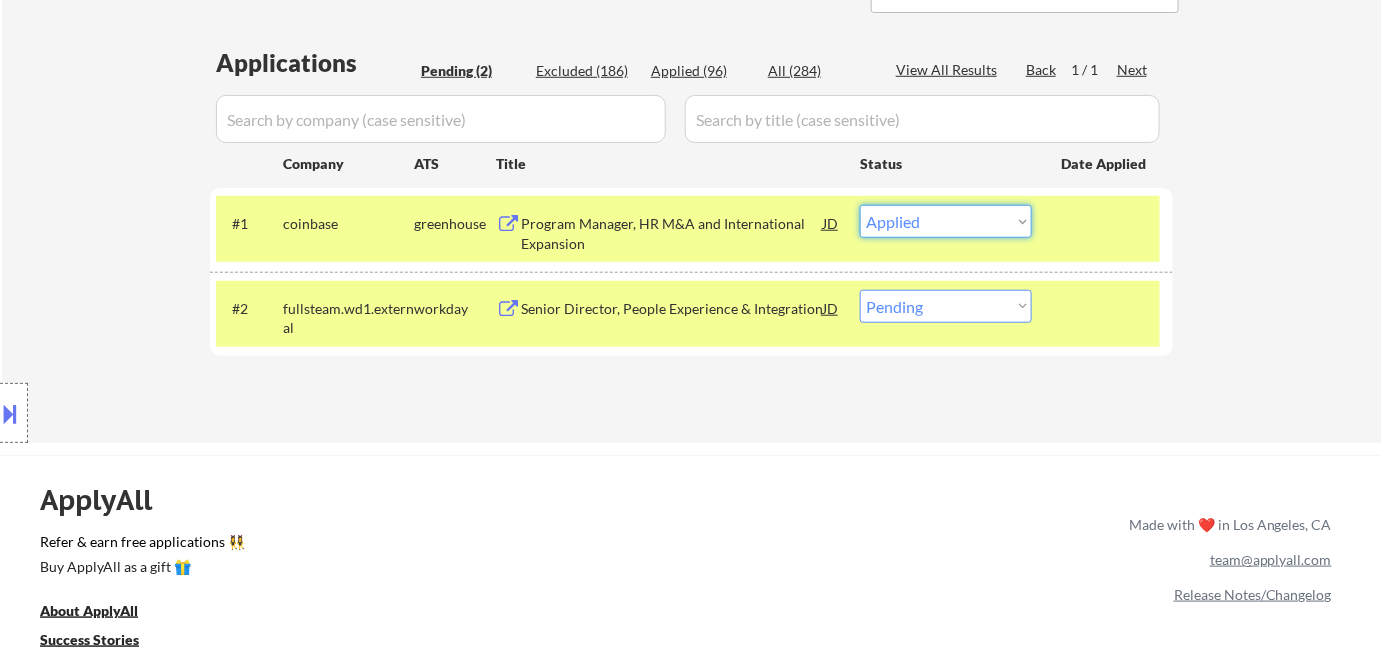 click on "Choose an option... Pending Applied Excluded (Questions) Excluded (Expired) Excluded (Location) Excluded (Bad Match) Excluded (Blocklist) Excluded (Salary) Excluded (Other)" at bounding box center [946, 221] 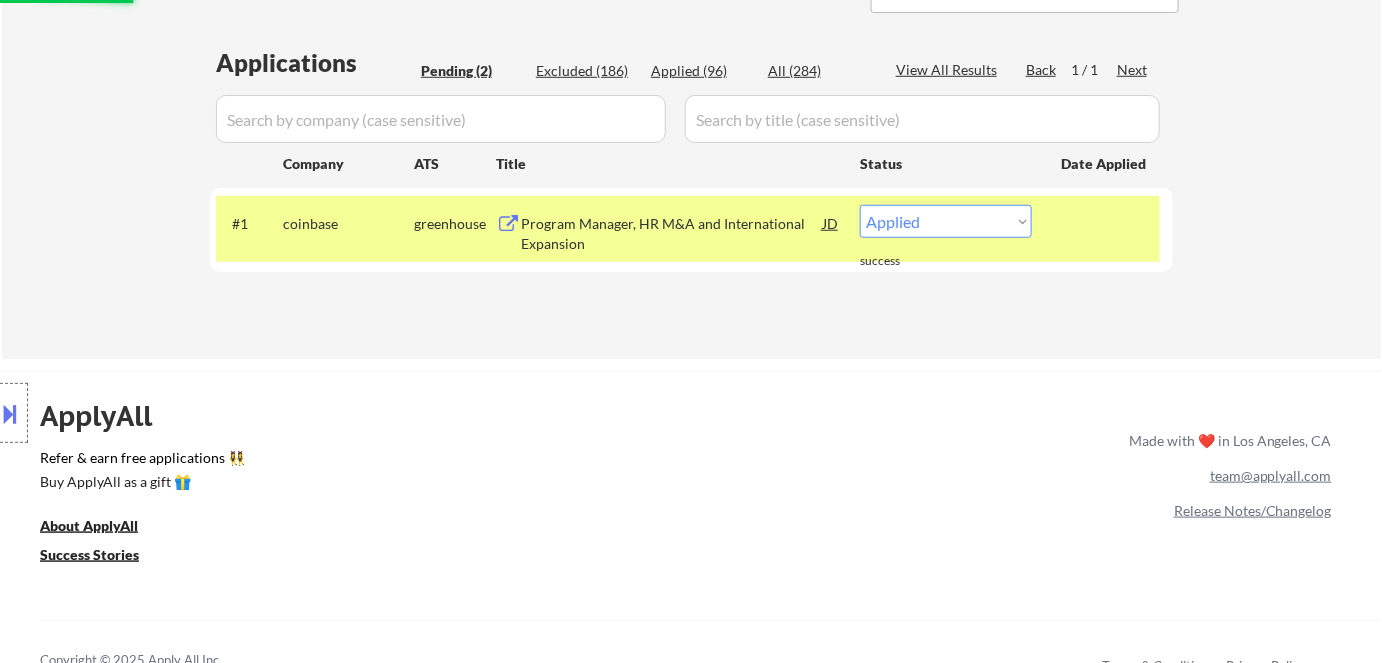 select on ""pending"" 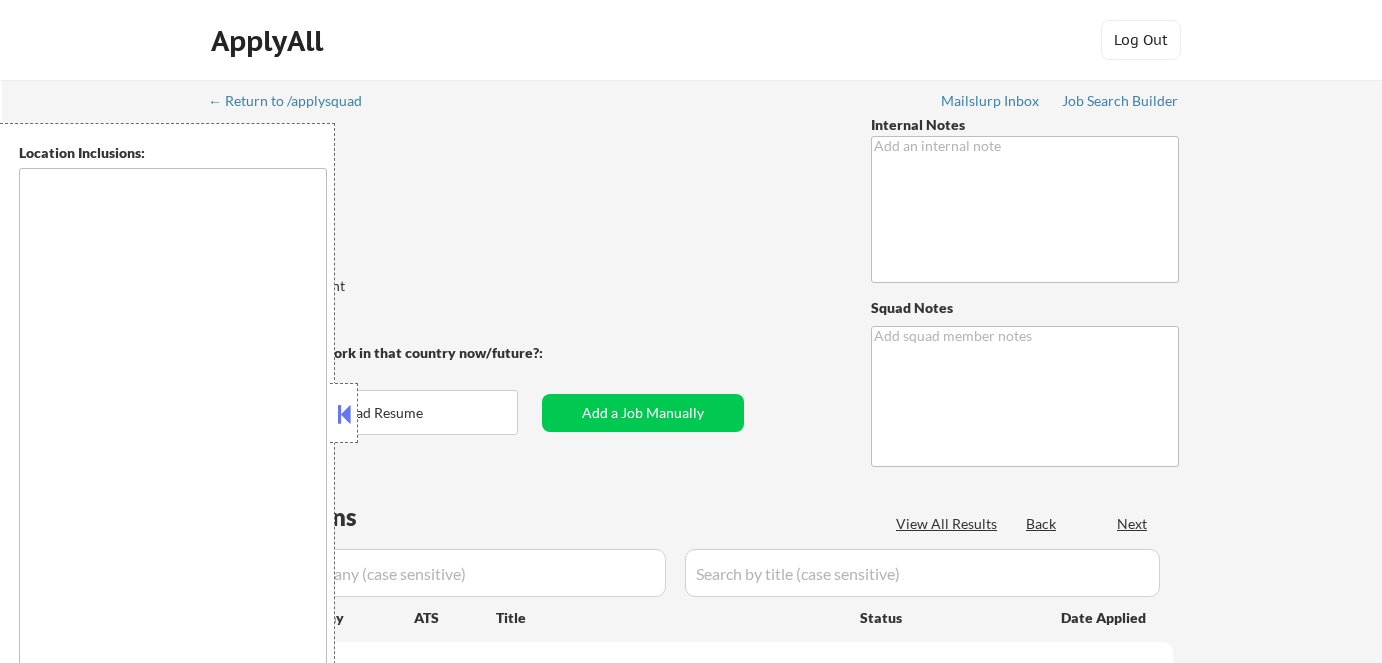 scroll, scrollTop: 0, scrollLeft: 0, axis: both 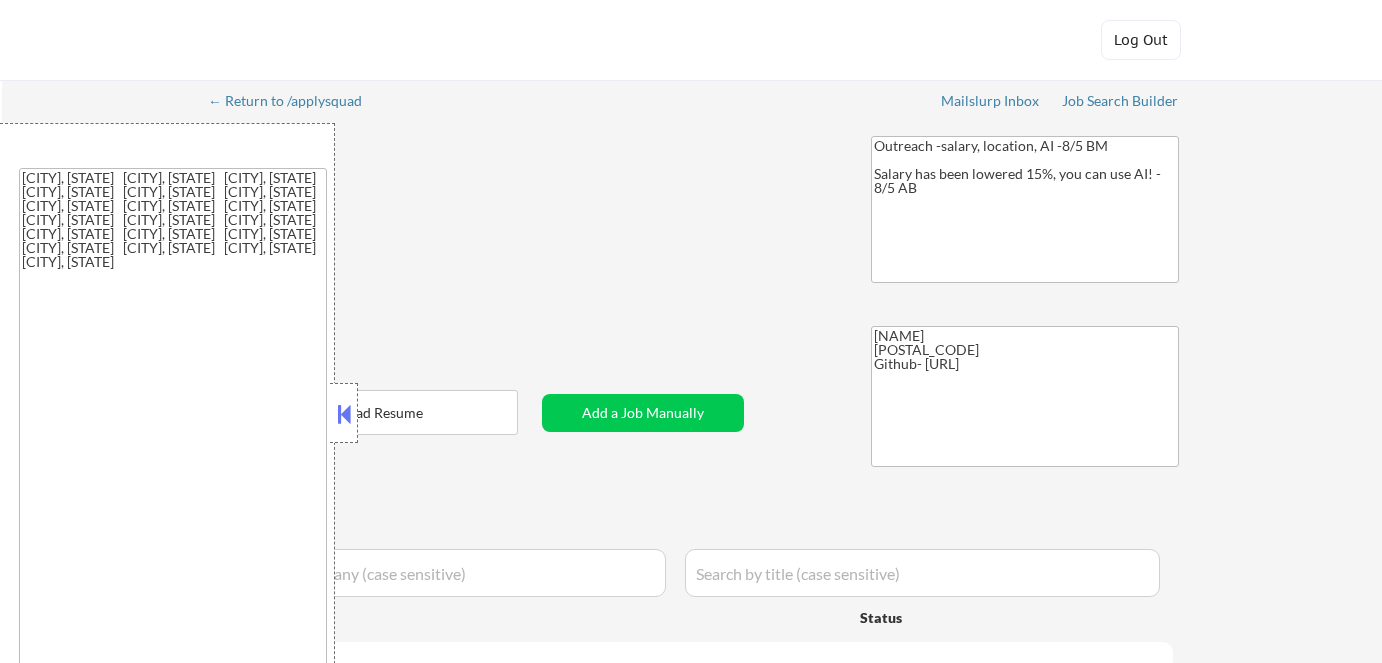 select on ""applied"" 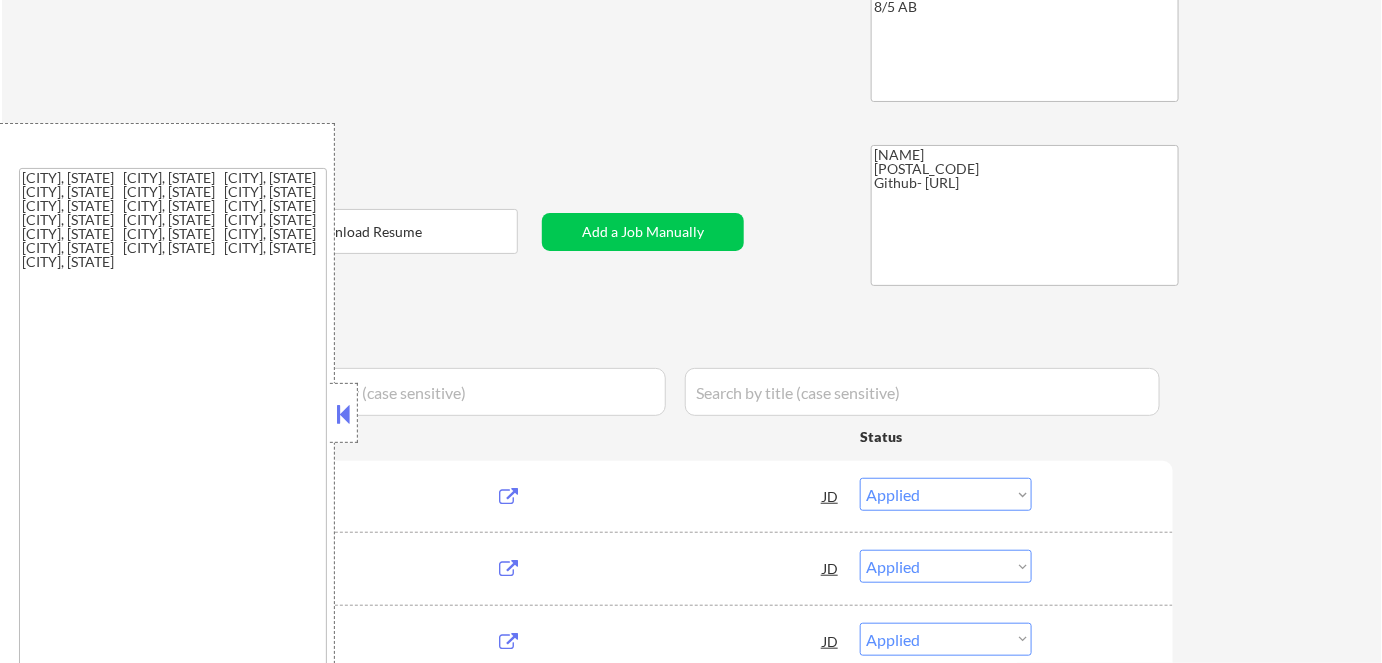 scroll, scrollTop: 272, scrollLeft: 0, axis: vertical 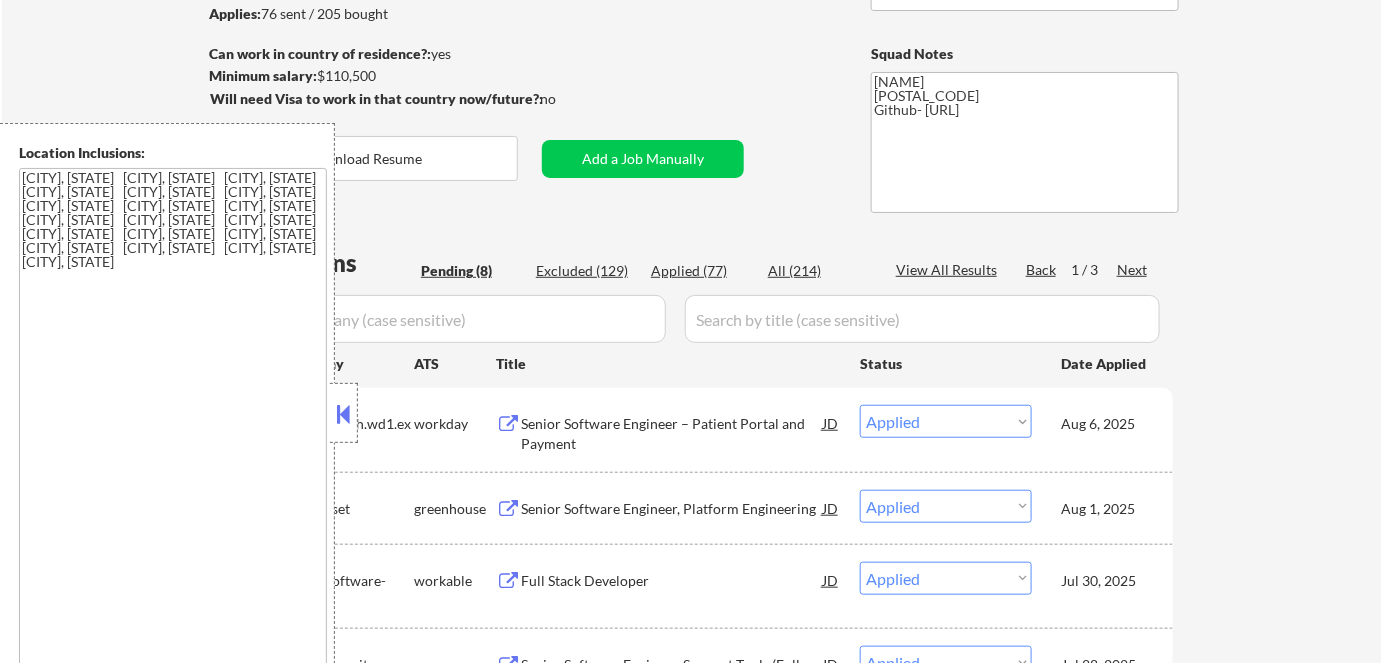 click at bounding box center [344, 414] 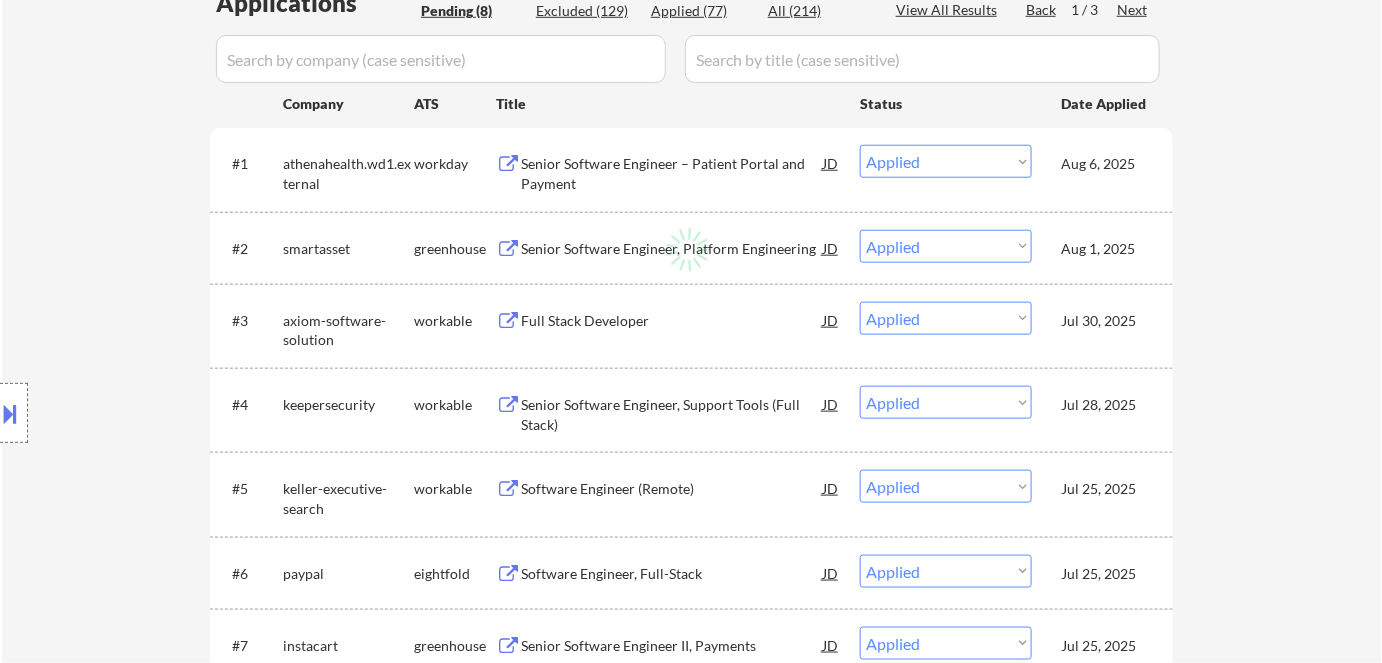 scroll, scrollTop: 545, scrollLeft: 0, axis: vertical 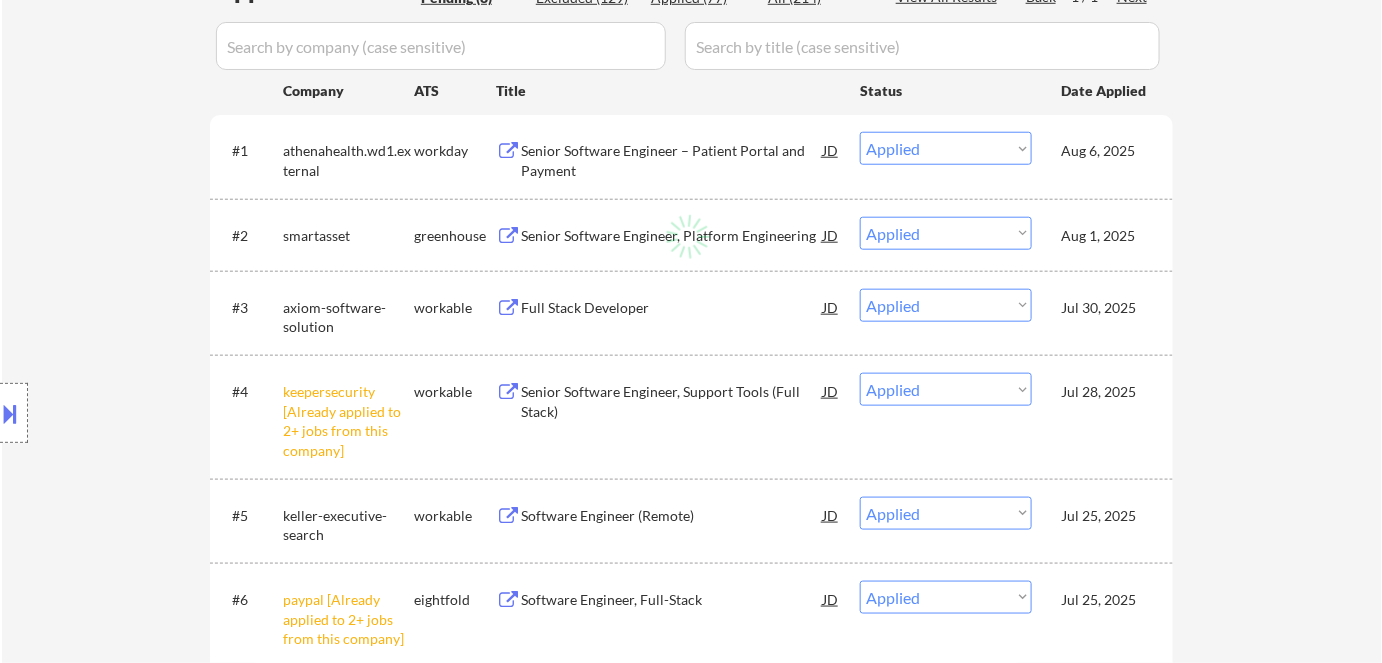 select on ""pending"" 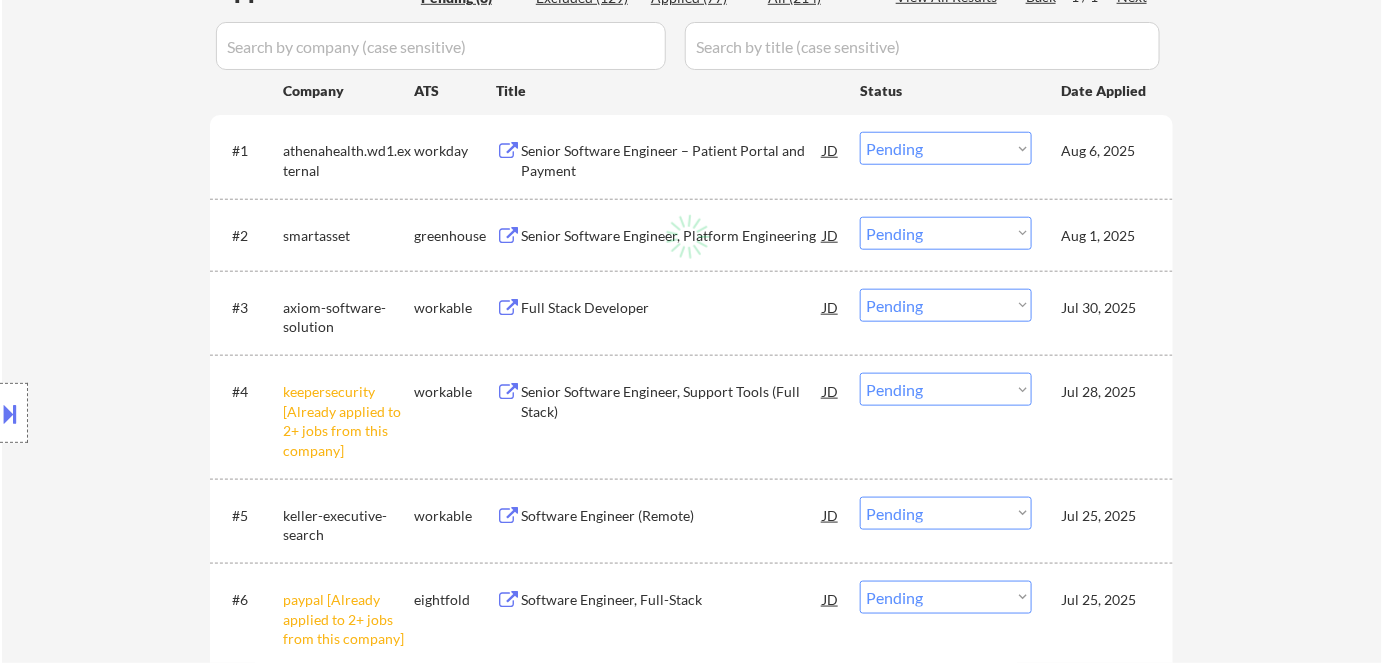 select on ""pending"" 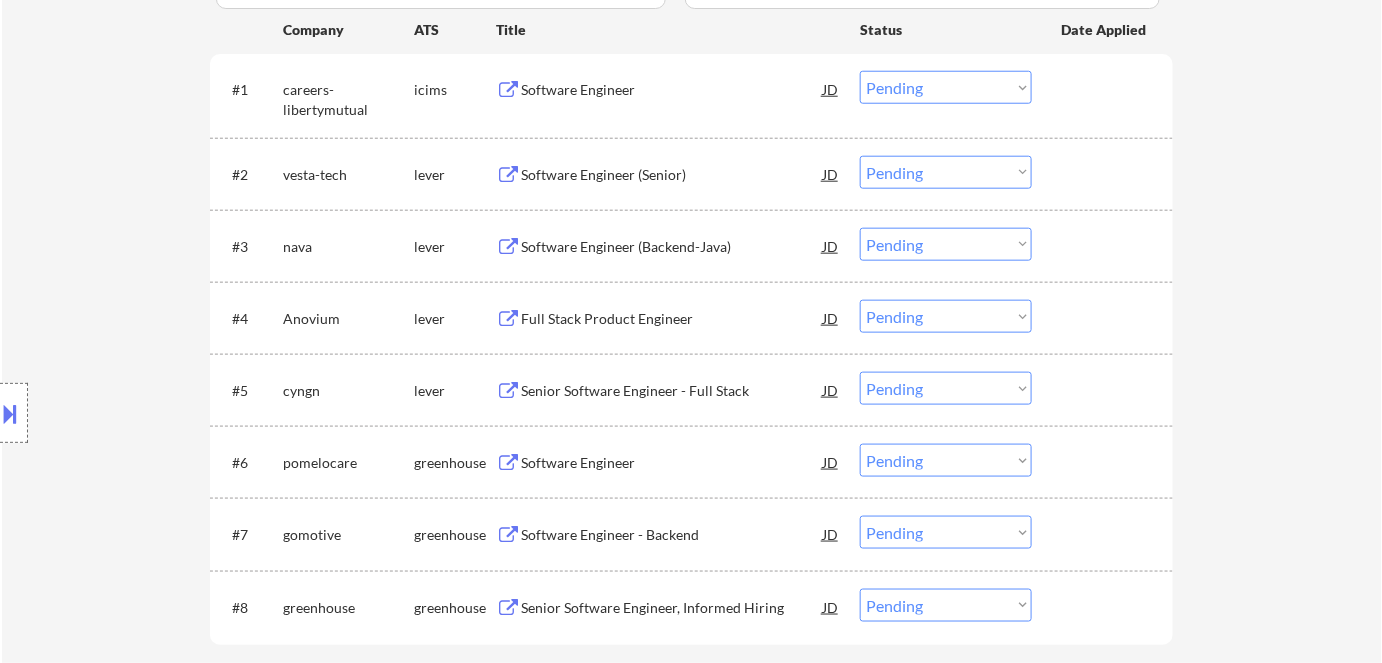 scroll, scrollTop: 636, scrollLeft: 0, axis: vertical 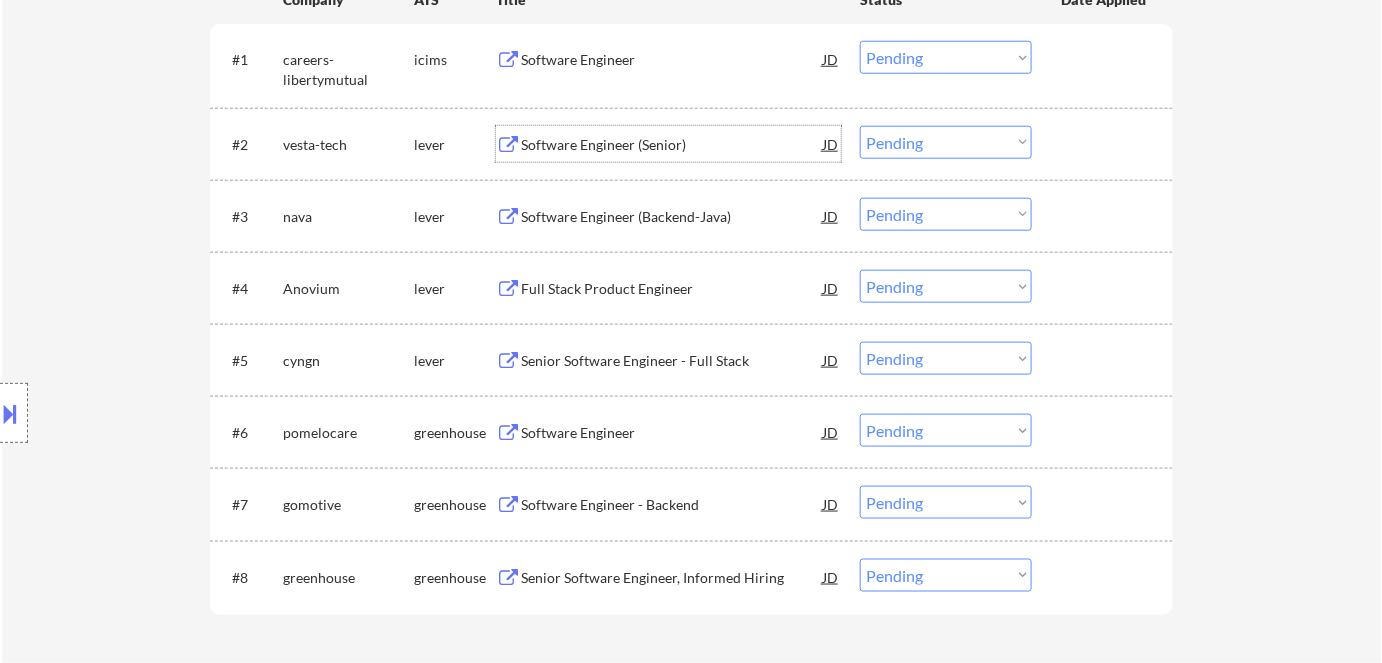 click on "Software Engineer (Senior)" at bounding box center [672, 145] 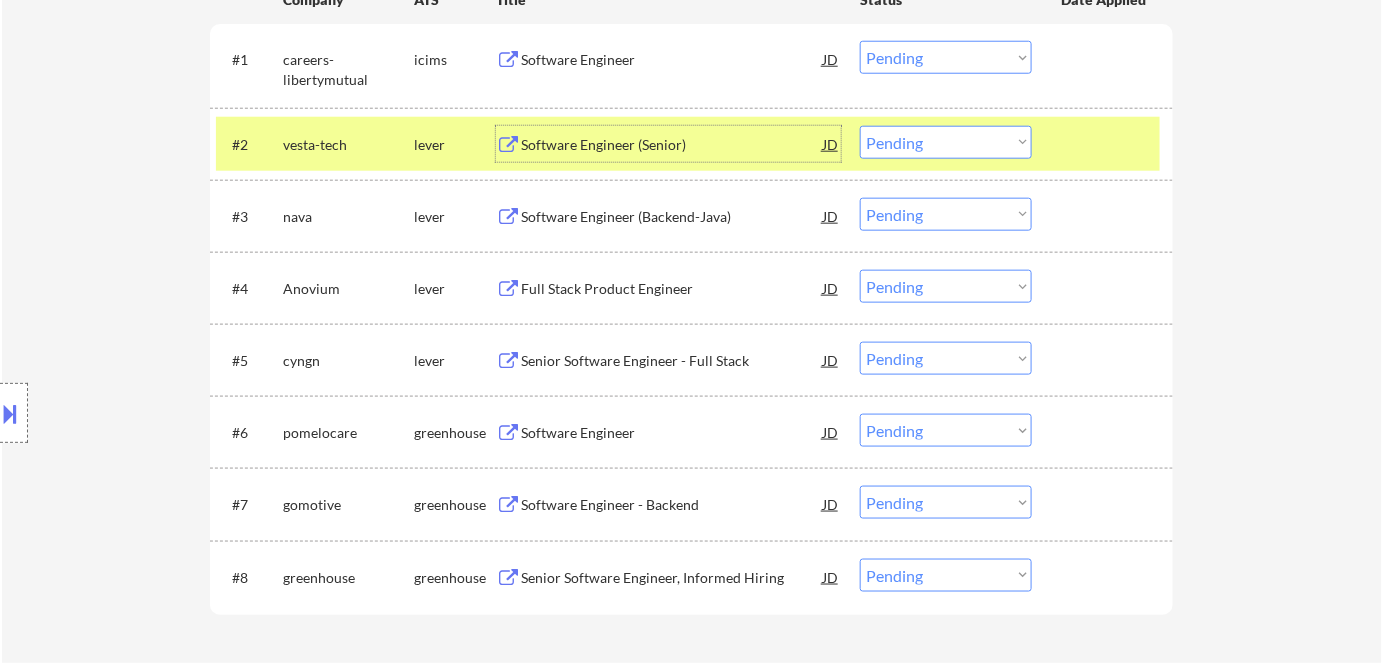 click on "Choose an option... Pending Applied Excluded (Questions) Excluded (Expired) Excluded (Location) Excluded (Bad Match) Excluded (Blocklist) Excluded (Salary) Excluded (Other)" at bounding box center (946, 142) 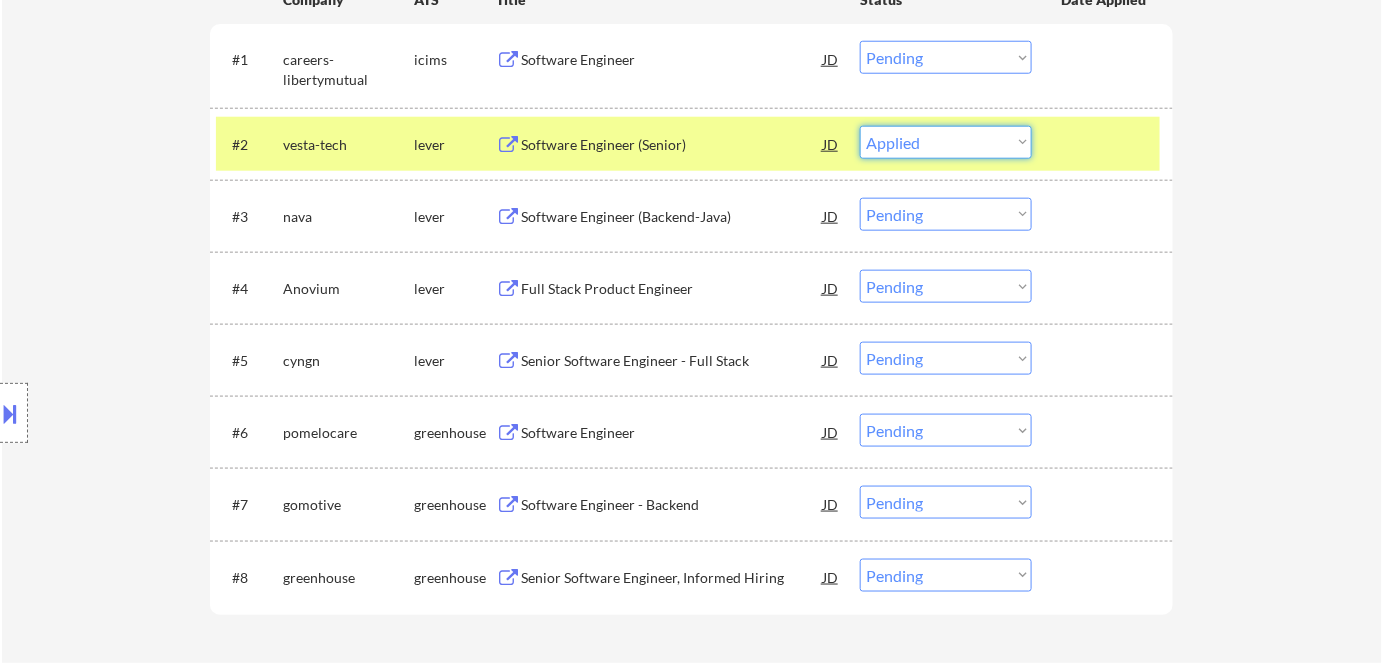 click on "Choose an option... Pending Applied Excluded (Questions) Excluded (Expired) Excluded (Location) Excluded (Bad Match) Excluded (Blocklist) Excluded (Salary) Excluded (Other)" at bounding box center [946, 142] 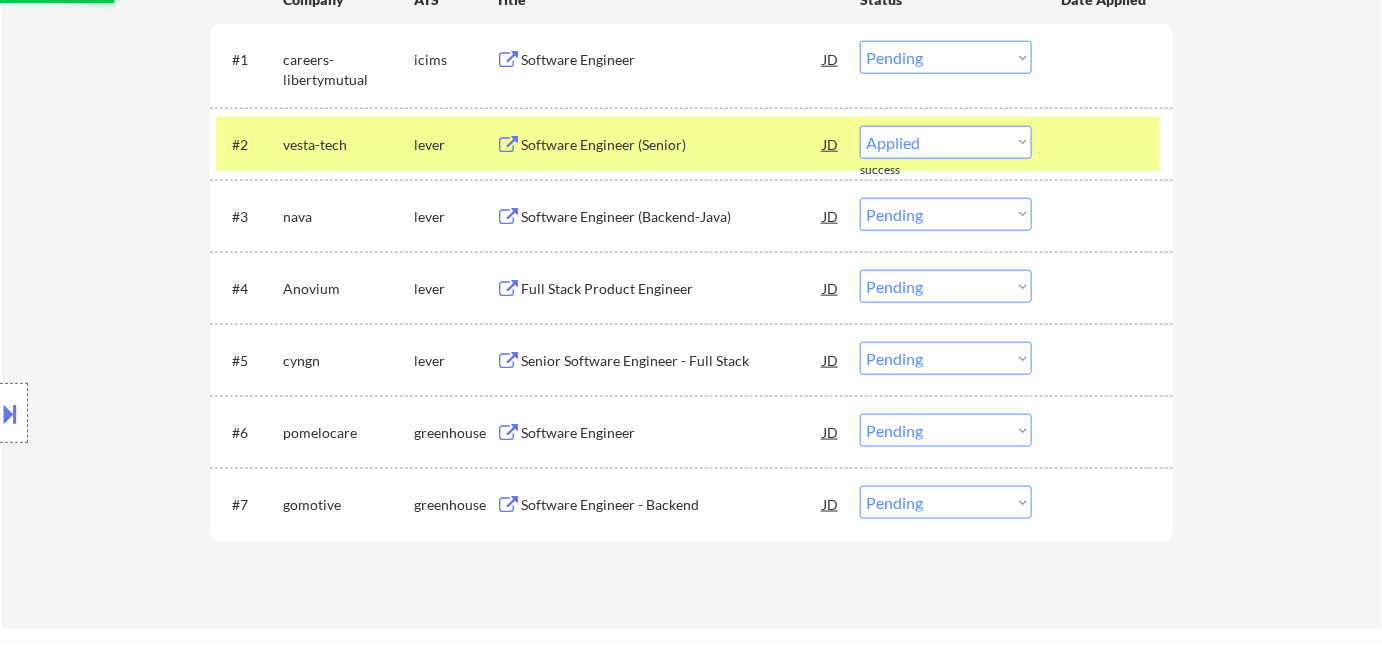 select on ""pending"" 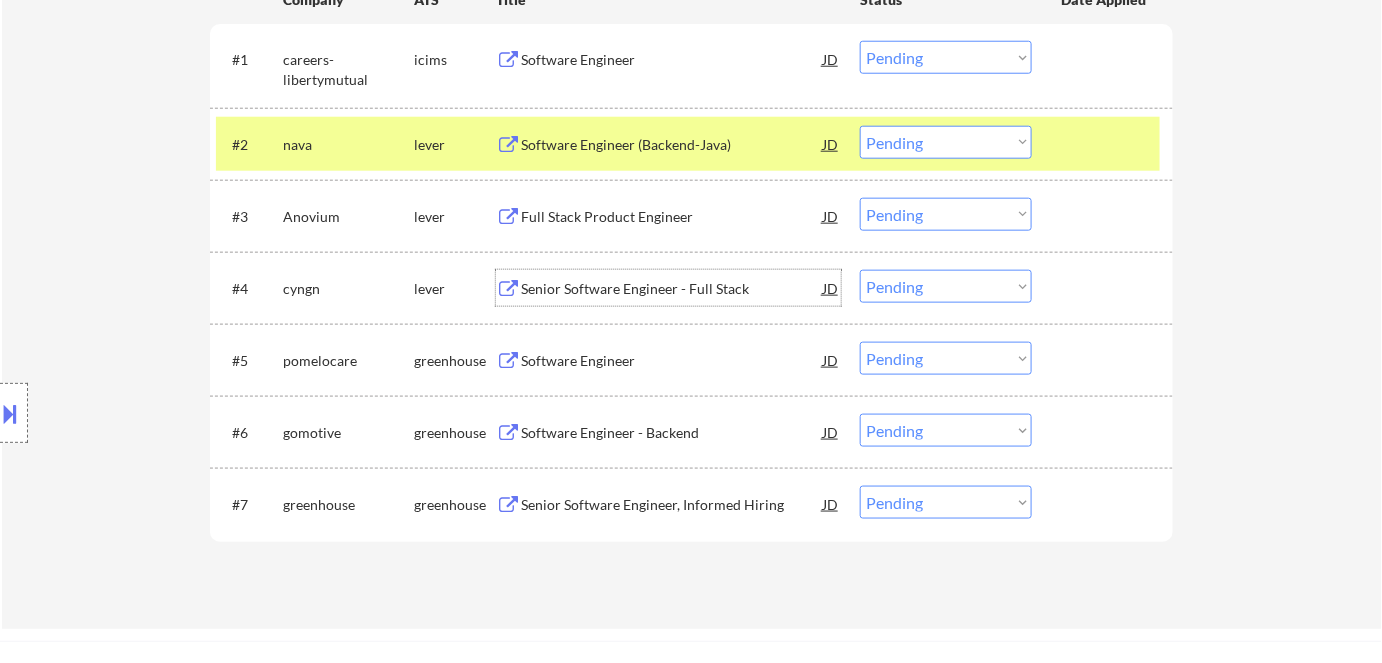 click on "Senior Software Engineer - Full Stack" at bounding box center [672, 289] 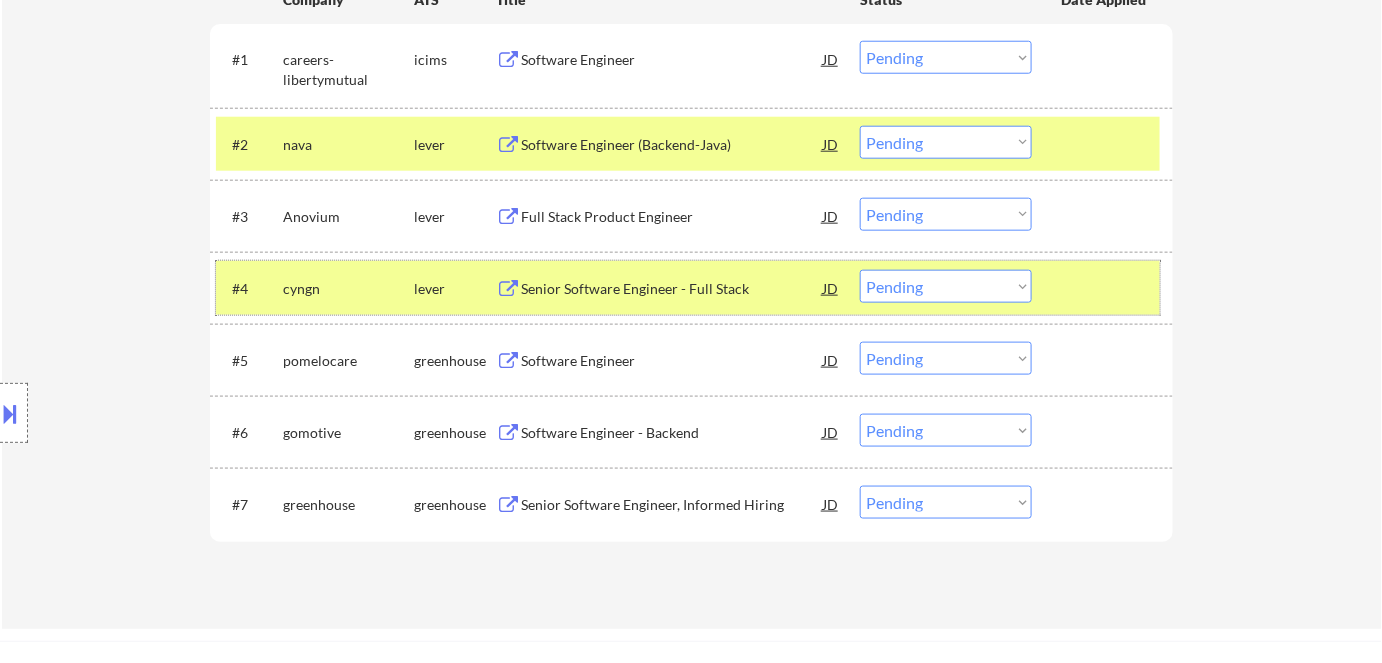 click on "#4 cyngn lever Senior Software Engineer - Full Stack JD Choose an option... Pending Applied Excluded (Questions) Excluded (Expired) Excluded (Location) Excluded (Bad Match) Excluded (Blocklist) Excluded (Salary) Excluded (Other)" at bounding box center [688, 288] 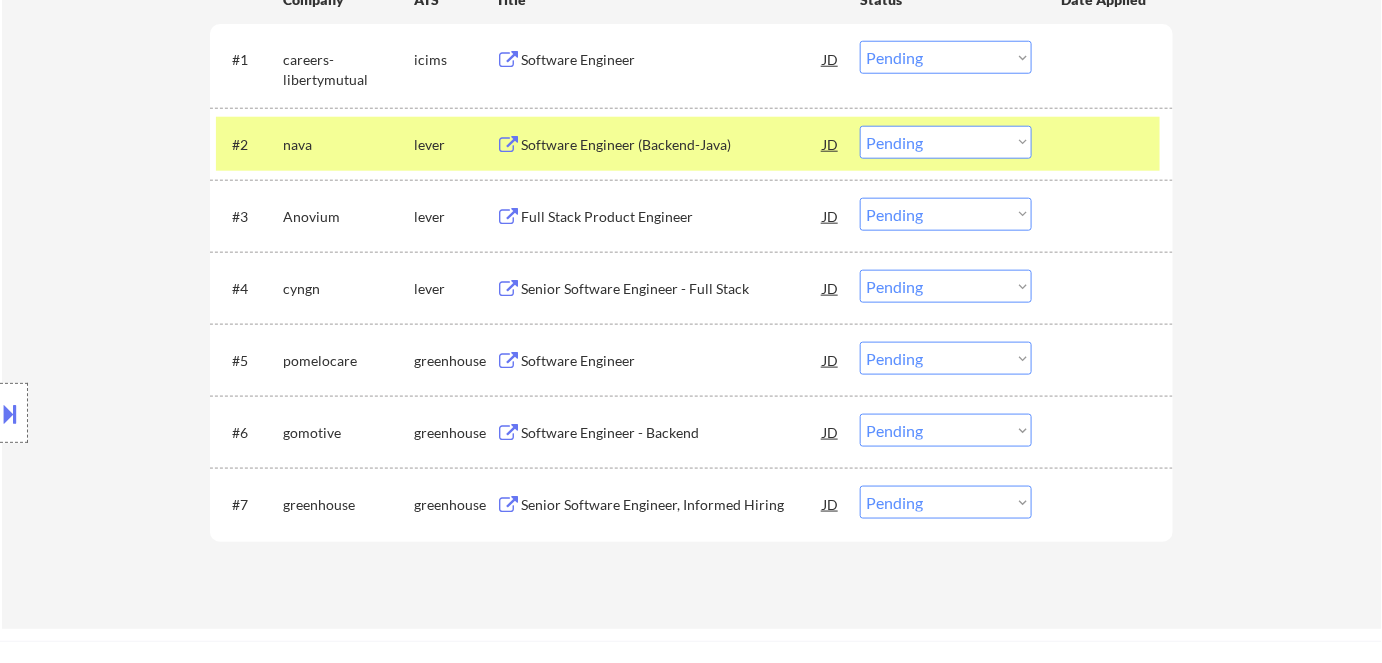 click on "Choose an option... Pending Applied Excluded (Questions) Excluded (Expired) Excluded (Location) Excluded (Bad Match) Excluded (Blocklist) Excluded (Salary) Excluded (Other)" at bounding box center [946, 286] 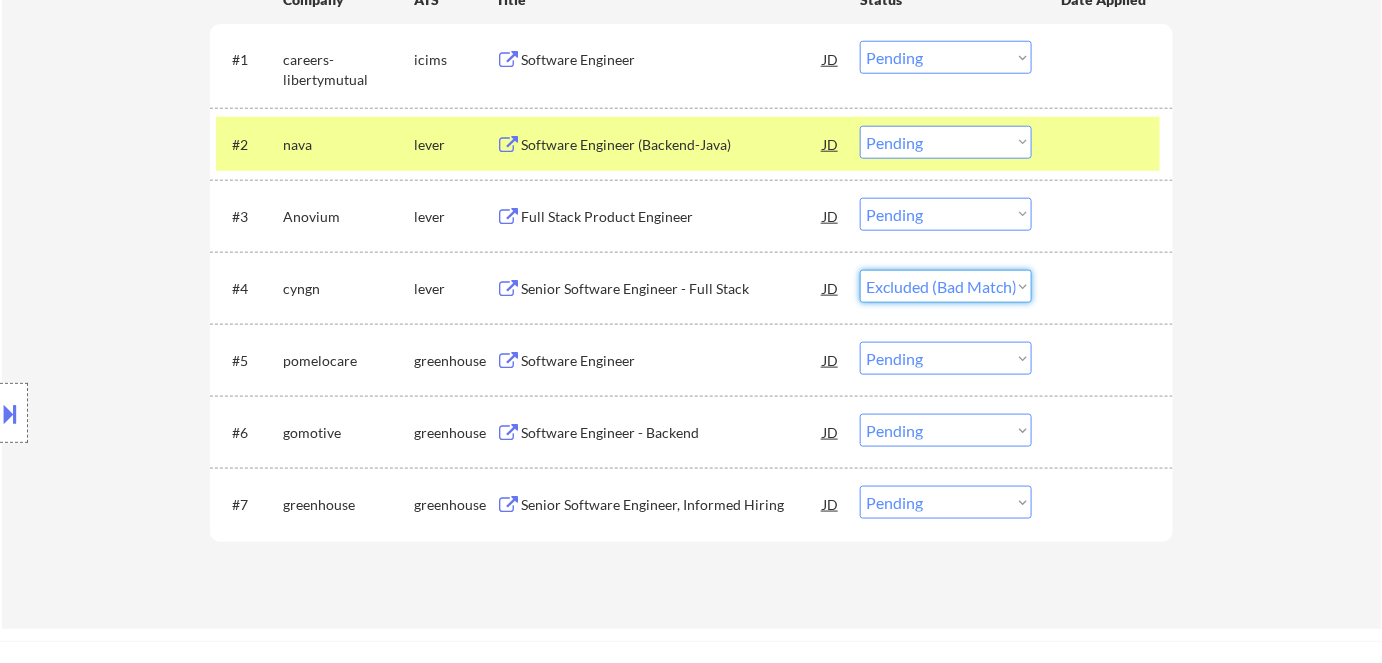 click on "Choose an option... Pending Applied Excluded (Questions) Excluded (Expired) Excluded (Location) Excluded (Bad Match) Excluded (Blocklist) Excluded (Salary) Excluded (Other)" at bounding box center (946, 286) 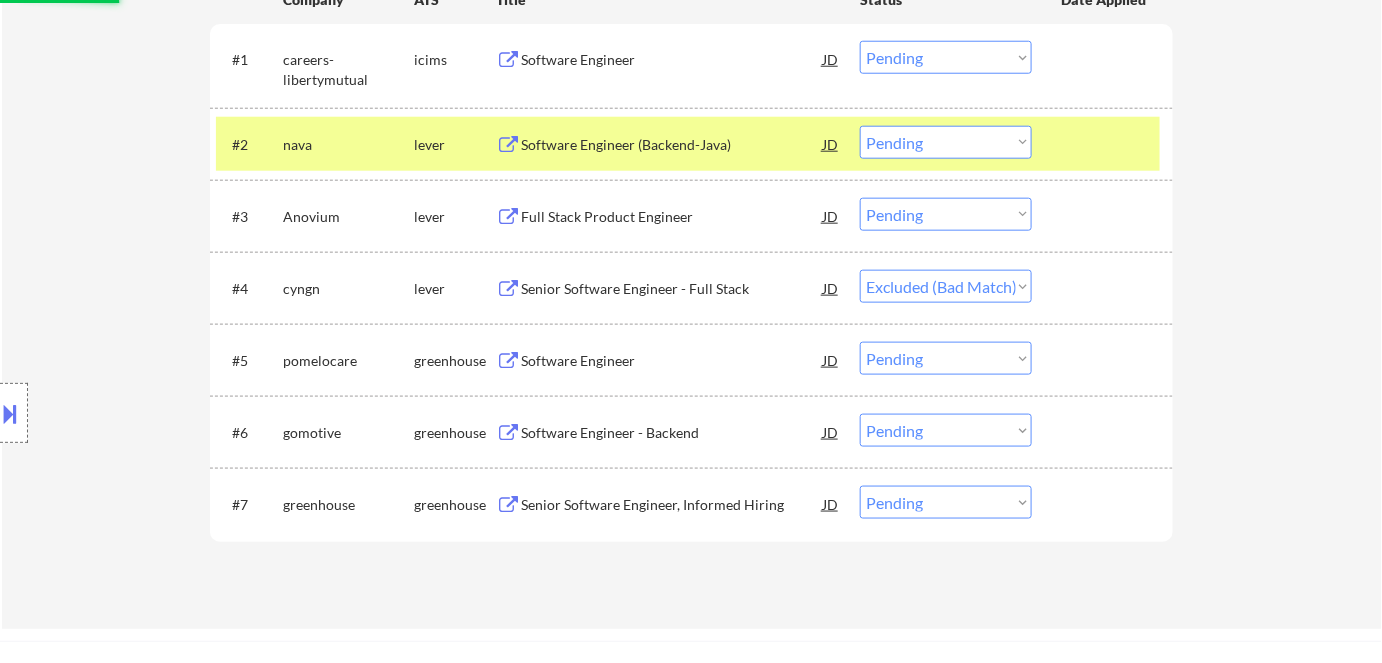 select on ""pending"" 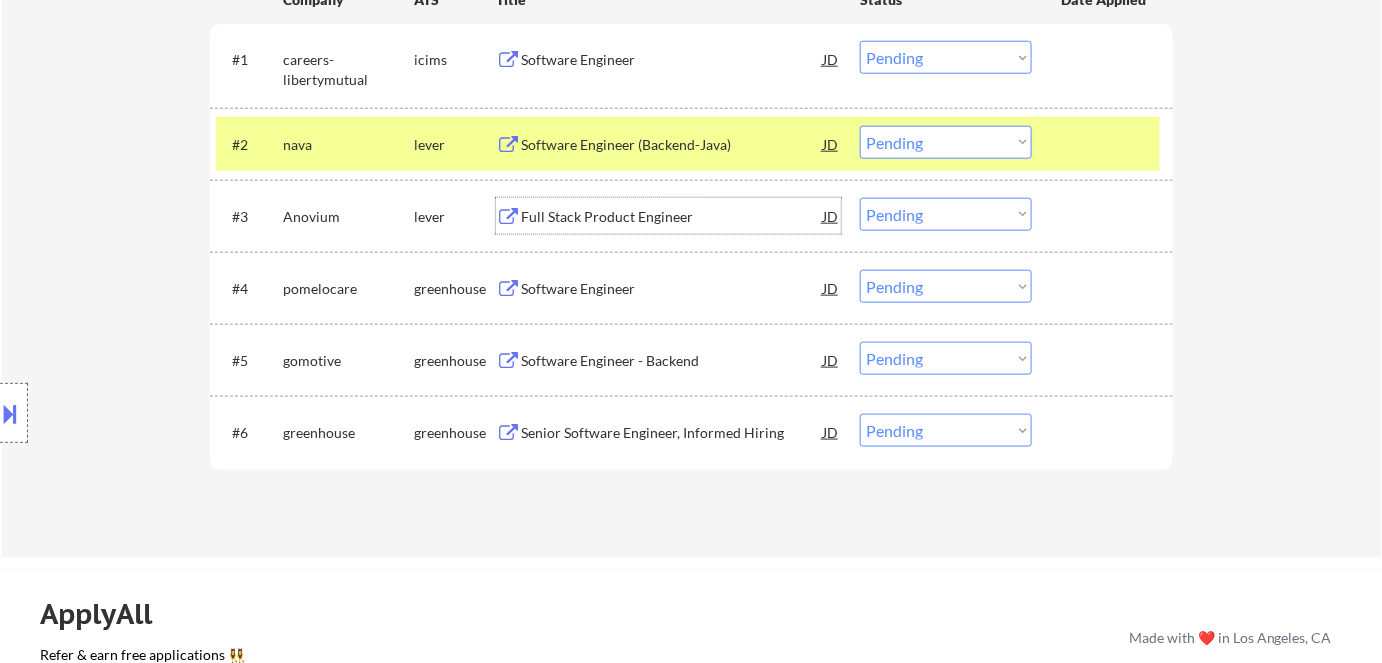 click on "Full Stack Product Engineer" at bounding box center [672, 216] 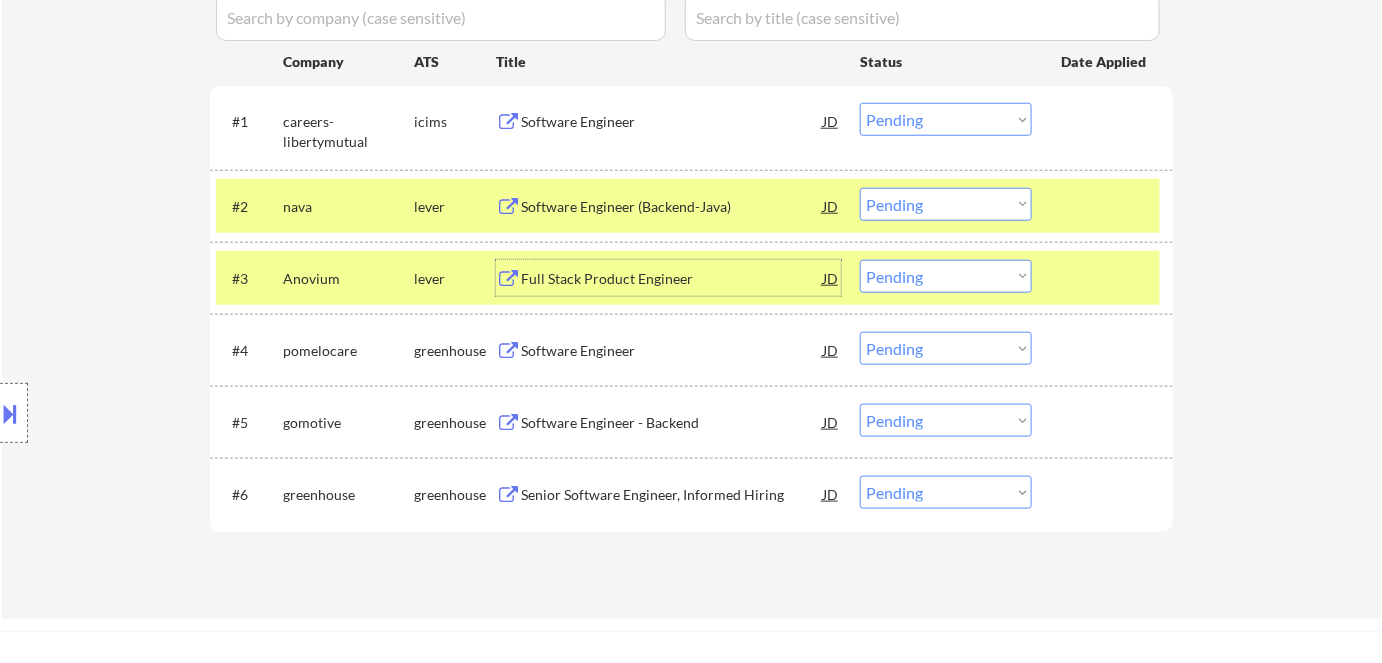 scroll, scrollTop: 545, scrollLeft: 0, axis: vertical 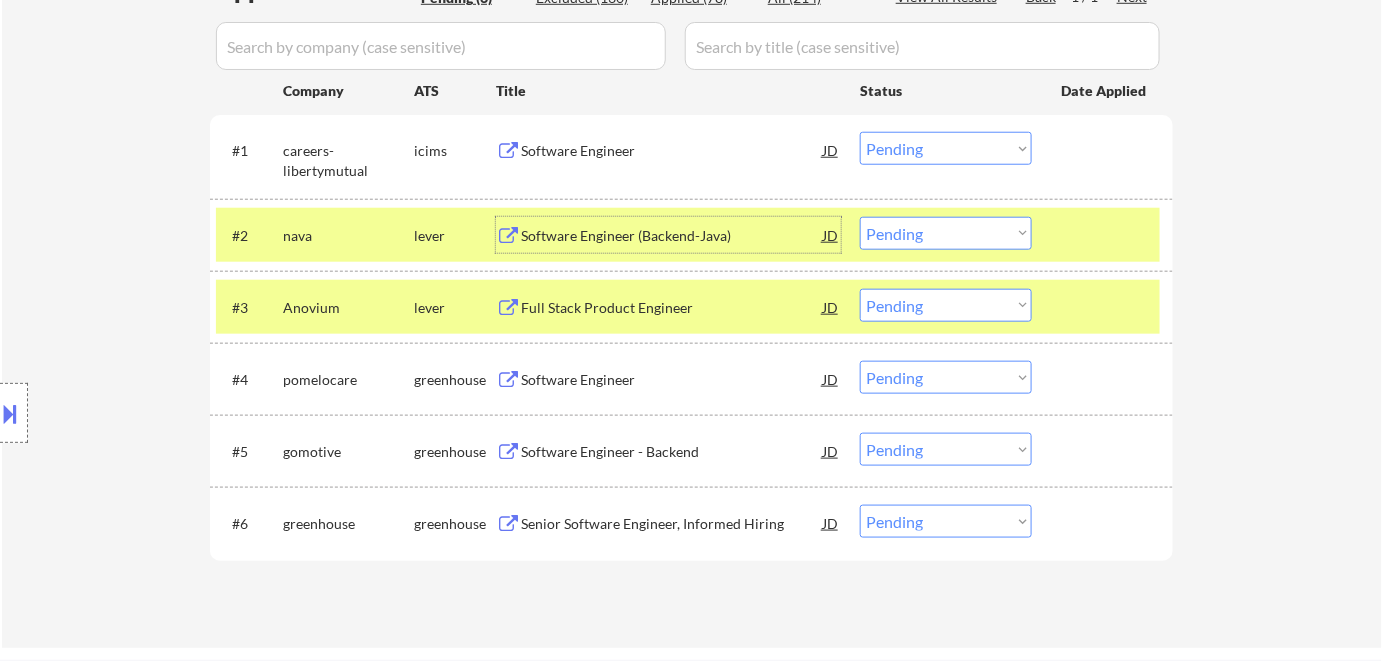 click on "Software Engineer (Backend-Java)" at bounding box center [672, 236] 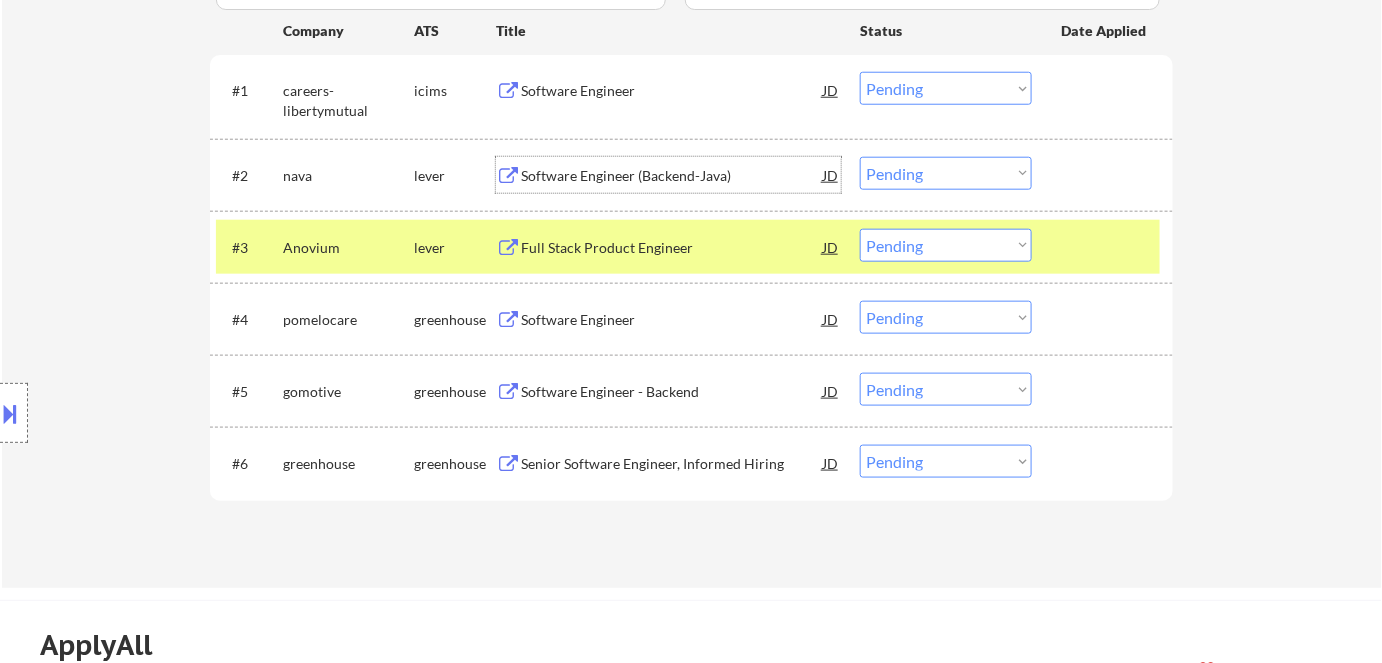 scroll, scrollTop: 636, scrollLeft: 0, axis: vertical 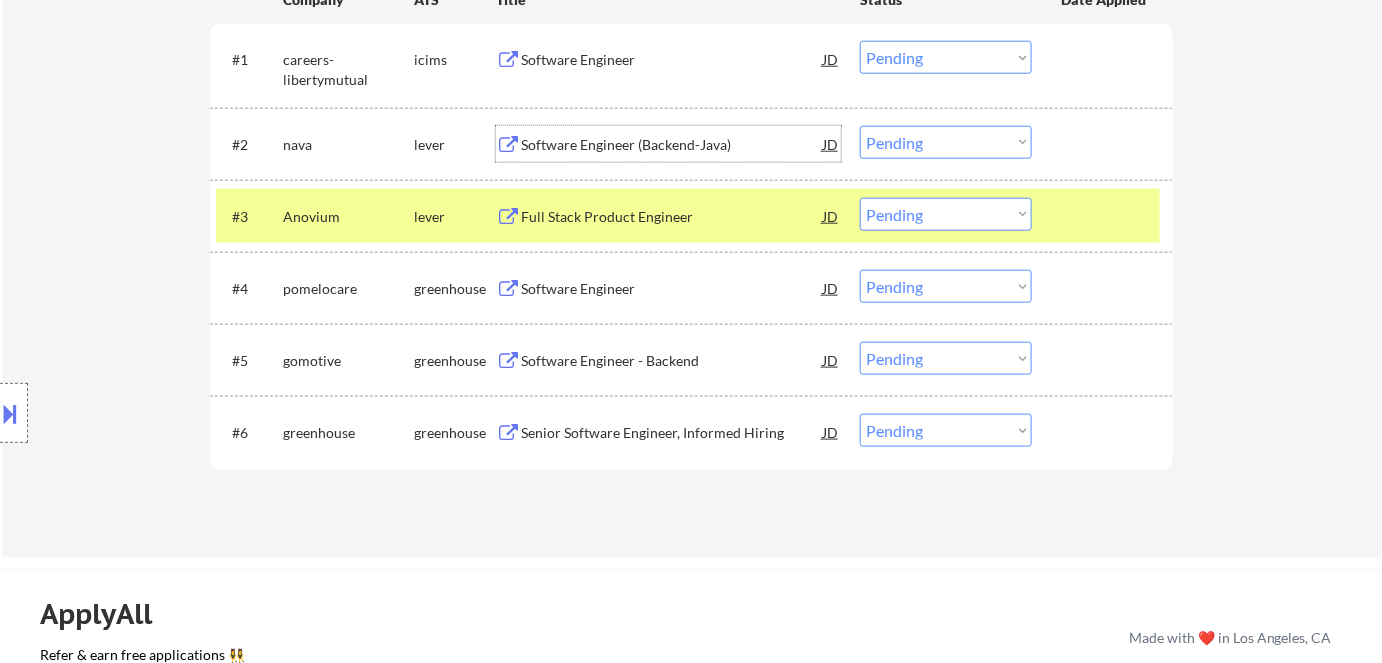 click on "#3 Anovium lever Full Stack Product Engineer JD Choose an option... Pending Applied Excluded (Questions) Excluded (Expired) Excluded (Location) Excluded (Bad Match) Excluded (Blocklist) Excluded (Salary) Excluded (Other)" at bounding box center (688, 216) 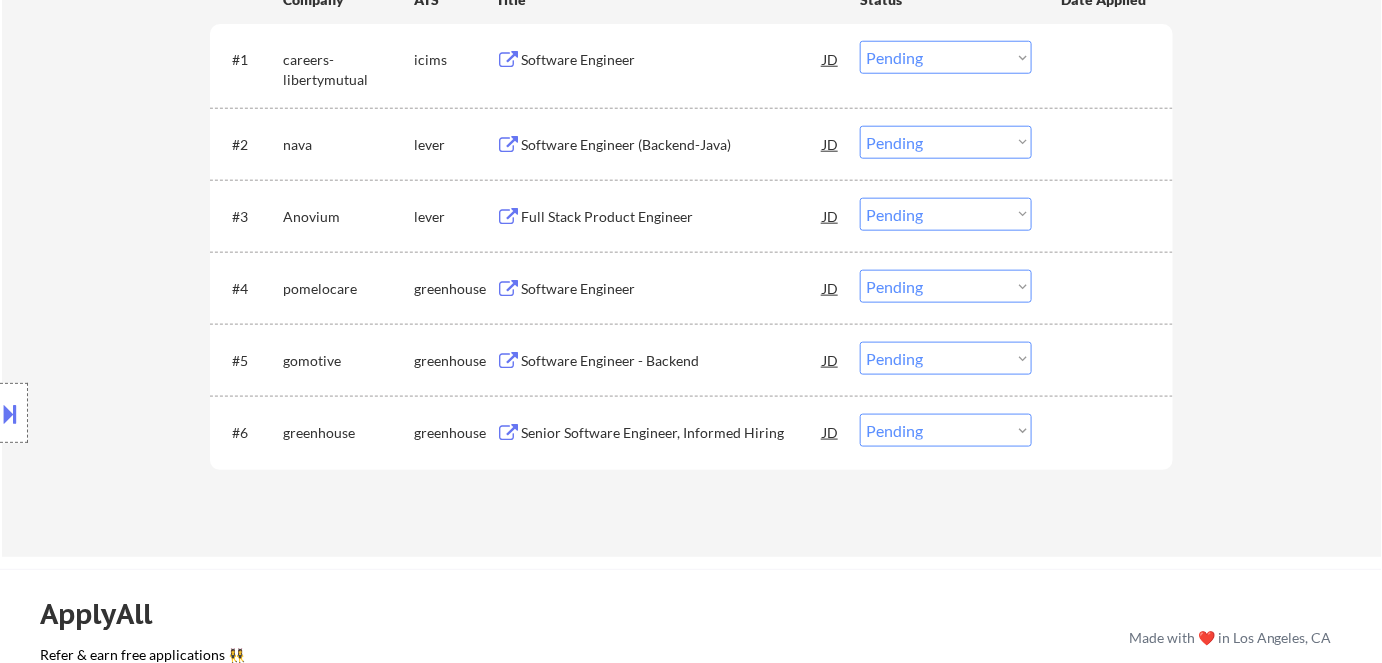 click on "Full Stack Product Engineer" at bounding box center (672, 217) 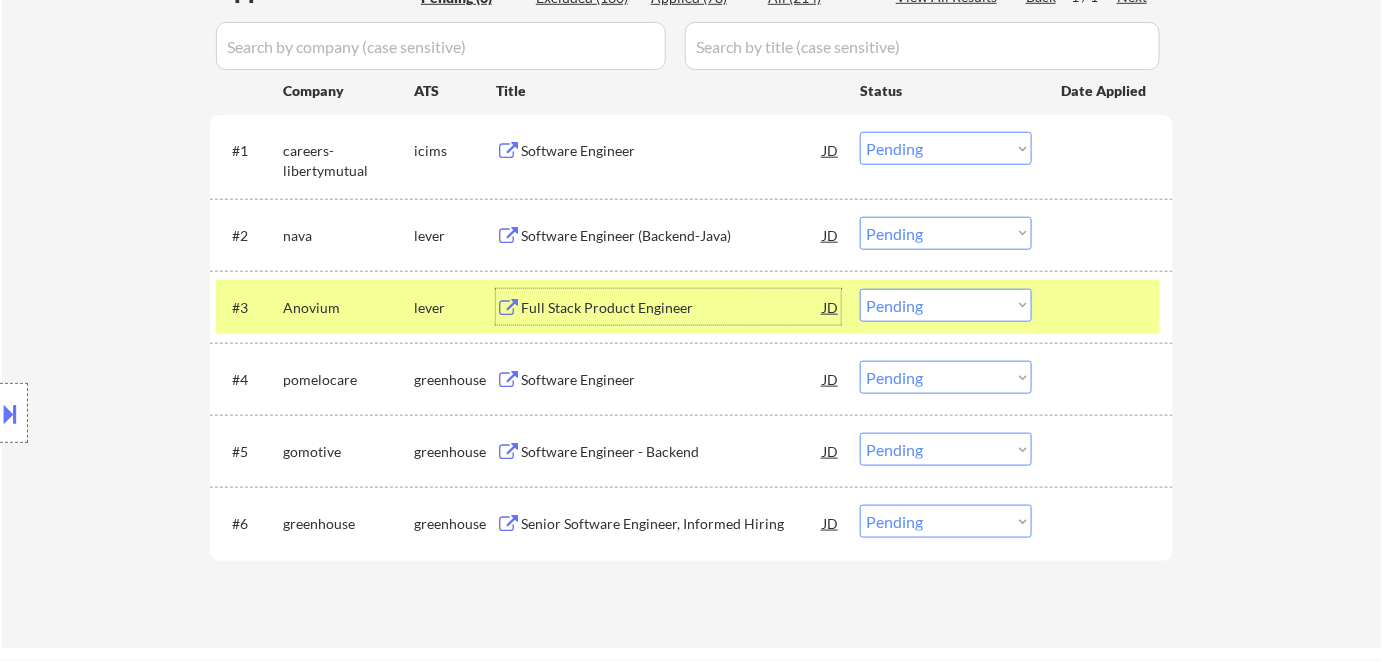 scroll, scrollTop: 90, scrollLeft: 0, axis: vertical 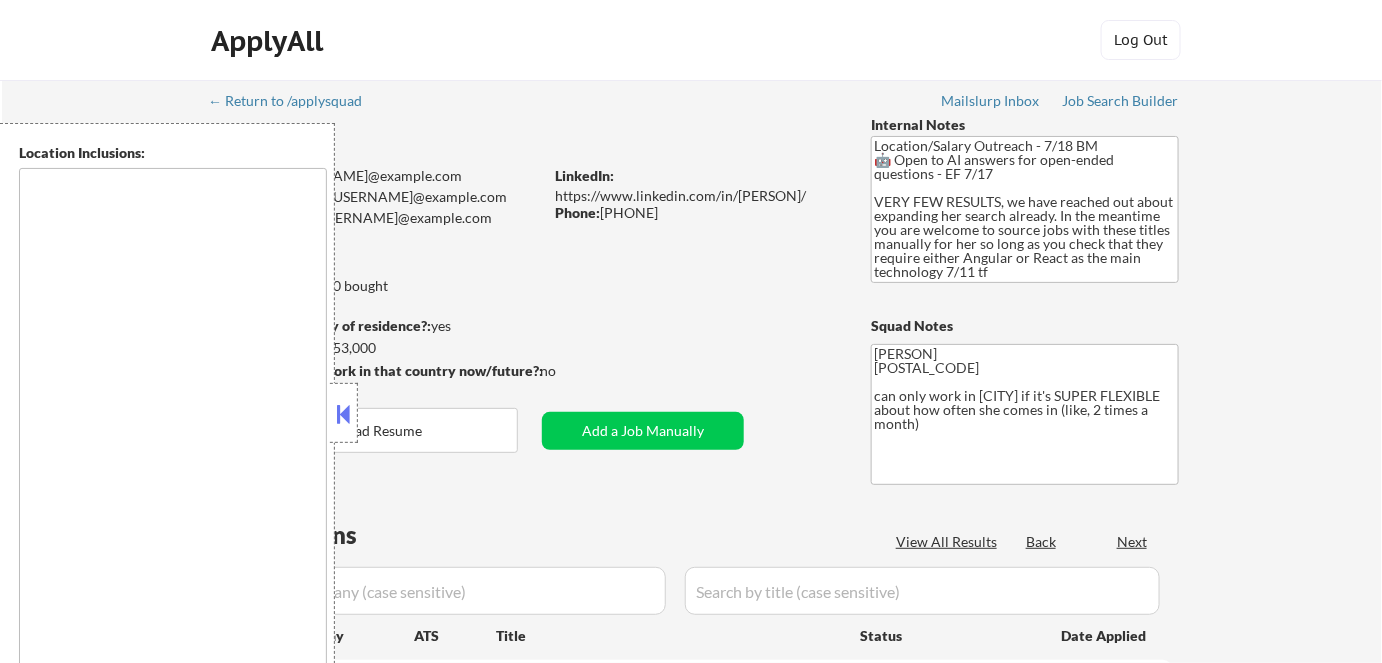 type on "Ithaca, NY   Lansing, NY   Cayuga Heights, NY   Forest Home, NY   South Hill, NY   East Ithaca, NY   Northeast Ithaca, NY   Trumansburg, NY   Dryden, NY   Groton, NY   Newfield, NY   Freeville, NY   Brooktondale, NY   Slaterville Springs, NY   Danby, NY   Enfield, NY   Varna, NY   Etna, NY   McLean, NY   Interlaken, NY   Candor, NY Syracuse, NY   DeWitt, NY   East Syracuse, NY   Solvay, NY   Lyncourt, NY   Fairmount, NY   Mattydale, NY   North Syracuse, NY   Liverpool, NY   Camillus, NY   Fayetteville, NY   Manlius, NY   Minoa, NY   Baldwinsville, NY   Cicero, NY   Clay, NY   Jamesville, NY   Marcellus, NY   Chittenango, NY   Bridgeport, NY   Tully, NY   LaFayette, NY   Skaneateles, NY   Cazenovia, NY   Phoenix, NY" 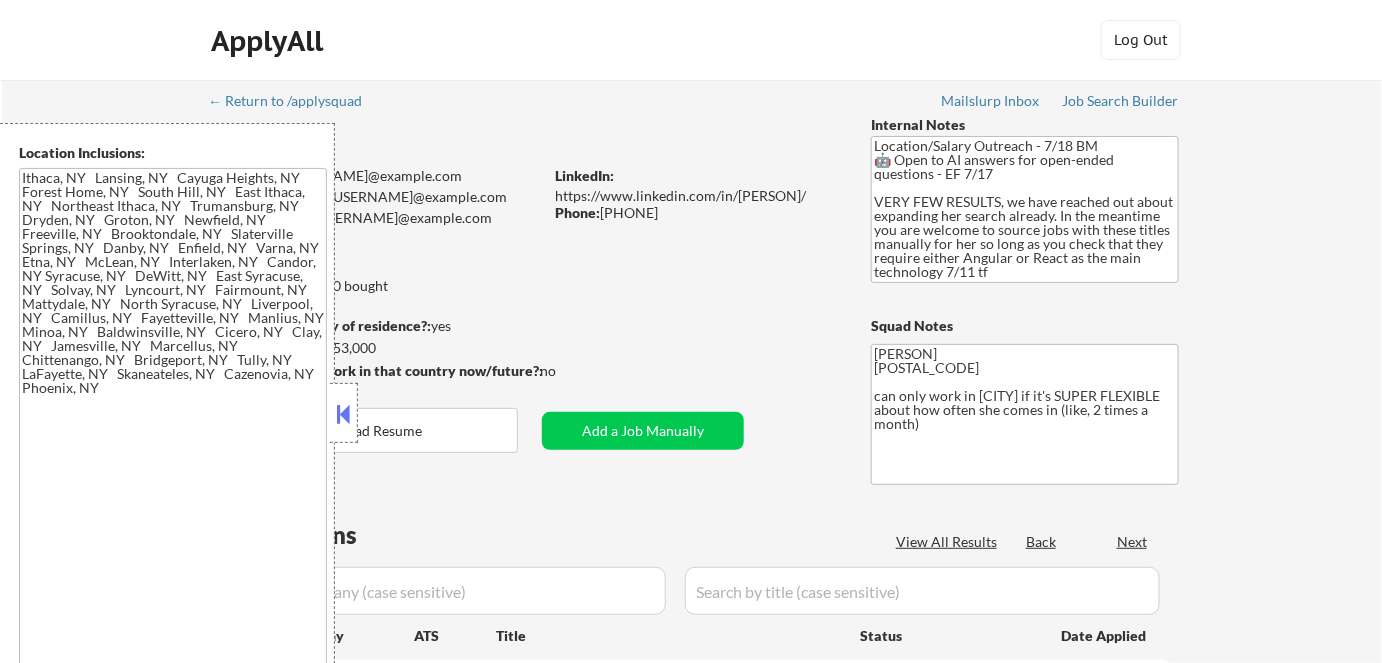 select on ""pending"" 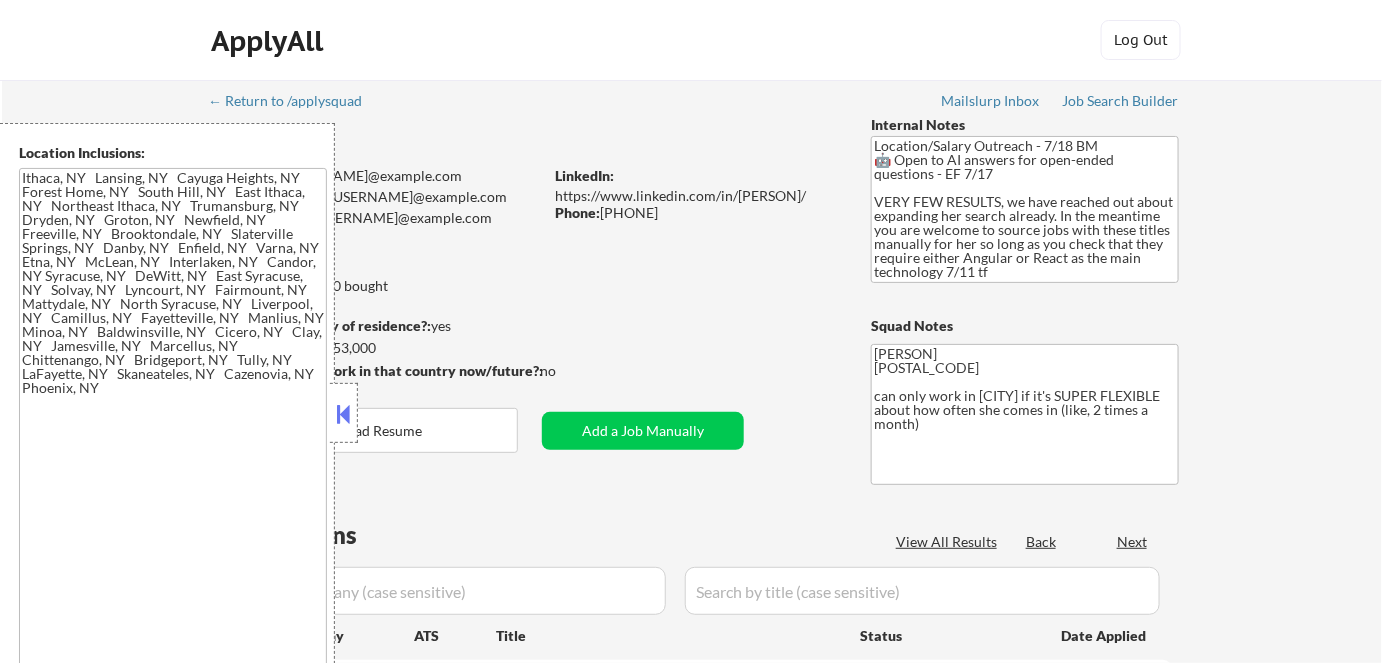 select on ""pending"" 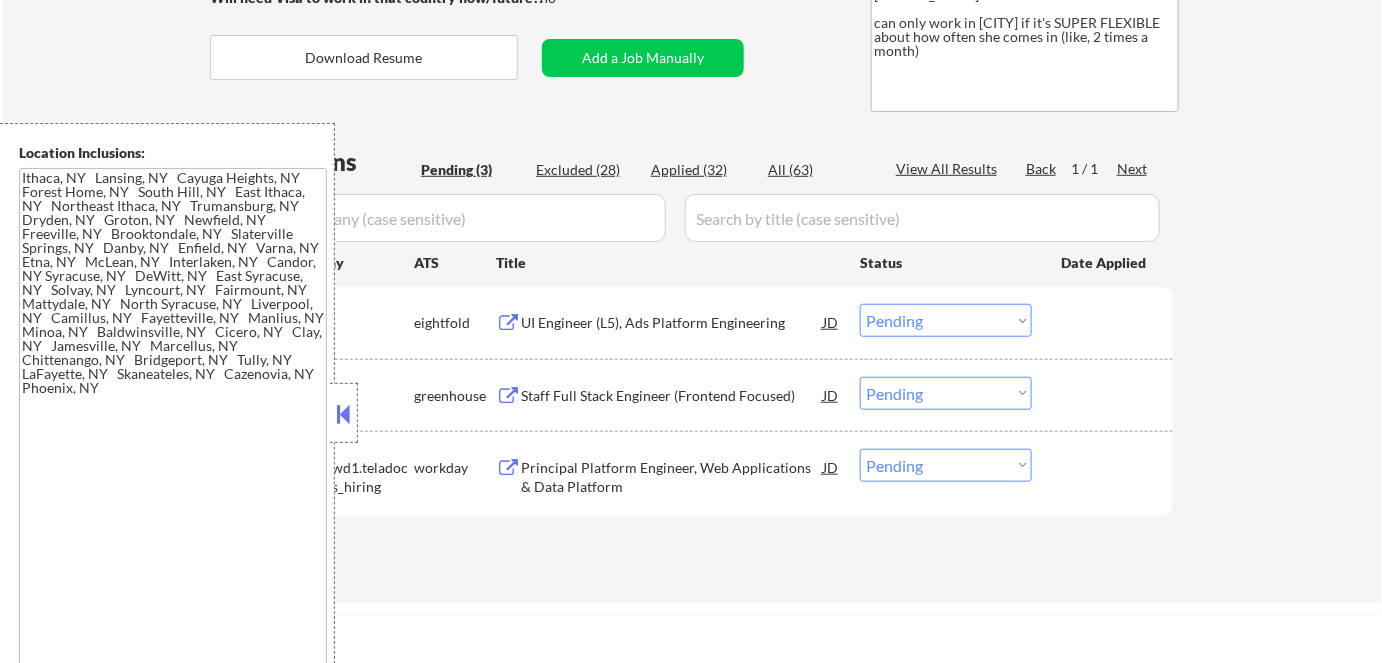 scroll, scrollTop: 454, scrollLeft: 0, axis: vertical 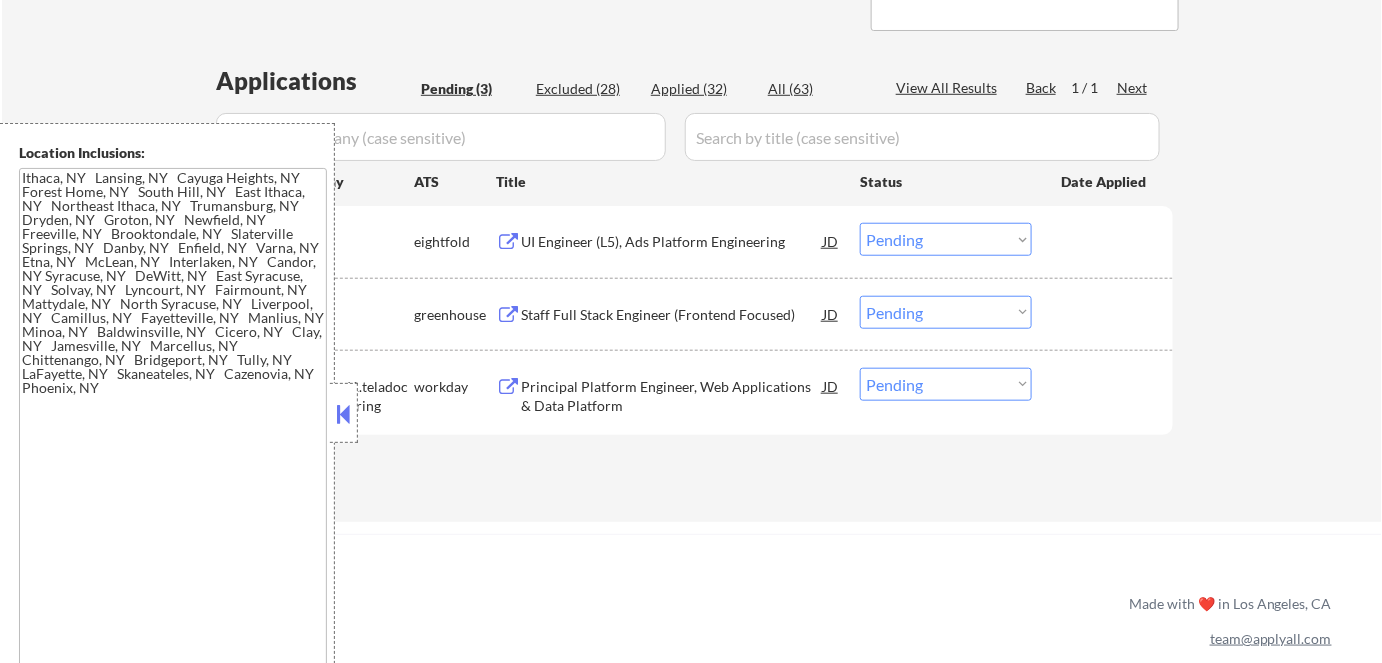click at bounding box center (344, 414) 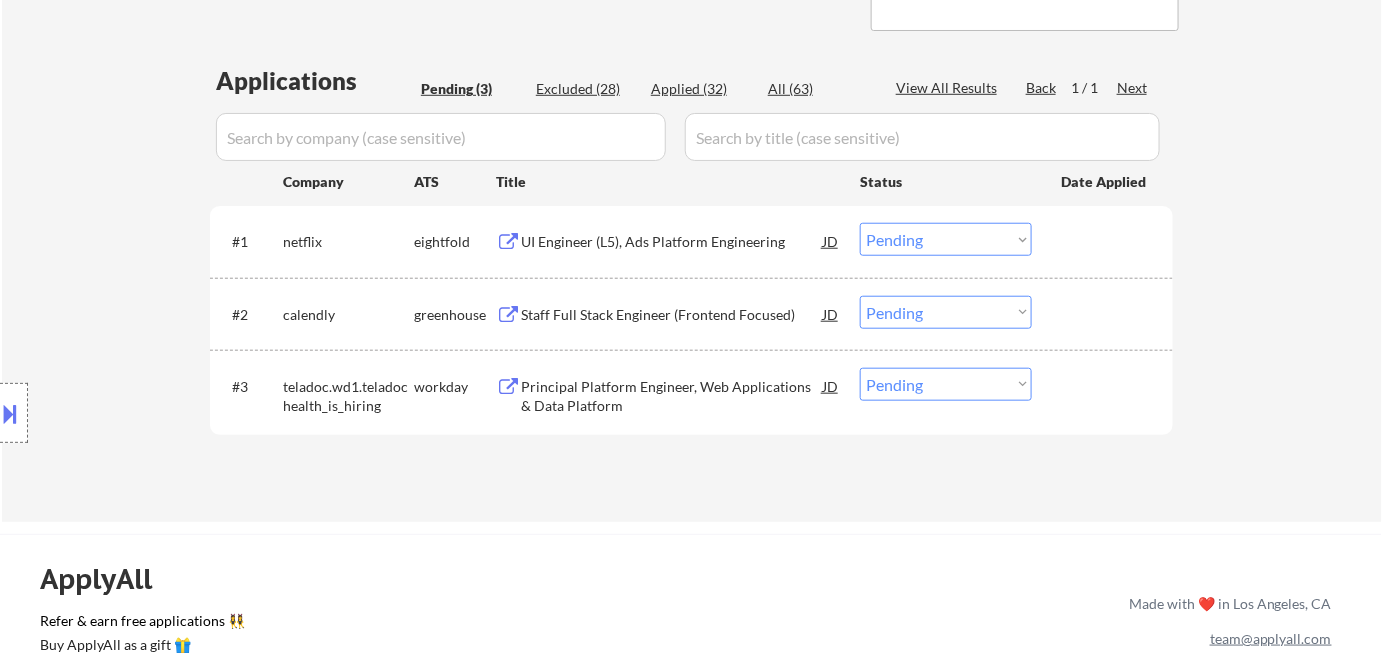 click on "Principal Platform Engineer, Web Applications & Data Platform" at bounding box center (672, 396) 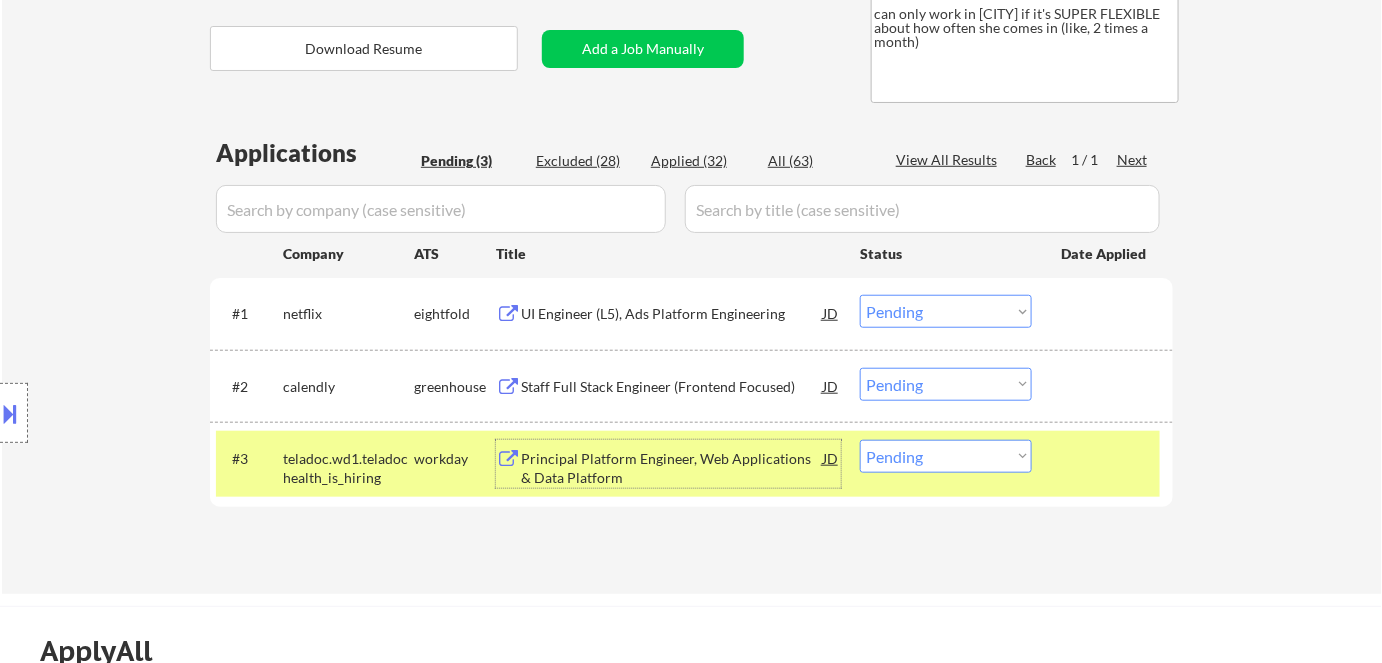 scroll, scrollTop: 181, scrollLeft: 0, axis: vertical 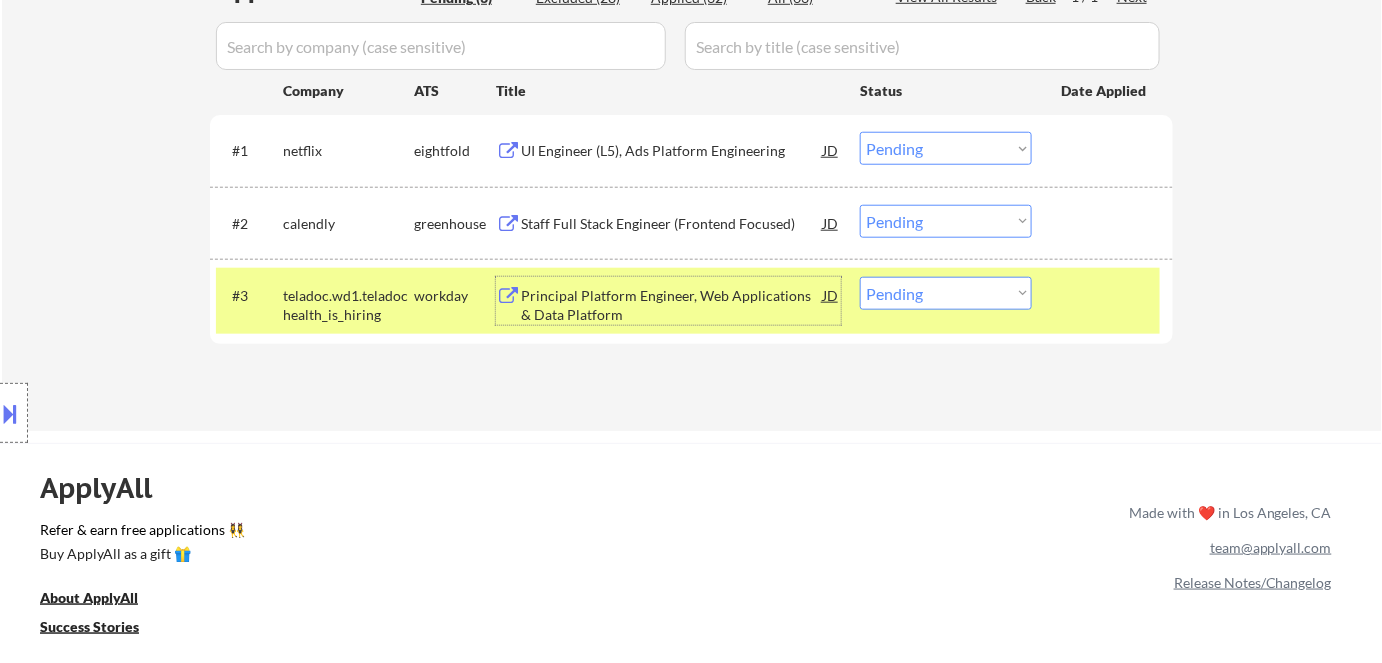 drag, startPoint x: 946, startPoint y: 292, endPoint x: 938, endPoint y: 306, distance: 16.124516 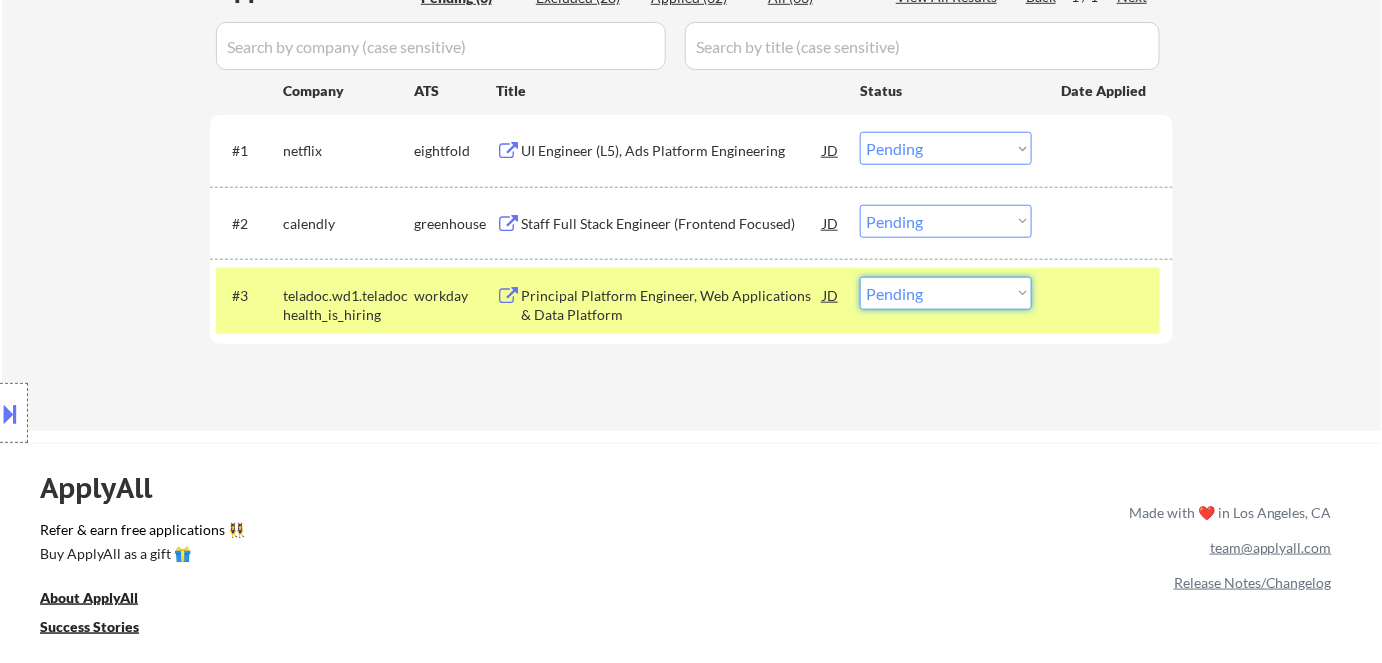 select on ""applied"" 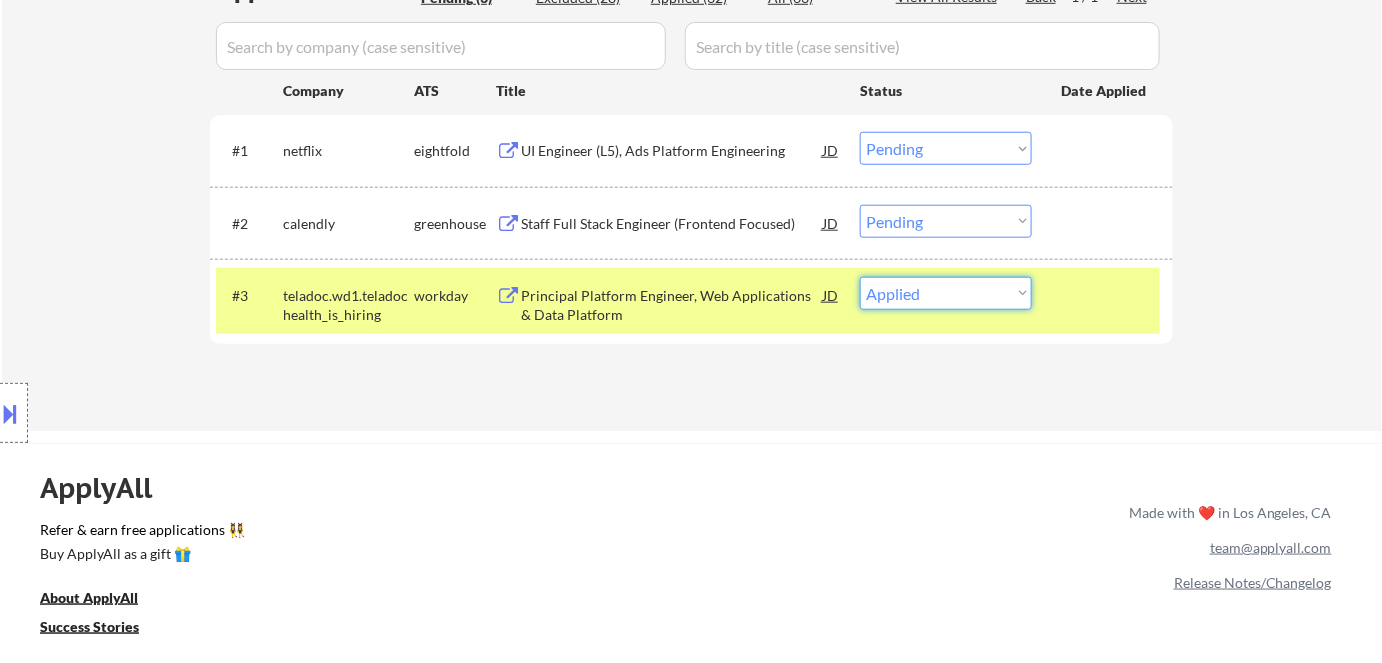 click on "Choose an option... Pending Applied Excluded (Questions) Excluded (Expired) Excluded (Location) Excluded (Bad Match) Excluded (Blocklist) Excluded (Salary) Excluded (Other)" at bounding box center [946, 293] 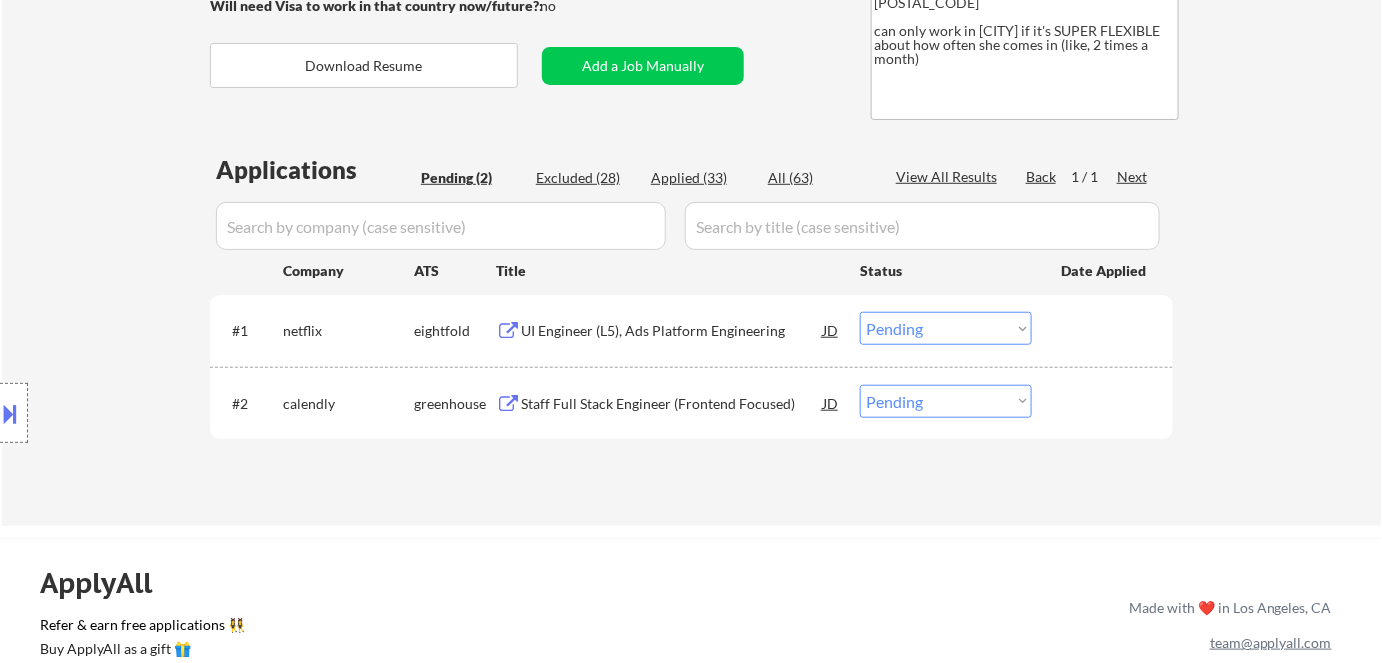scroll, scrollTop: 363, scrollLeft: 0, axis: vertical 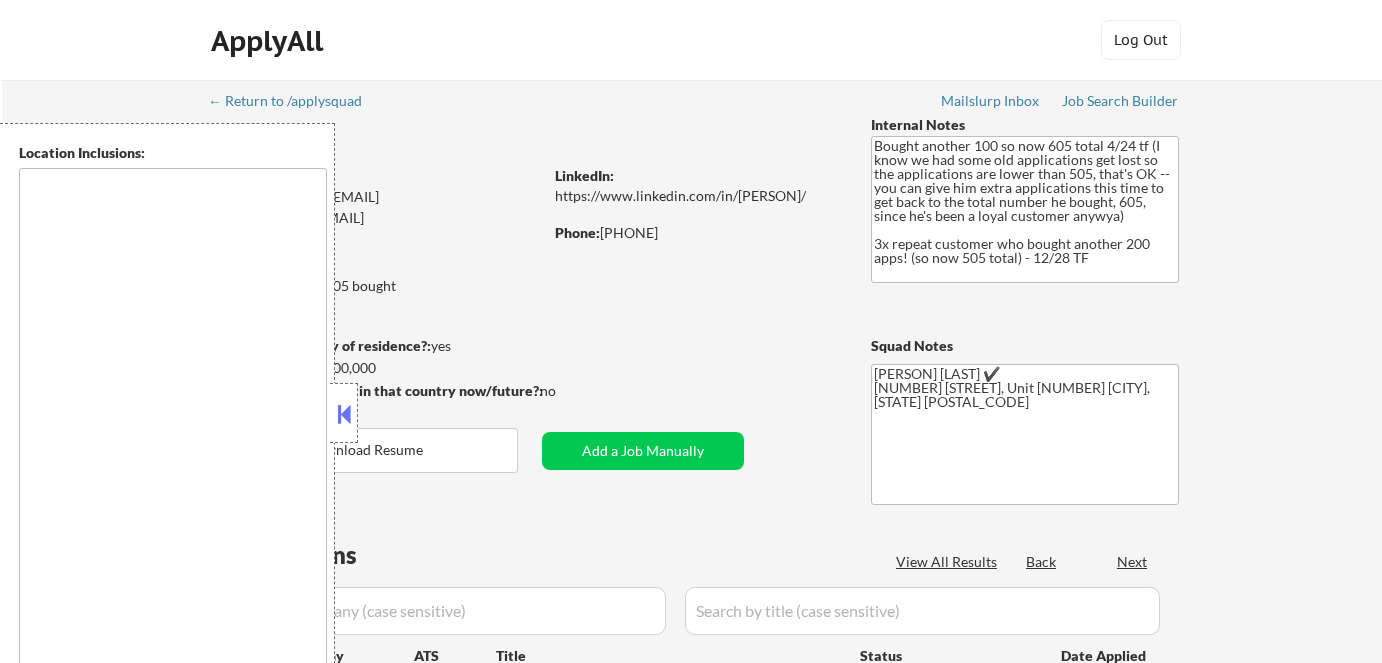 type on "remote" 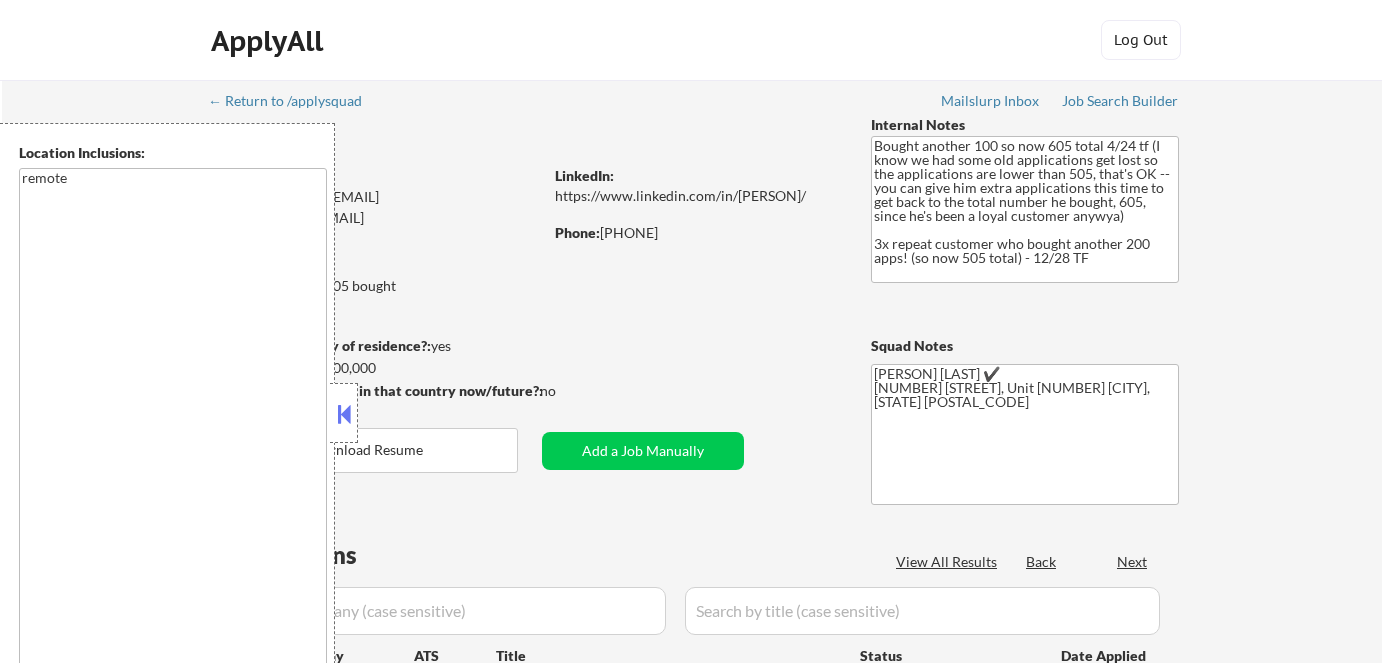 scroll, scrollTop: 0, scrollLeft: 0, axis: both 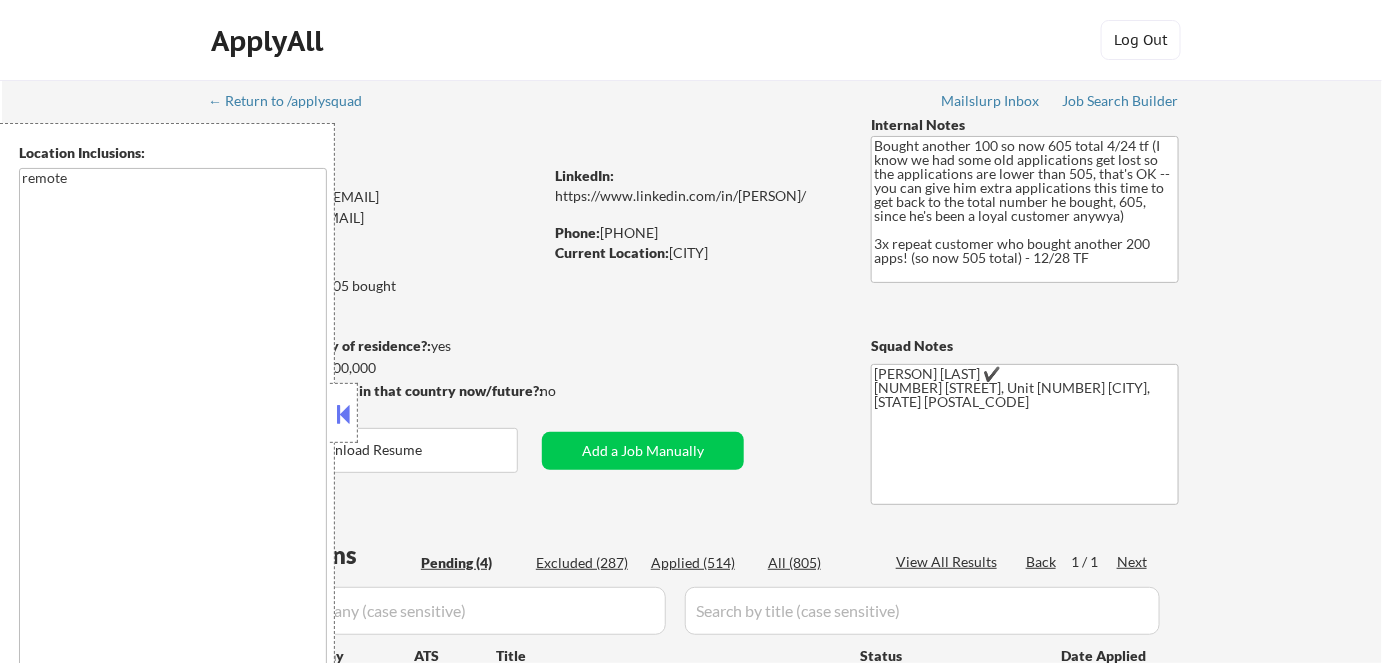 select on ""pending"" 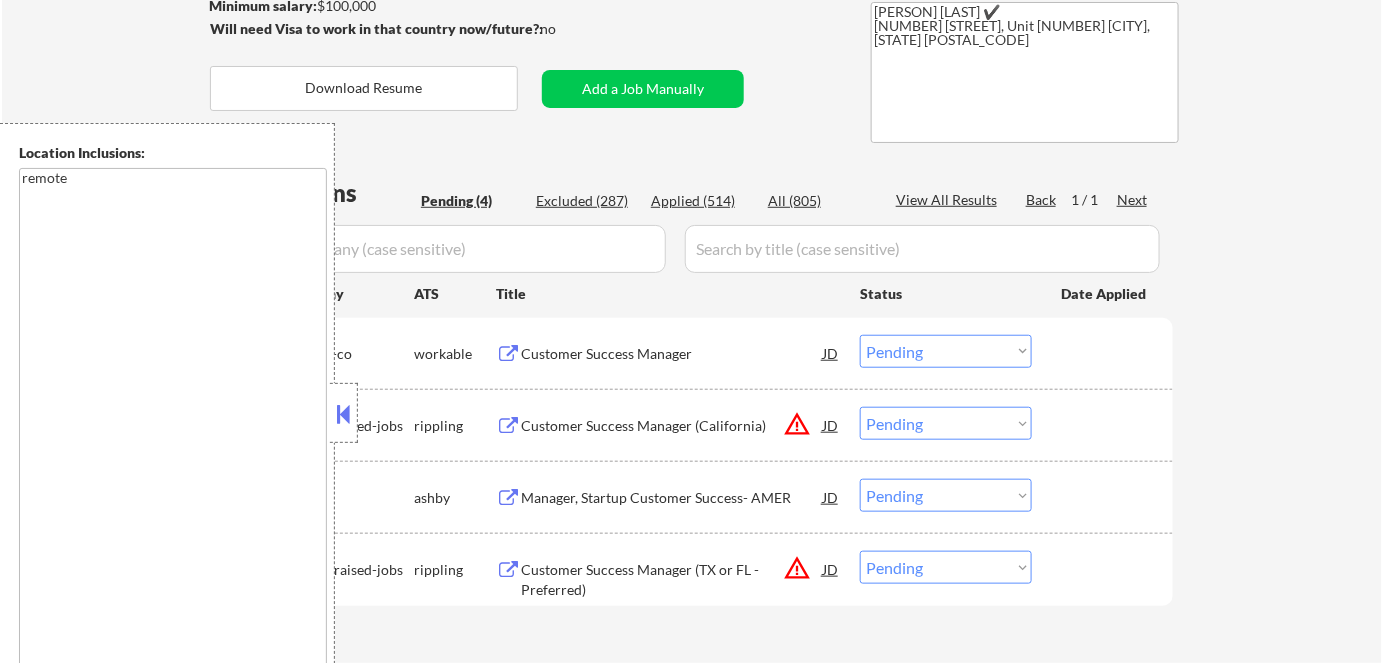 scroll, scrollTop: 363, scrollLeft: 0, axis: vertical 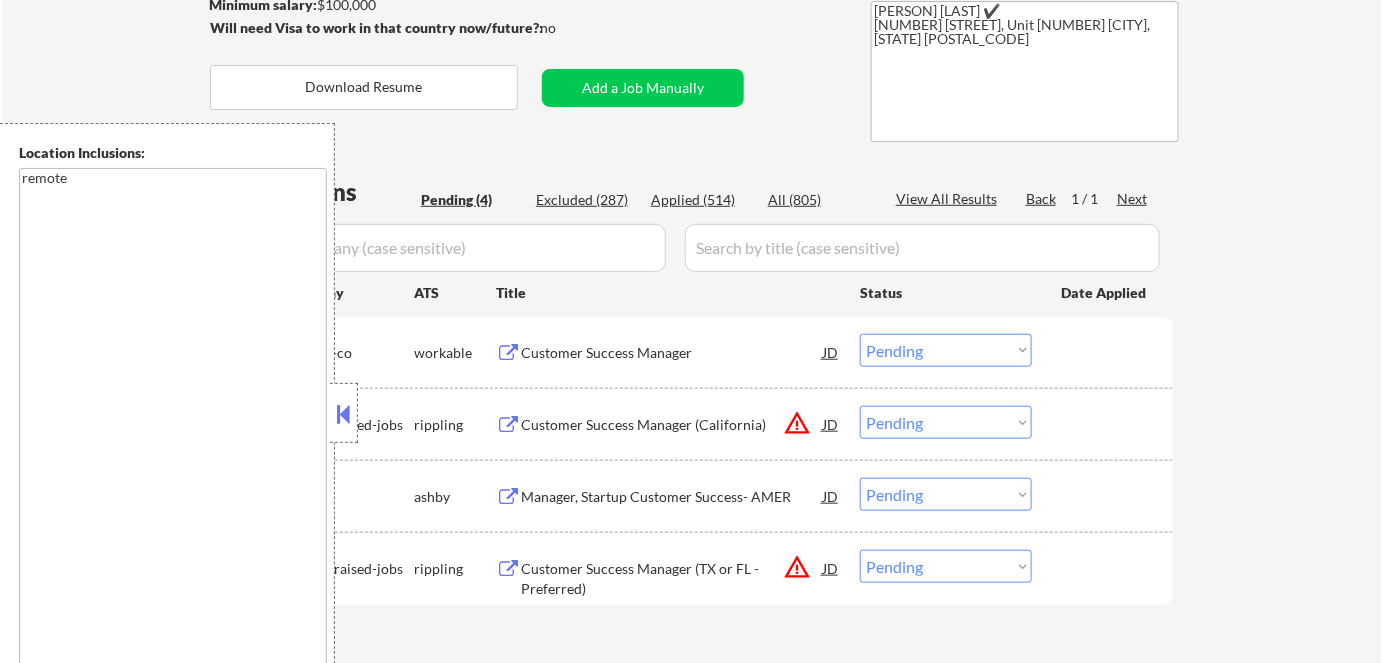 click at bounding box center (344, 414) 